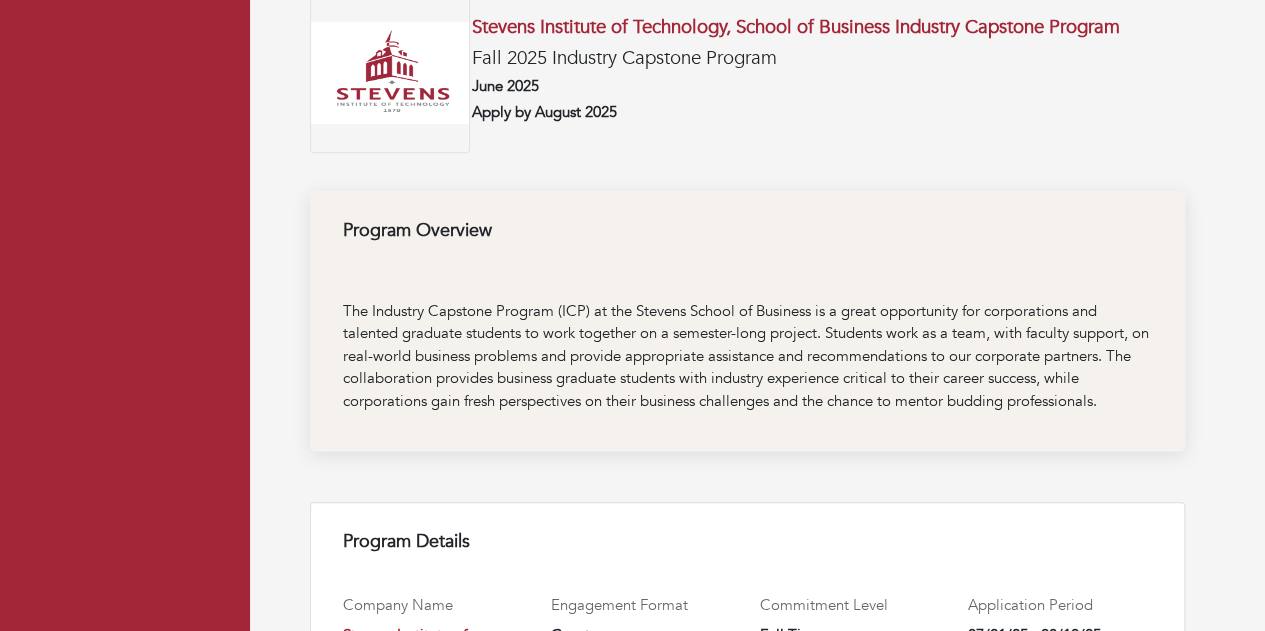 scroll, scrollTop: 154, scrollLeft: 0, axis: vertical 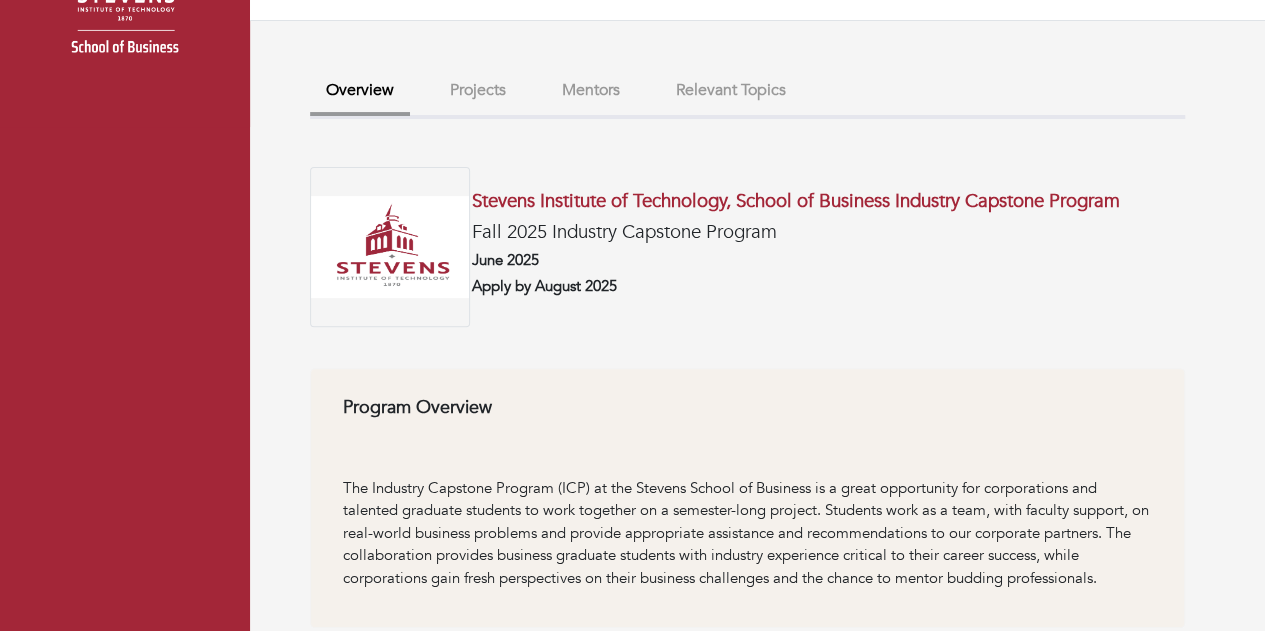 click on "Projects" at bounding box center [478, 90] 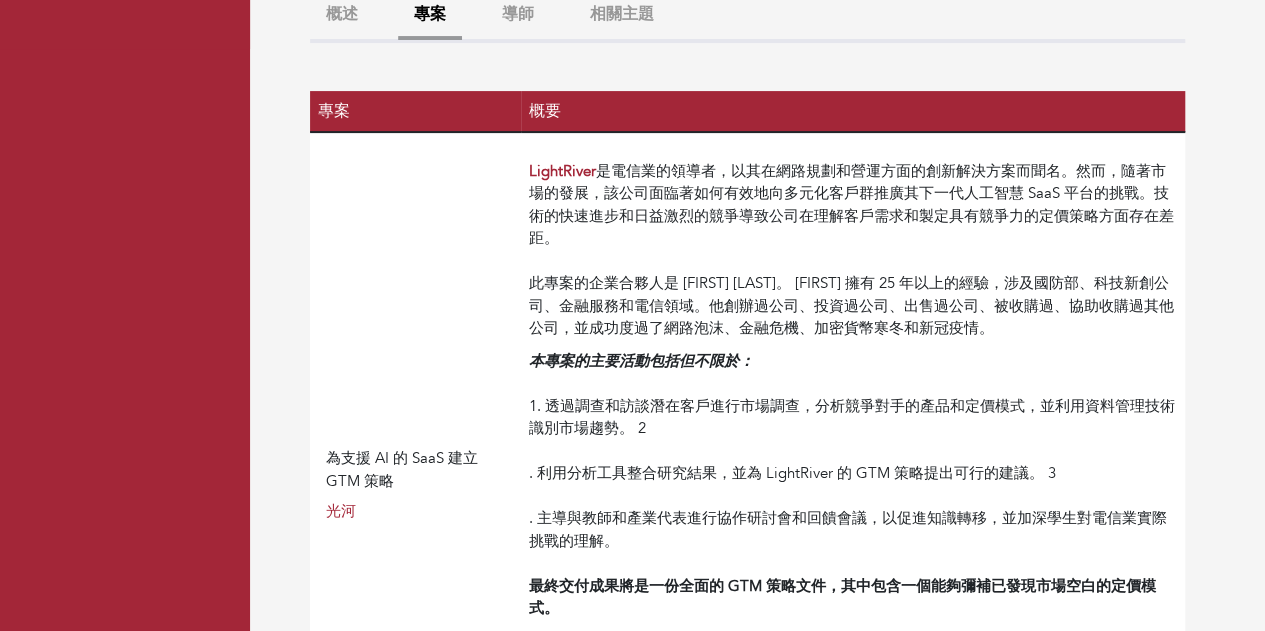 scroll, scrollTop: 235, scrollLeft: 0, axis: vertical 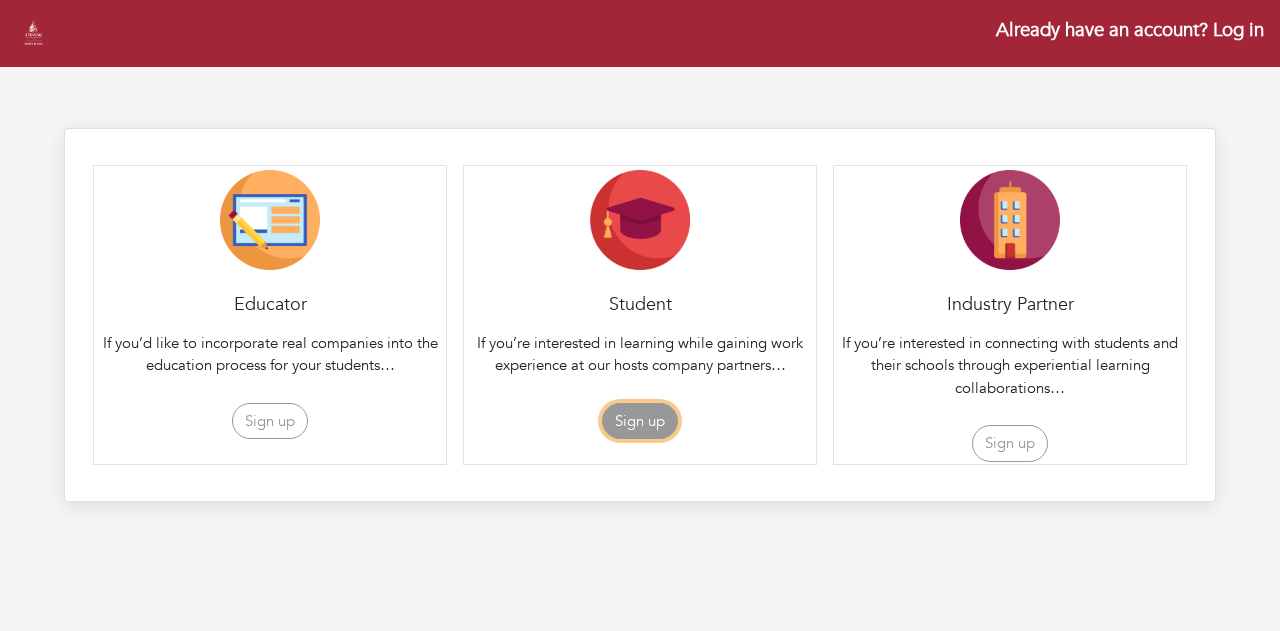 click on "Sign up" at bounding box center (640, 421) 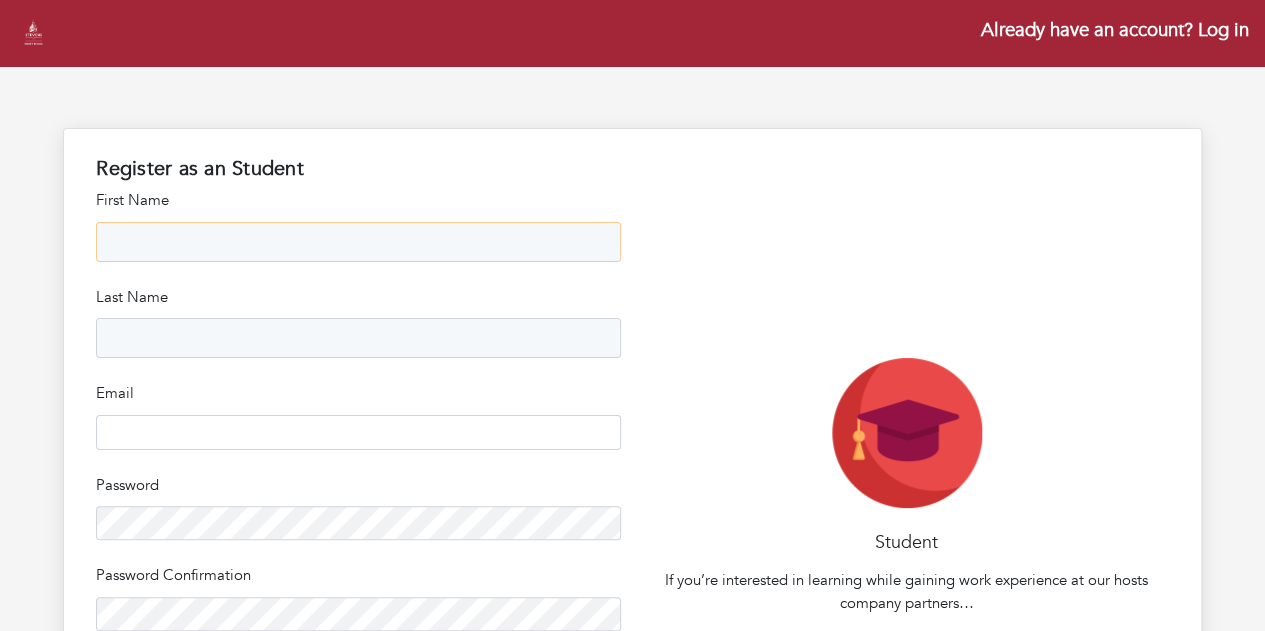 click at bounding box center (358, 242) 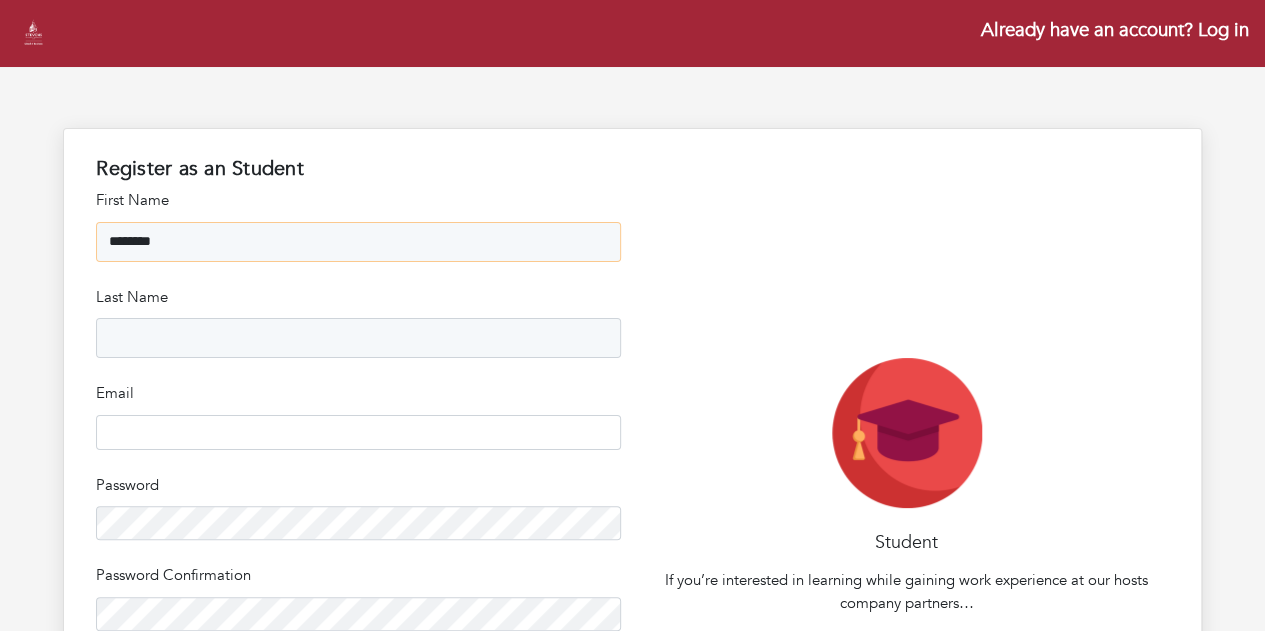 type on "*******" 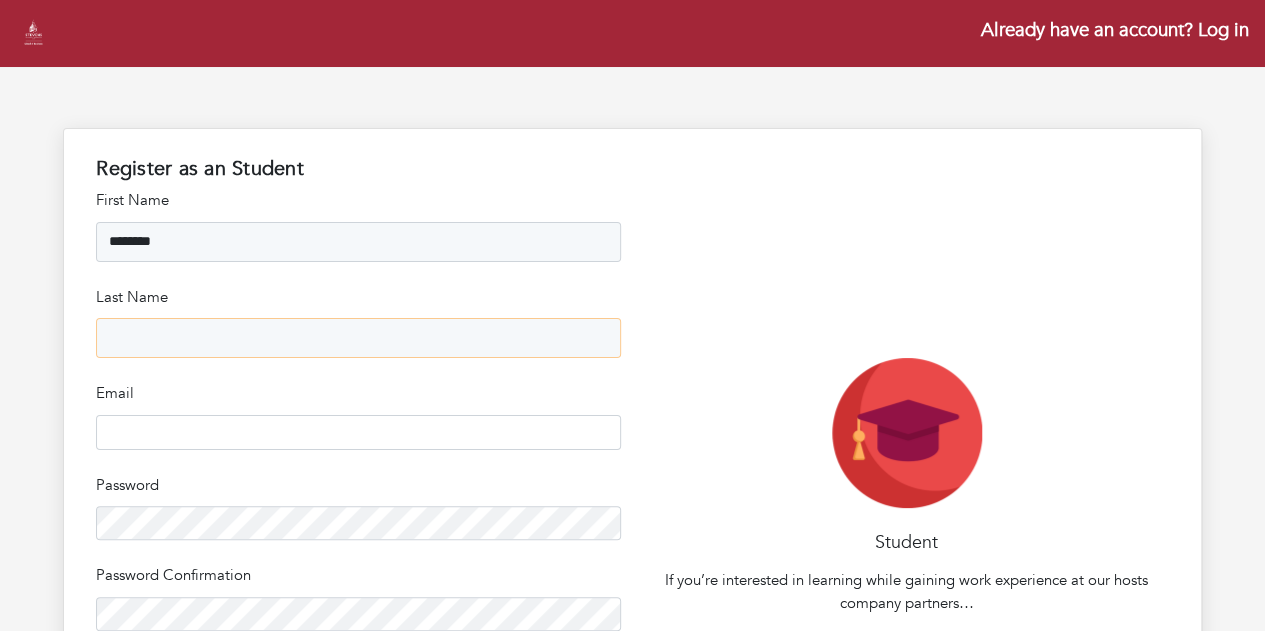 click at bounding box center (358, 338) 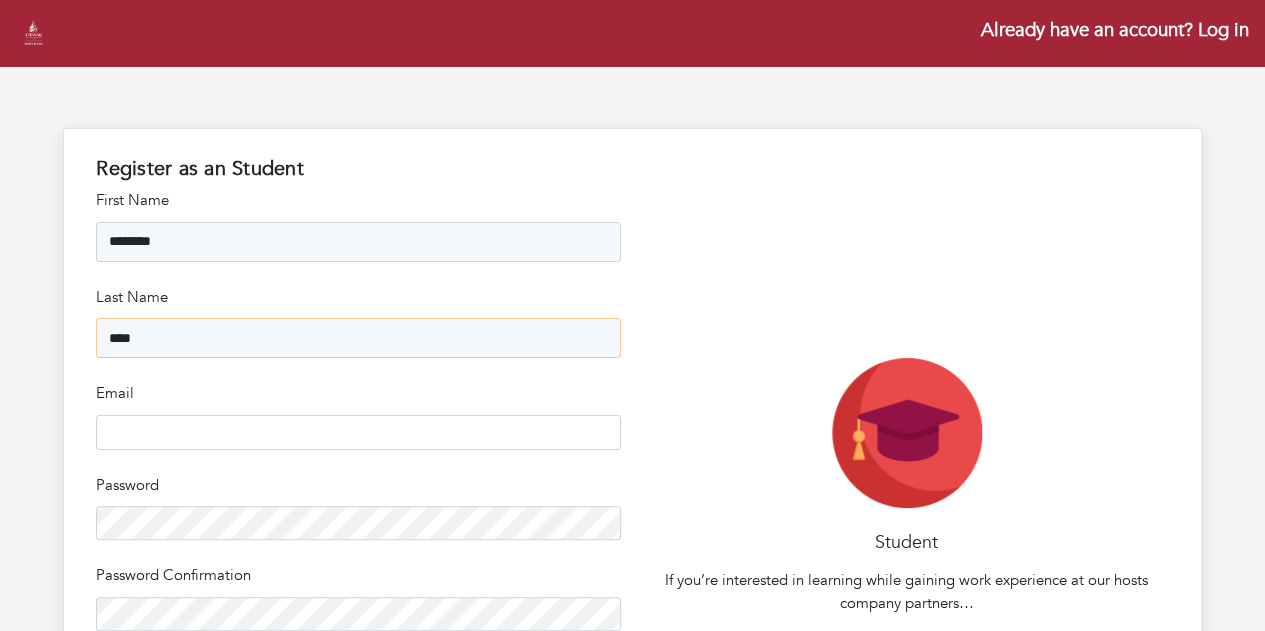 type on "****" 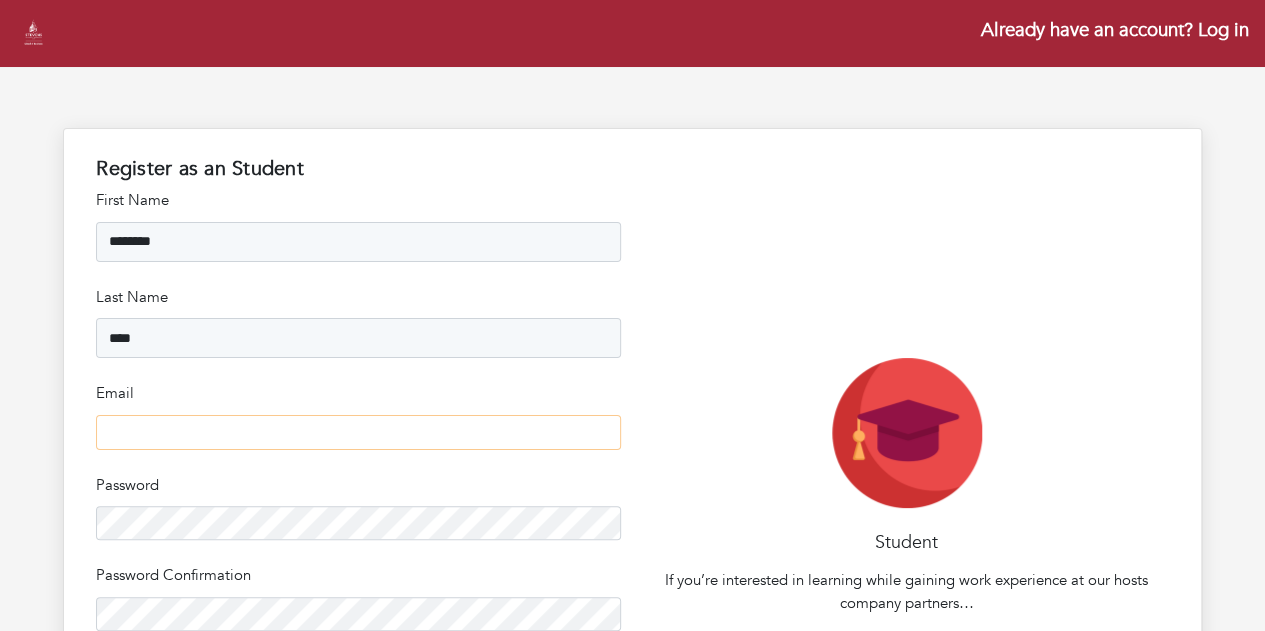click at bounding box center [358, 432] 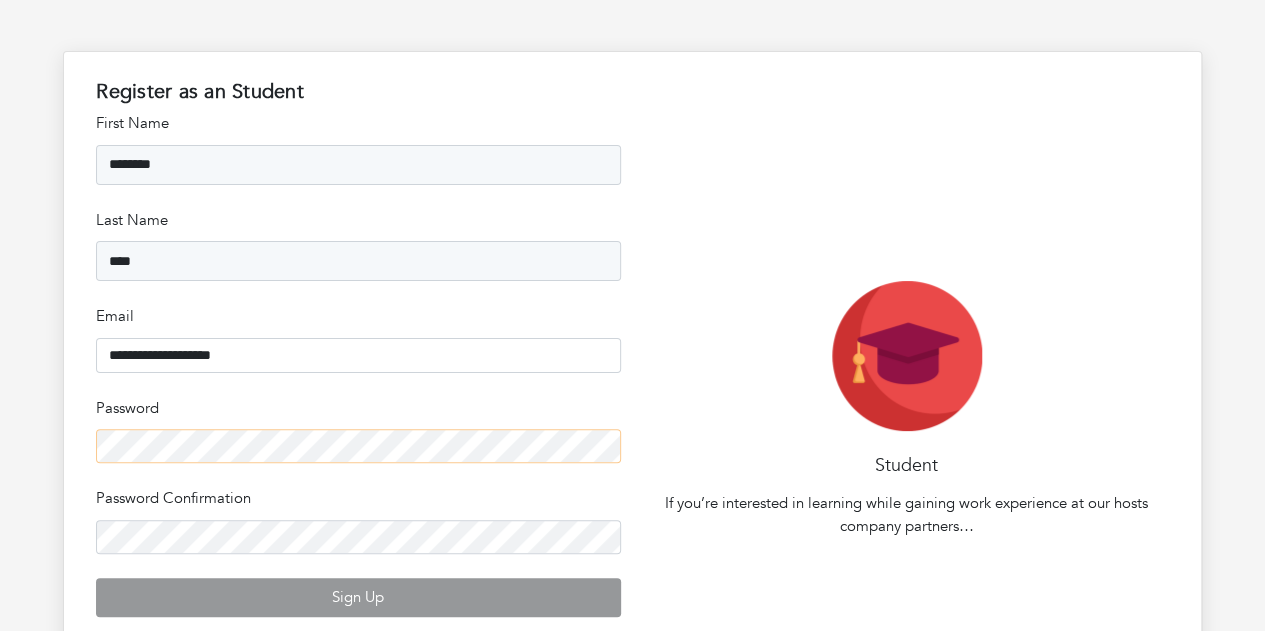 scroll, scrollTop: 78, scrollLeft: 0, axis: vertical 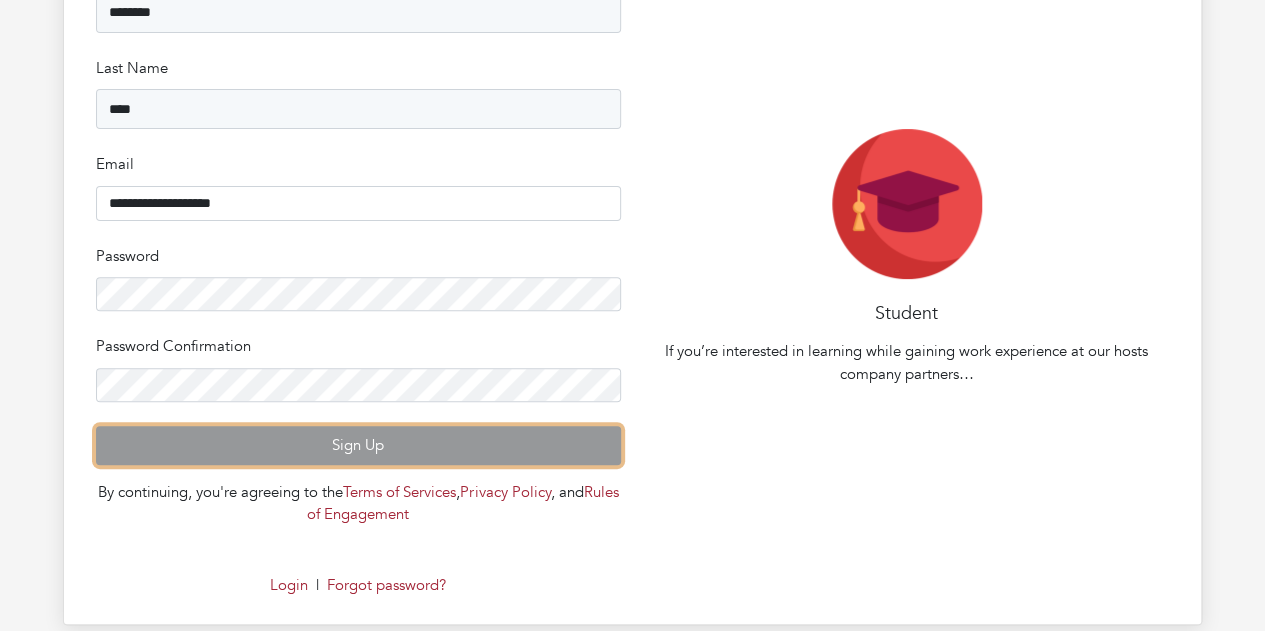 click on "Sign Up" at bounding box center [358, 445] 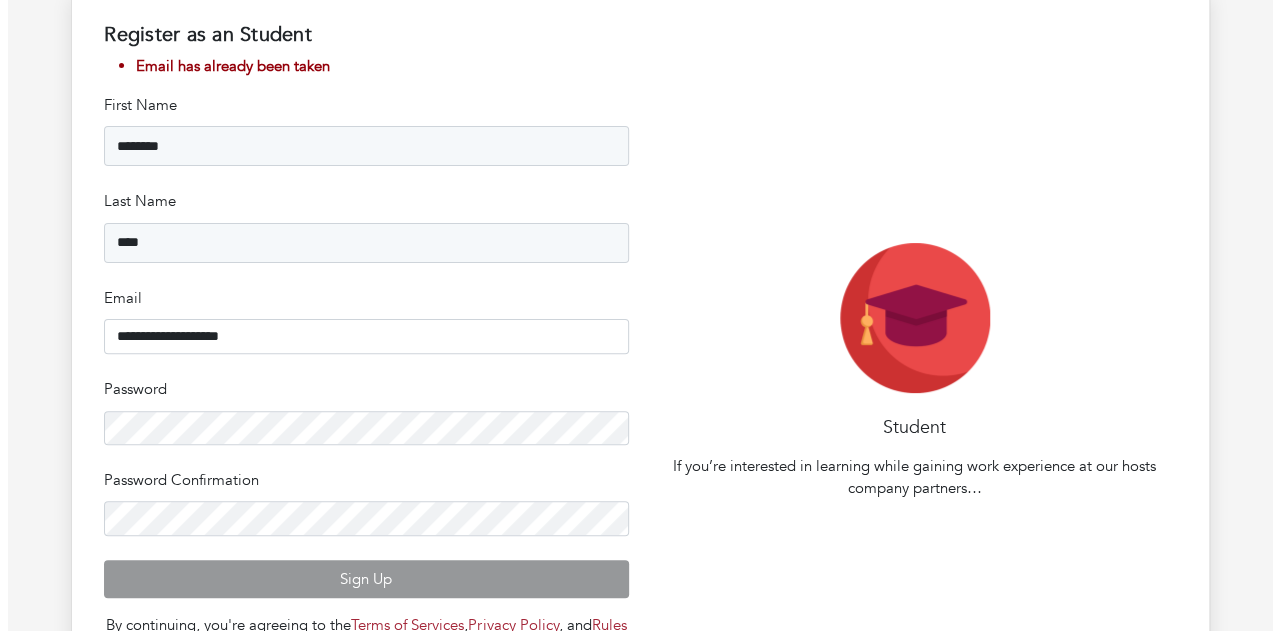 scroll, scrollTop: 0, scrollLeft: 0, axis: both 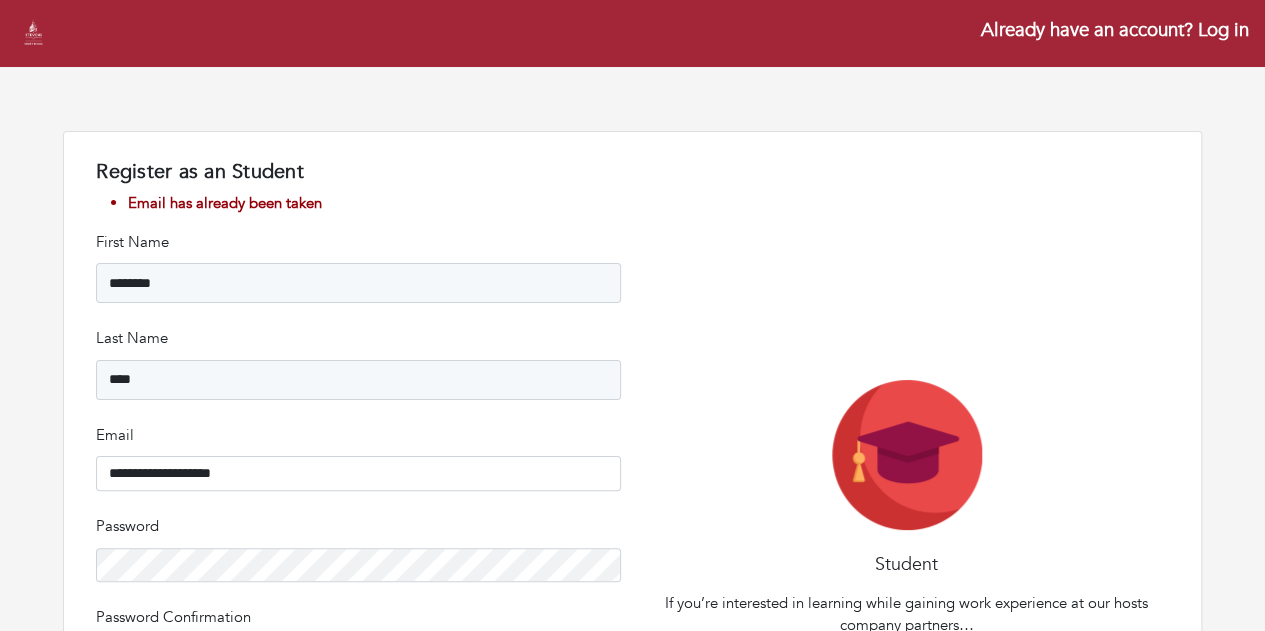 click on "Already have an account? Log in" at bounding box center [1115, 30] 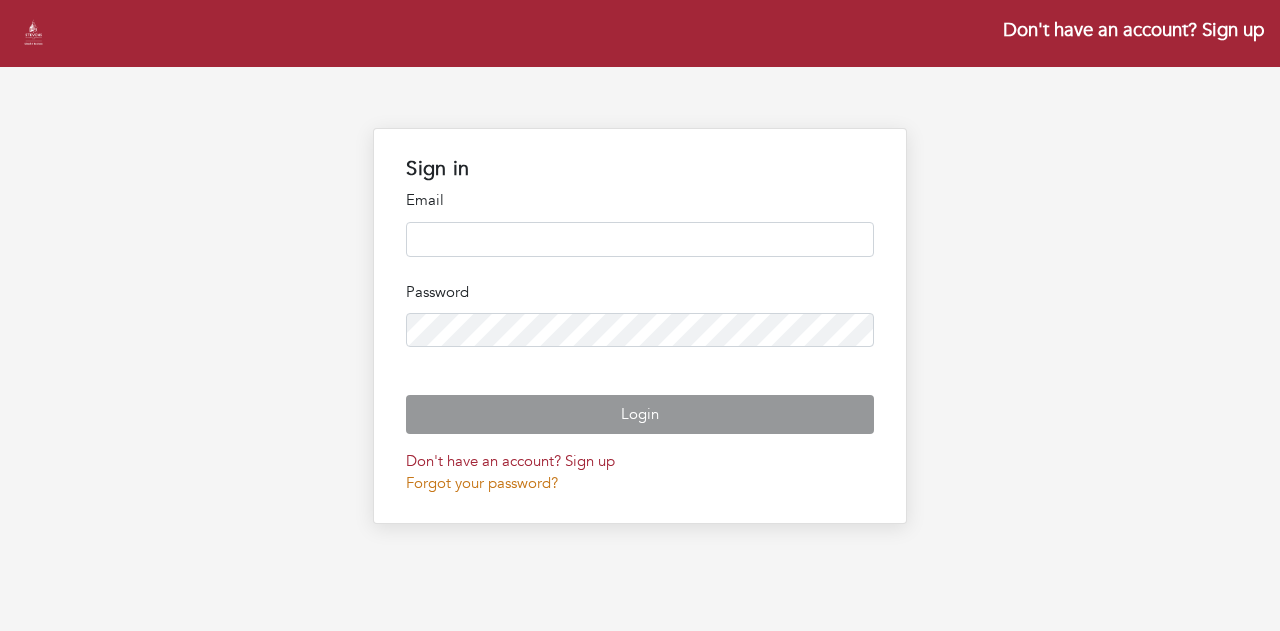 click on "Forgot your password?" at bounding box center [482, 483] 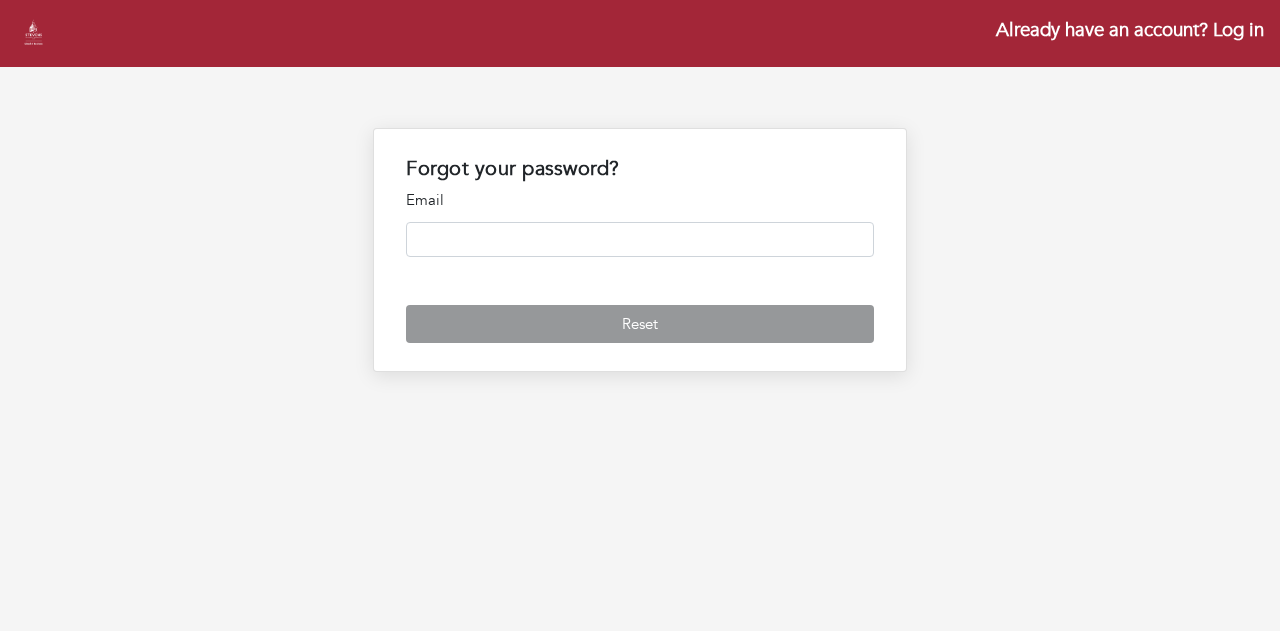 scroll, scrollTop: 0, scrollLeft: 0, axis: both 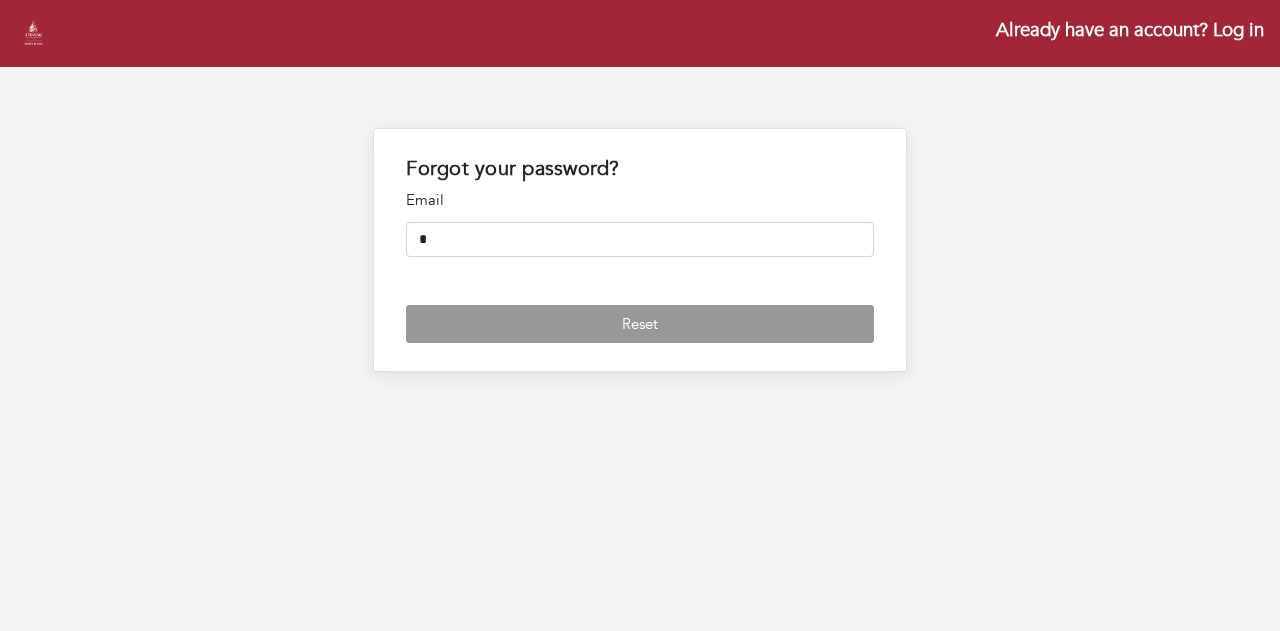 type on "**********" 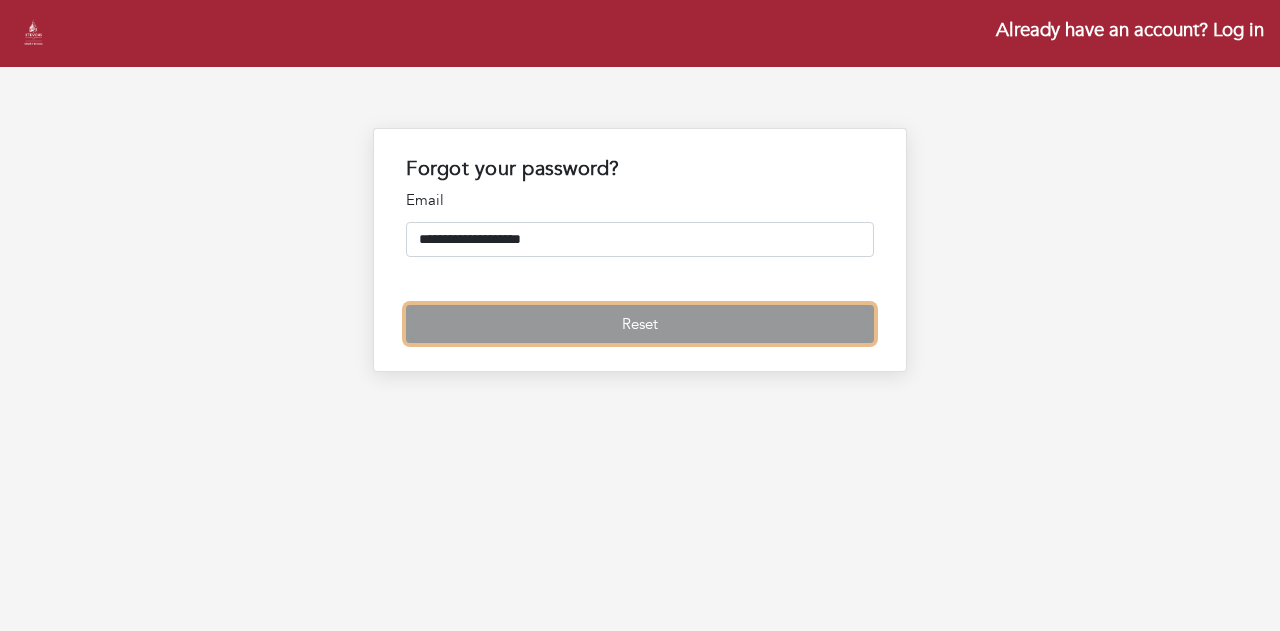 click on "Reset" at bounding box center (639, 324) 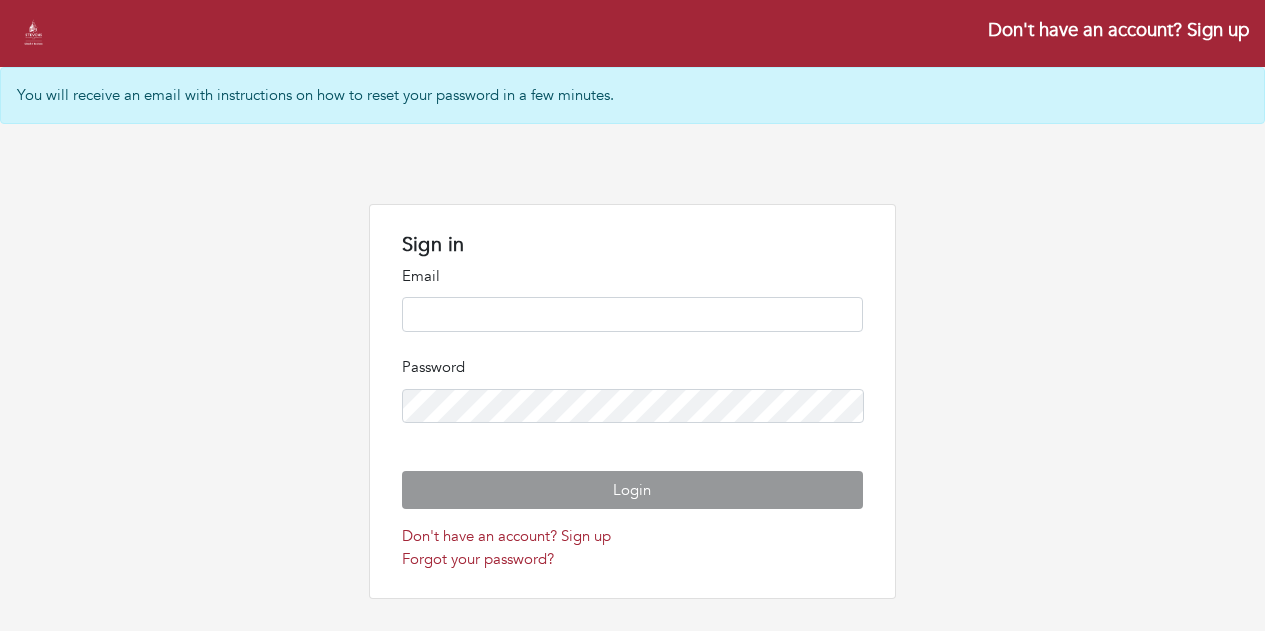scroll, scrollTop: 0, scrollLeft: 0, axis: both 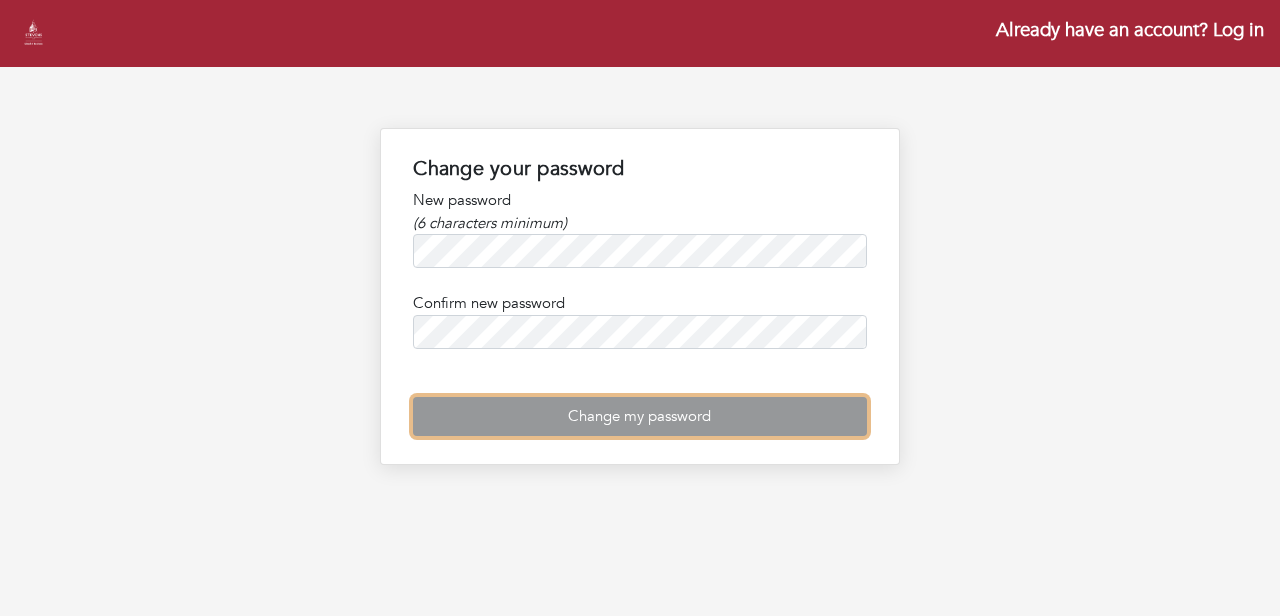 type 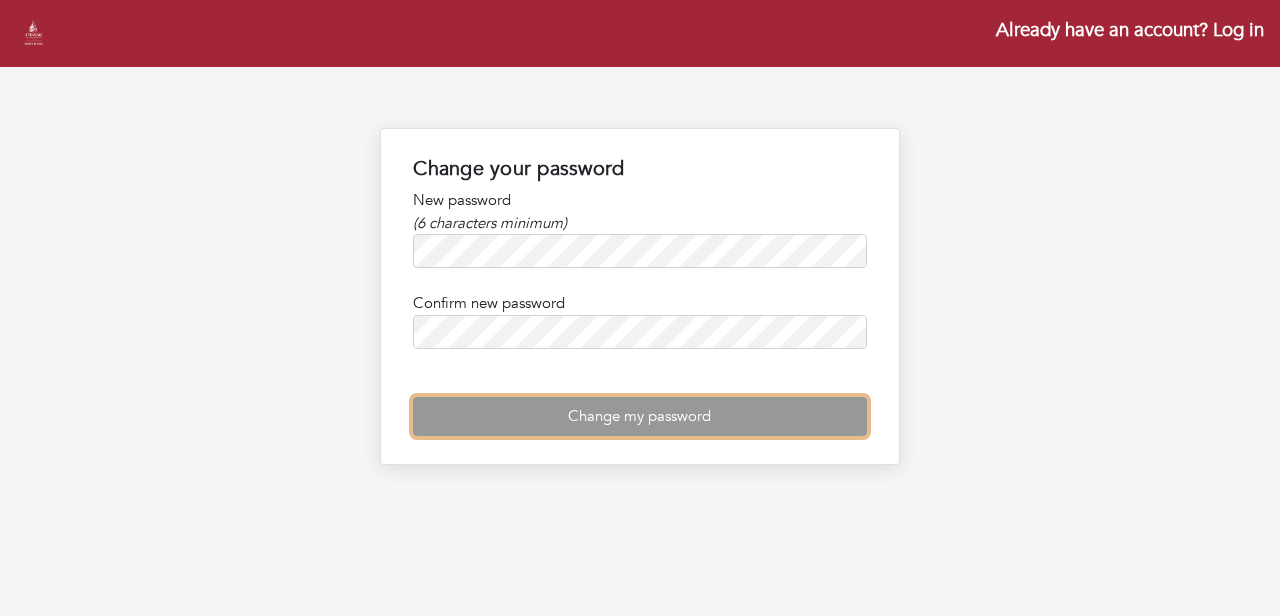 click on "Change my password" at bounding box center (639, 416) 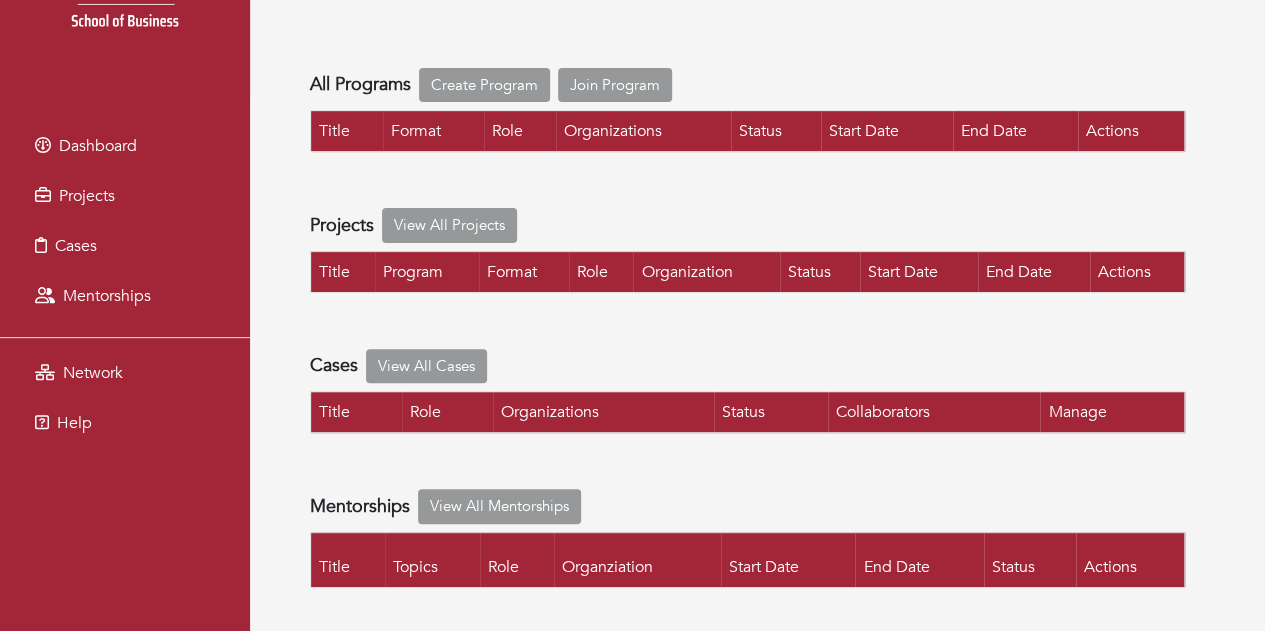 scroll, scrollTop: 0, scrollLeft: 0, axis: both 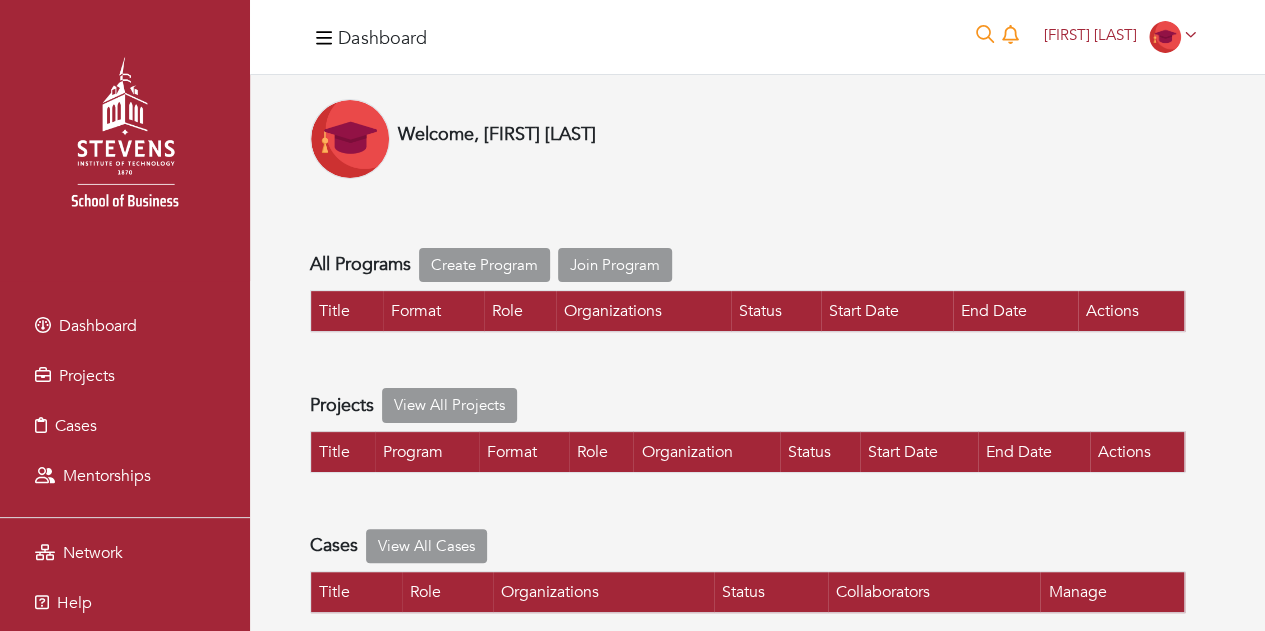 click 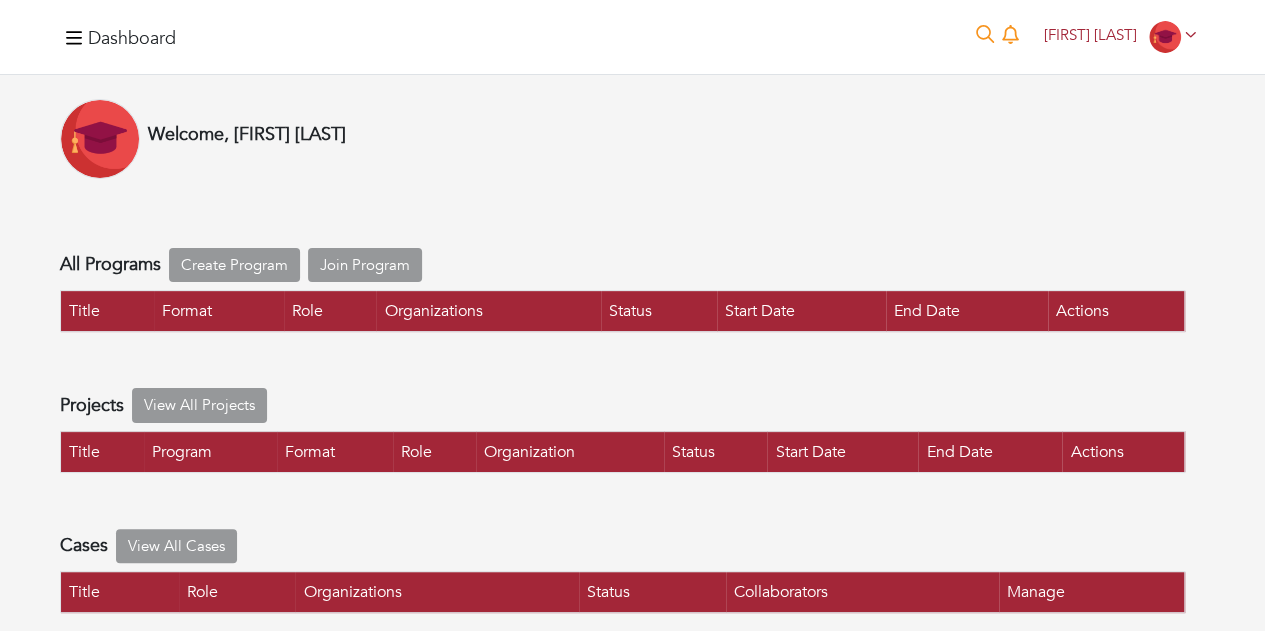 click 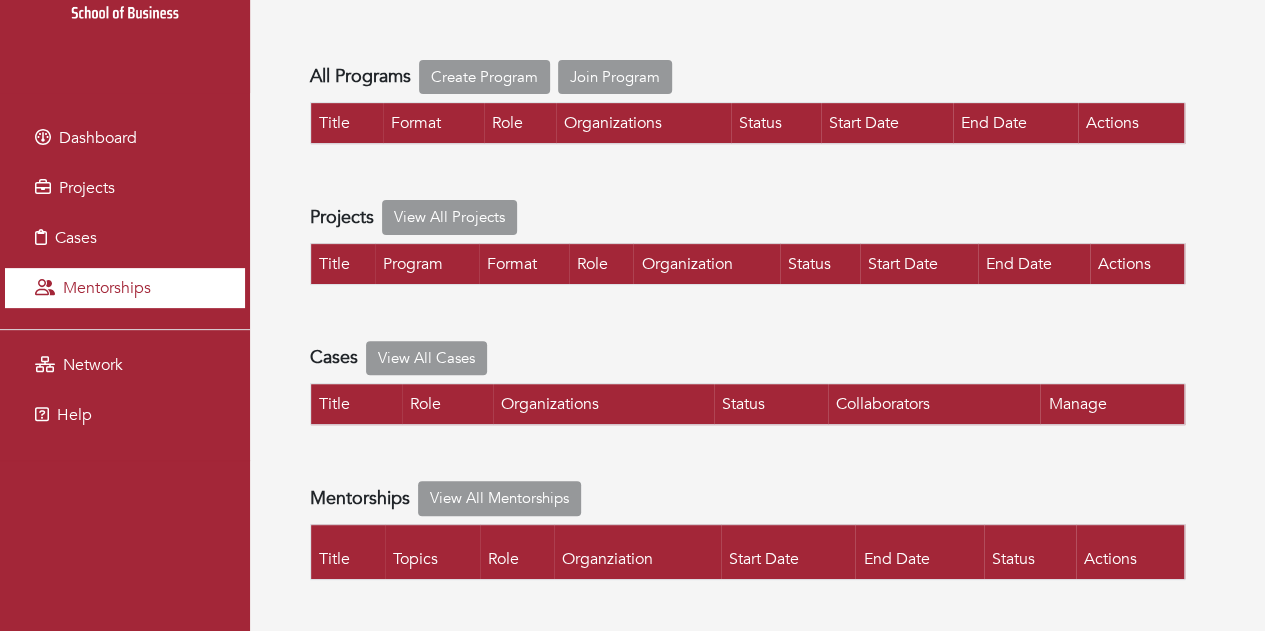 scroll, scrollTop: 0, scrollLeft: 0, axis: both 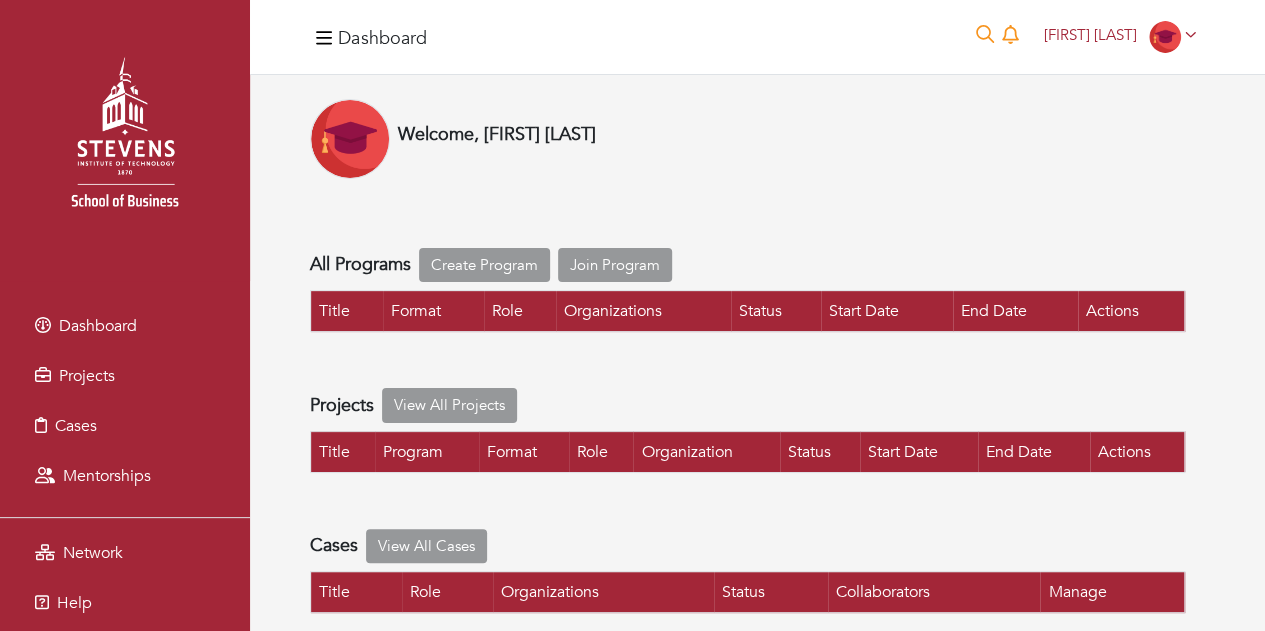 click on "Jia Lin Wang
Jia Lin Wang
My profile
My organizations
Settings
Logout" at bounding box center [1120, 37] 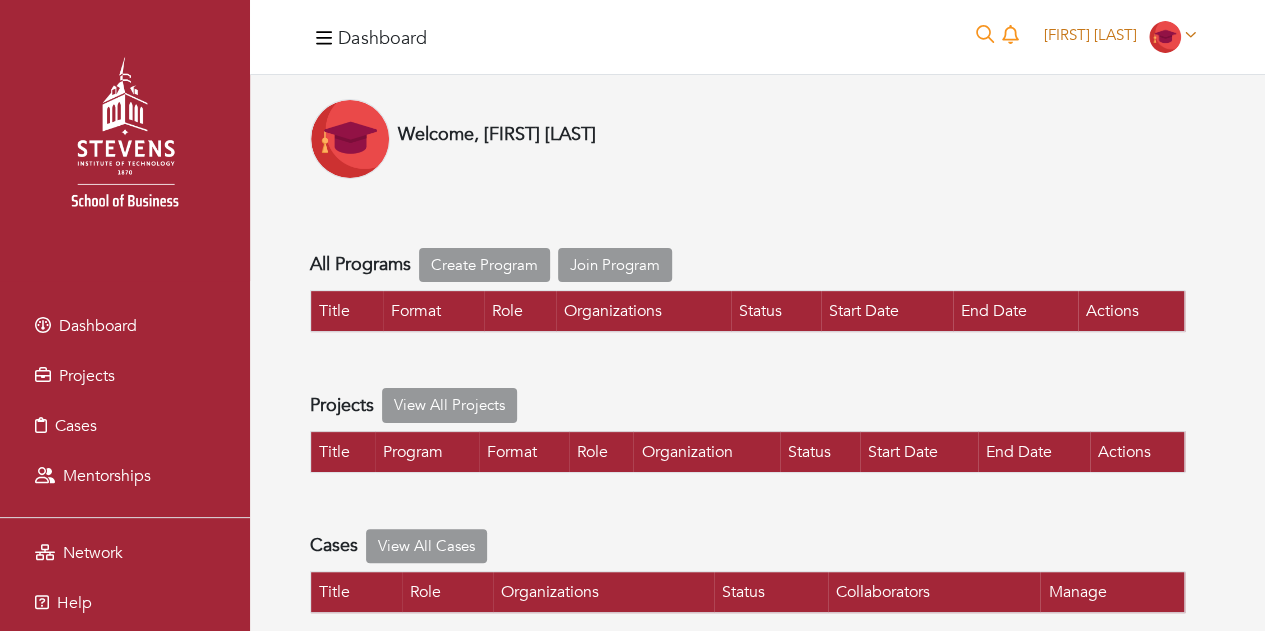 click on "Jia Lin Wang" at bounding box center [1090, 35] 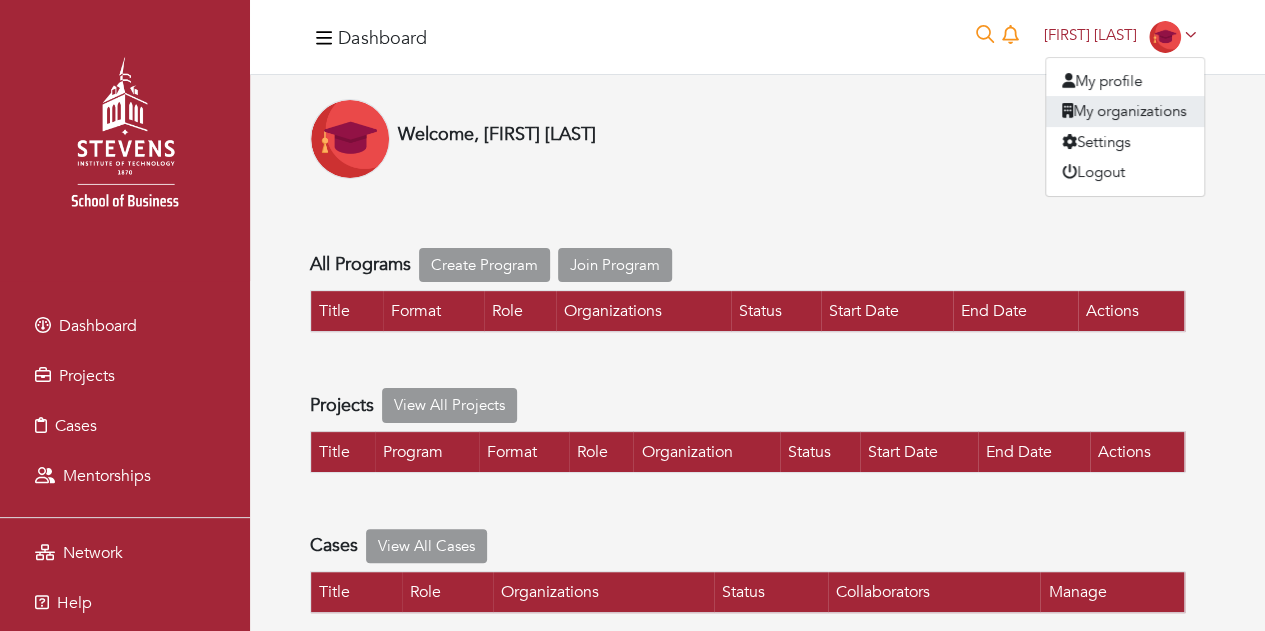 click on "My organizations" at bounding box center (1125, 111) 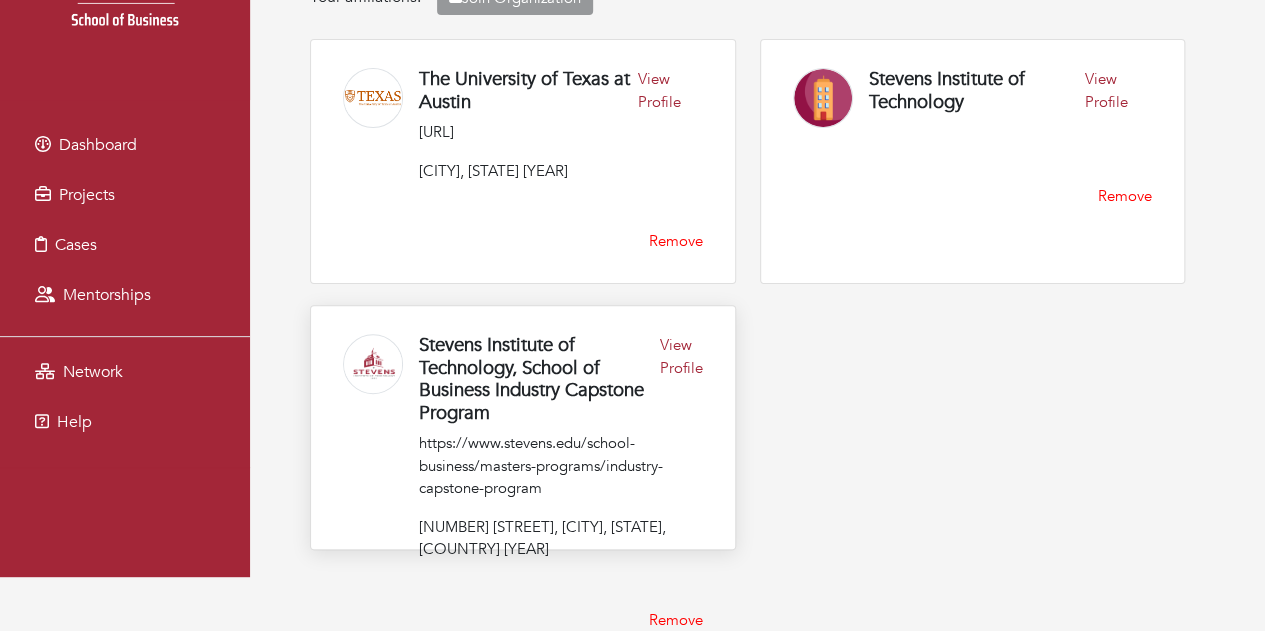 scroll, scrollTop: 180, scrollLeft: 0, axis: vertical 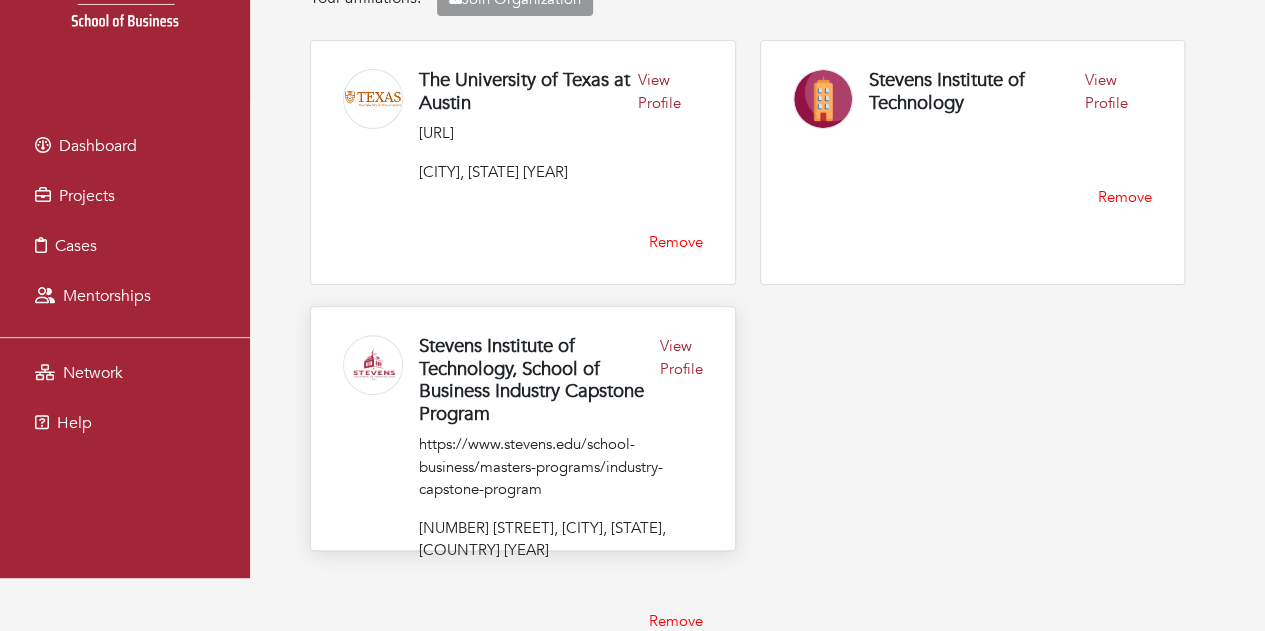 click on "Stevens Institute of Technology, School of Business Industry Capstone Program" at bounding box center [539, 380] 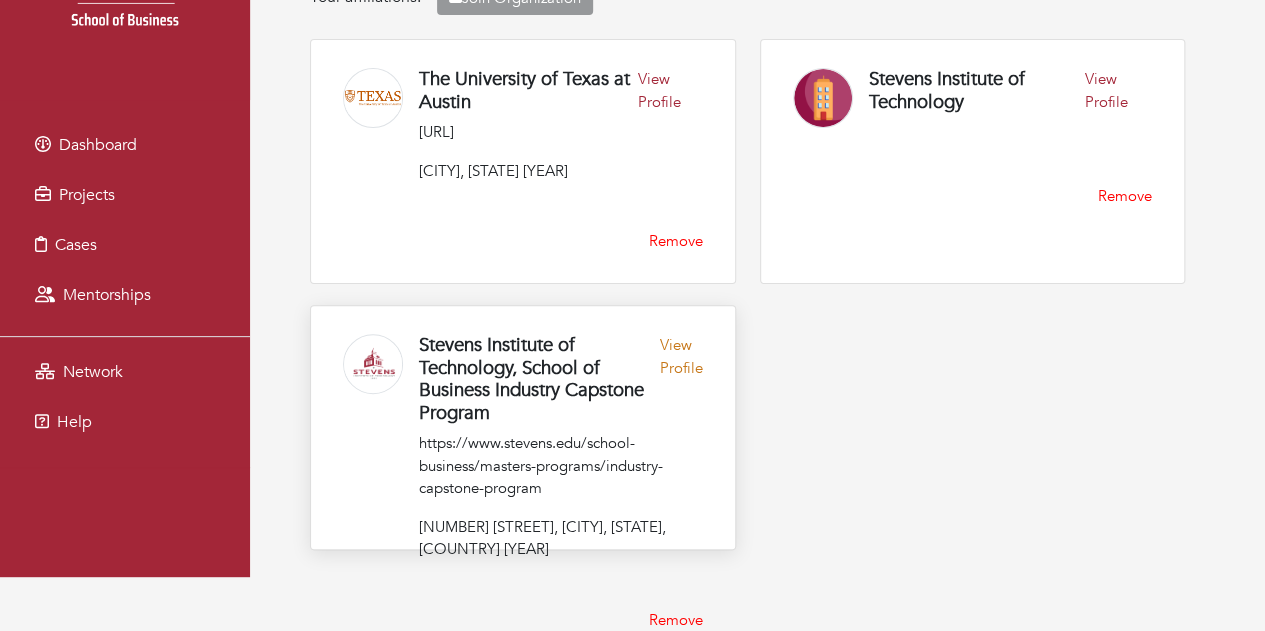 scroll, scrollTop: 180, scrollLeft: 0, axis: vertical 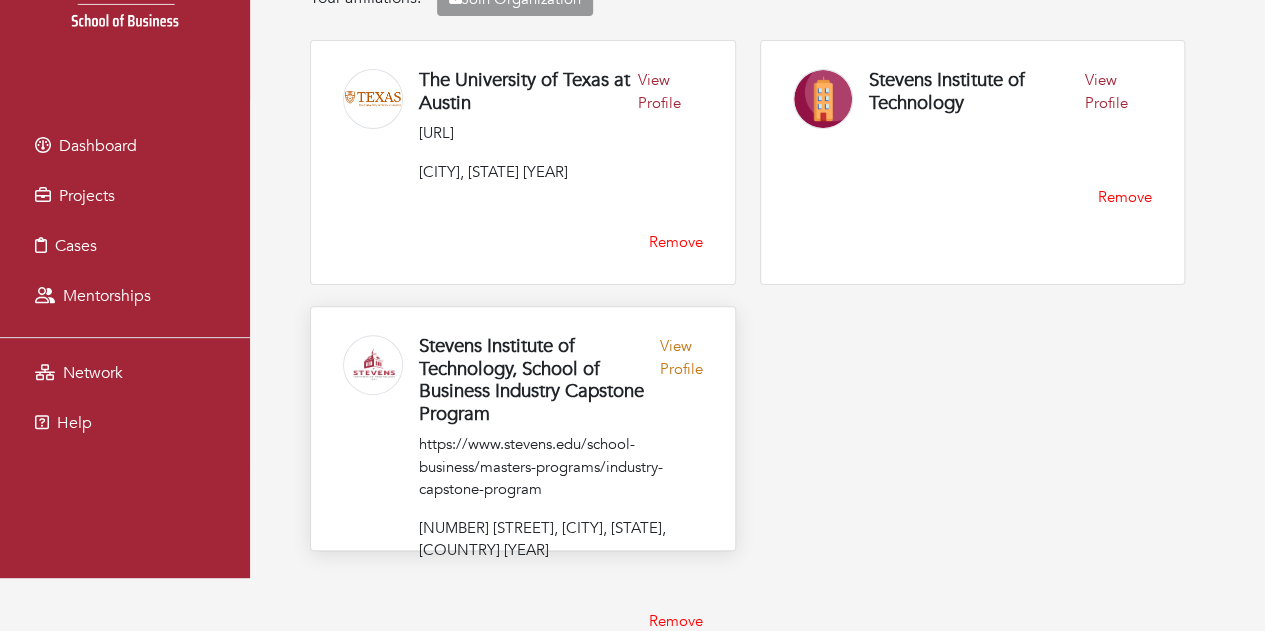 click on "View Profile" at bounding box center (680, 384) 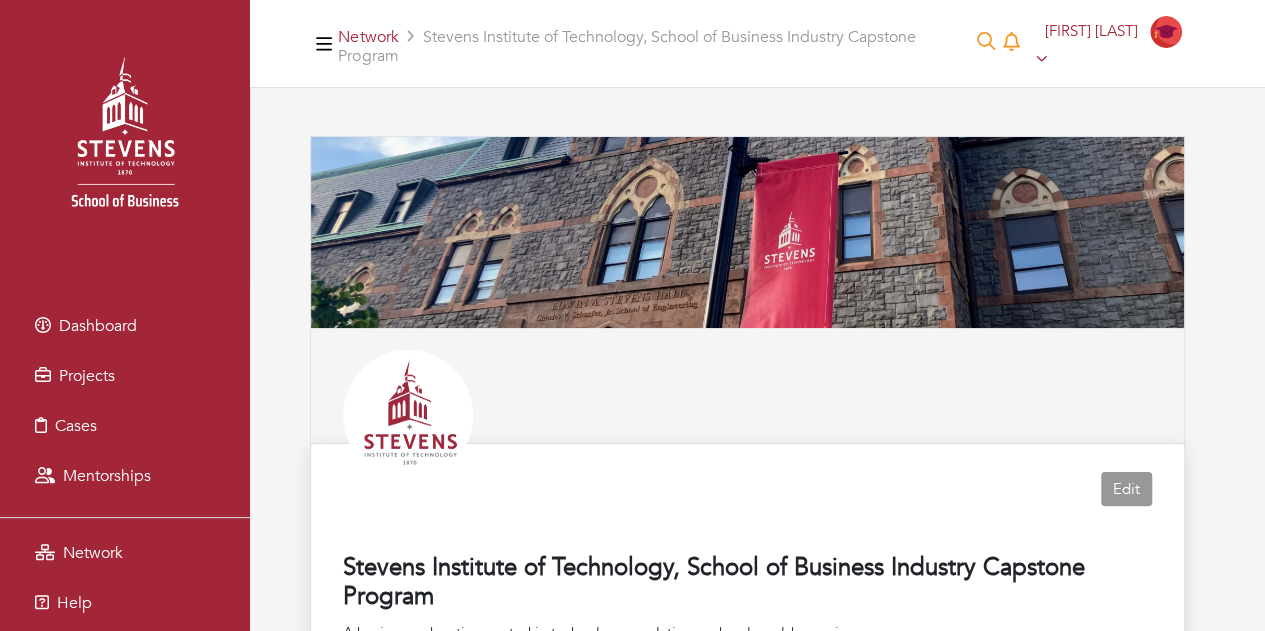 scroll, scrollTop: 1, scrollLeft: 0, axis: vertical 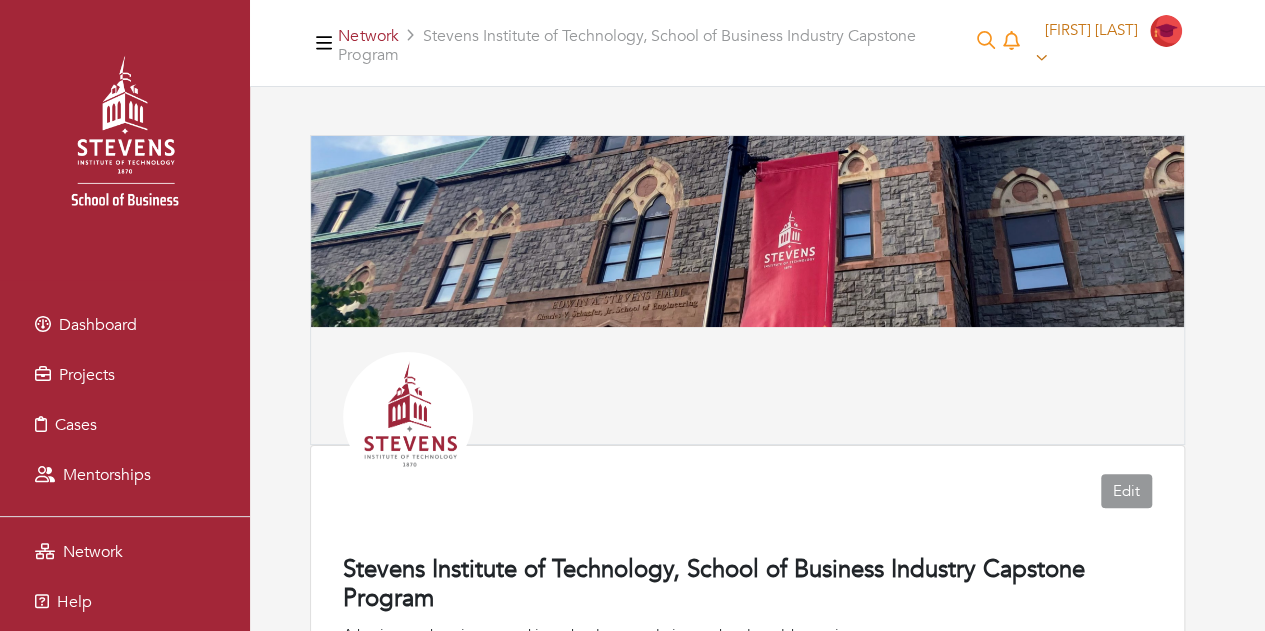 click on "Jia Lin Wang" at bounding box center (1091, 30) 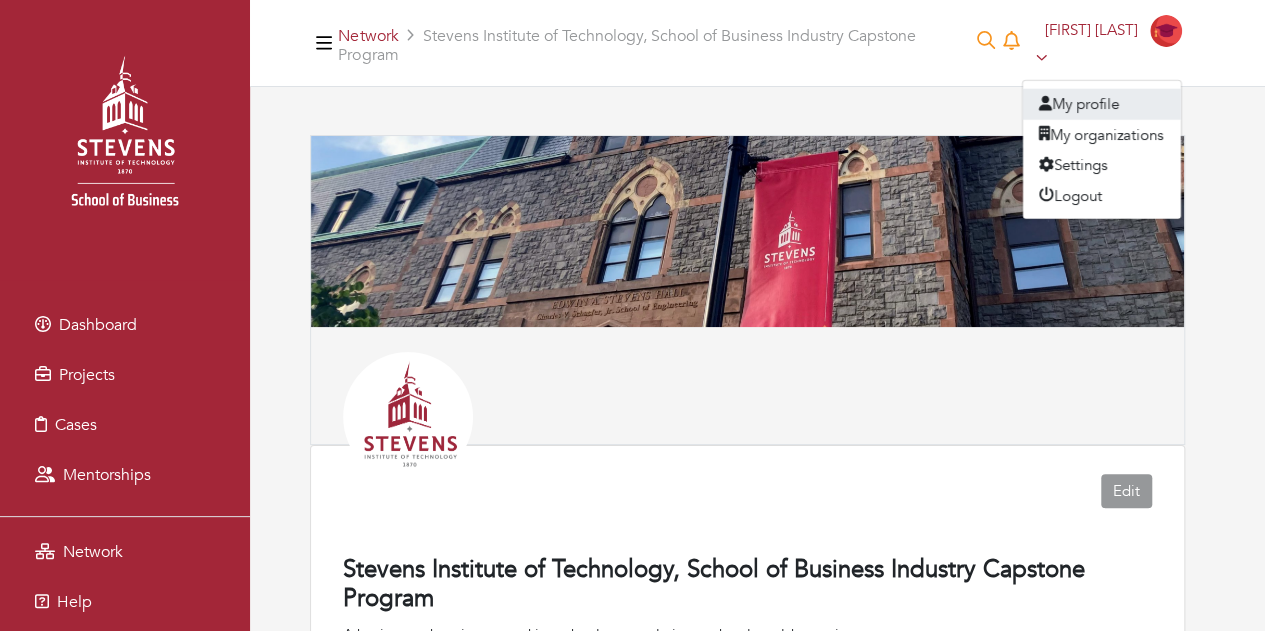 click on "My profile" at bounding box center [1102, 104] 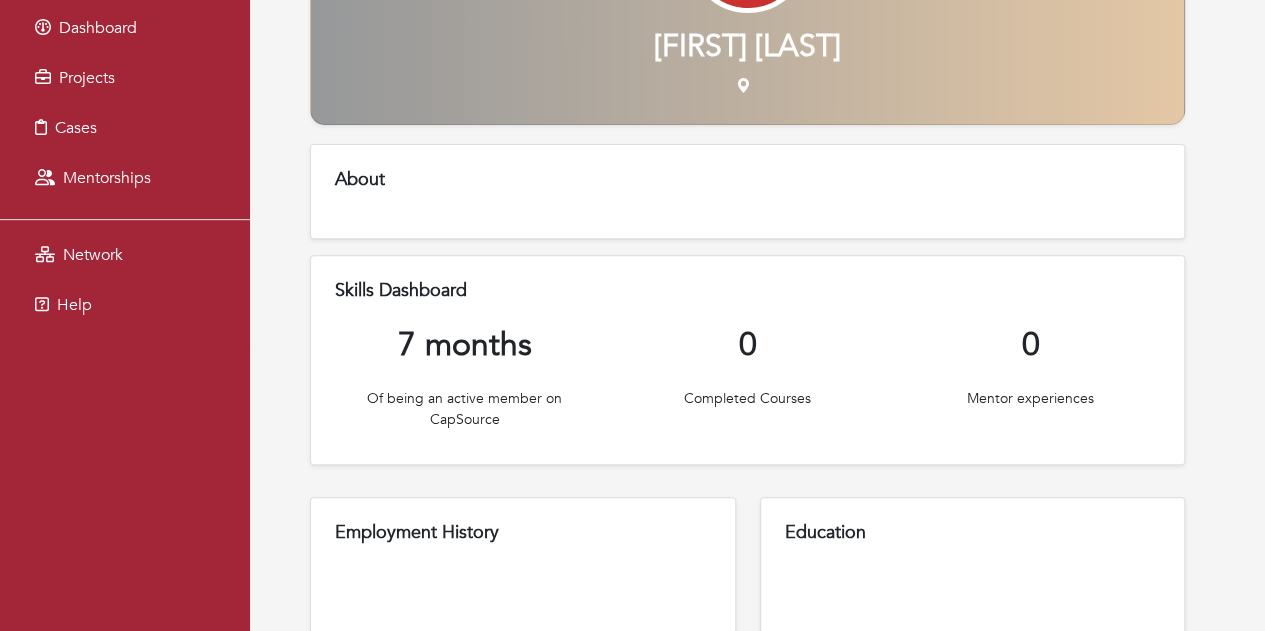 scroll, scrollTop: 299, scrollLeft: 0, axis: vertical 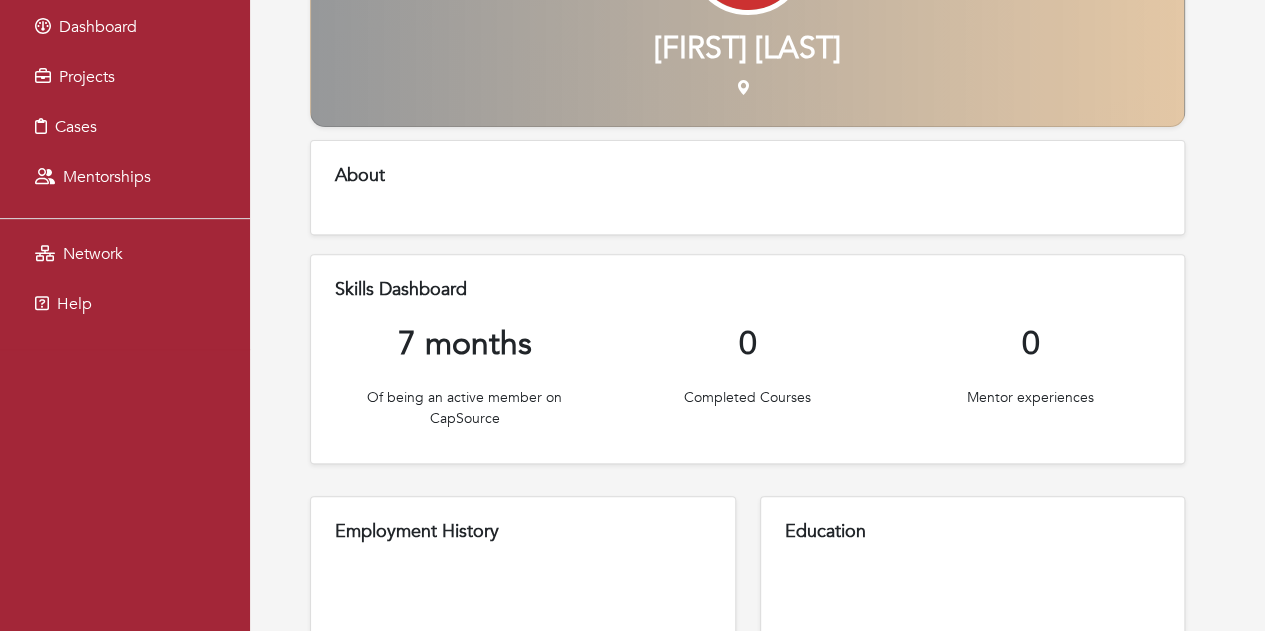 click on "About" at bounding box center [747, 188] 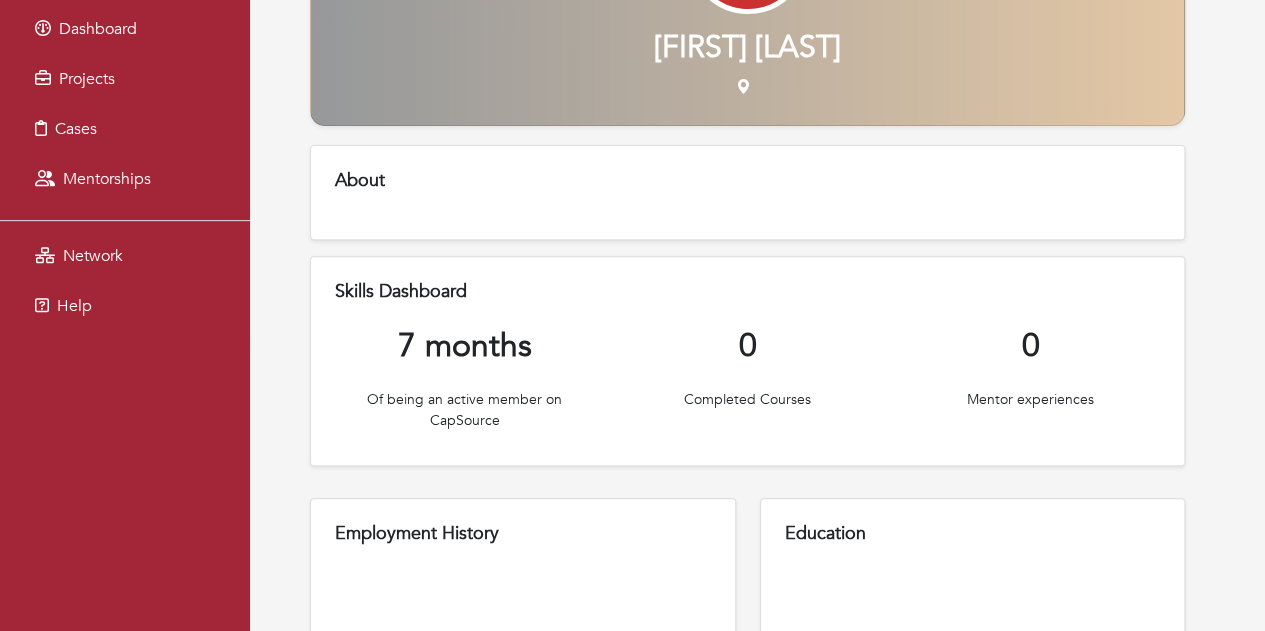 scroll, scrollTop: 169, scrollLeft: 0, axis: vertical 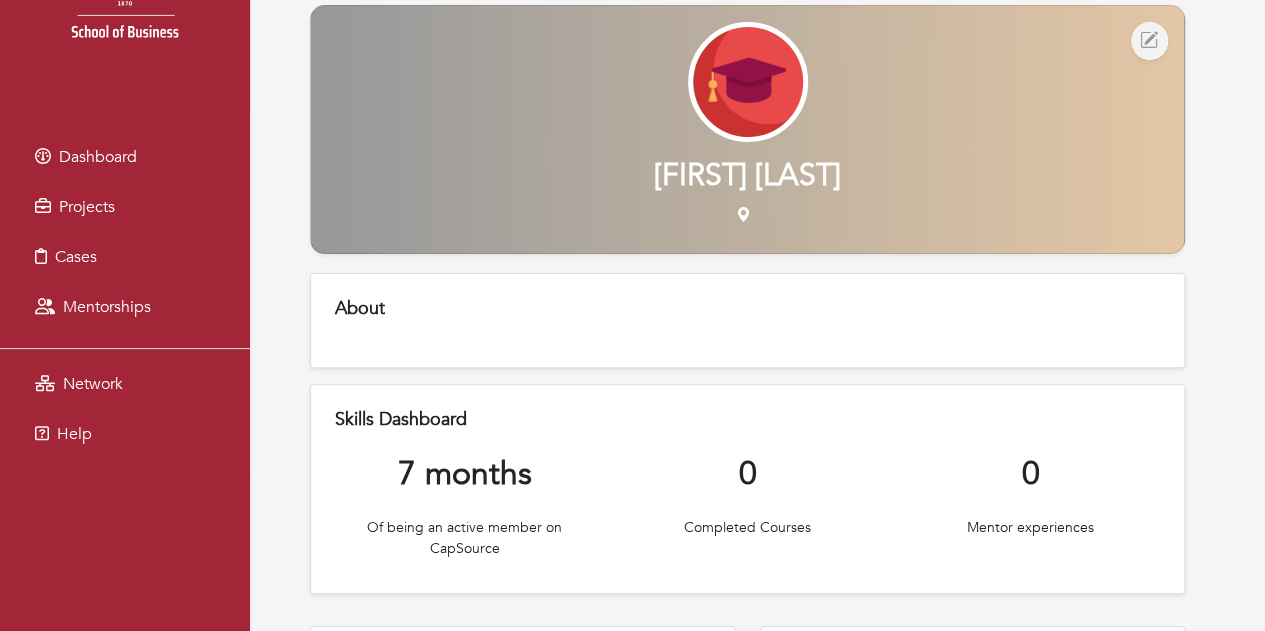click at bounding box center (748, 82) 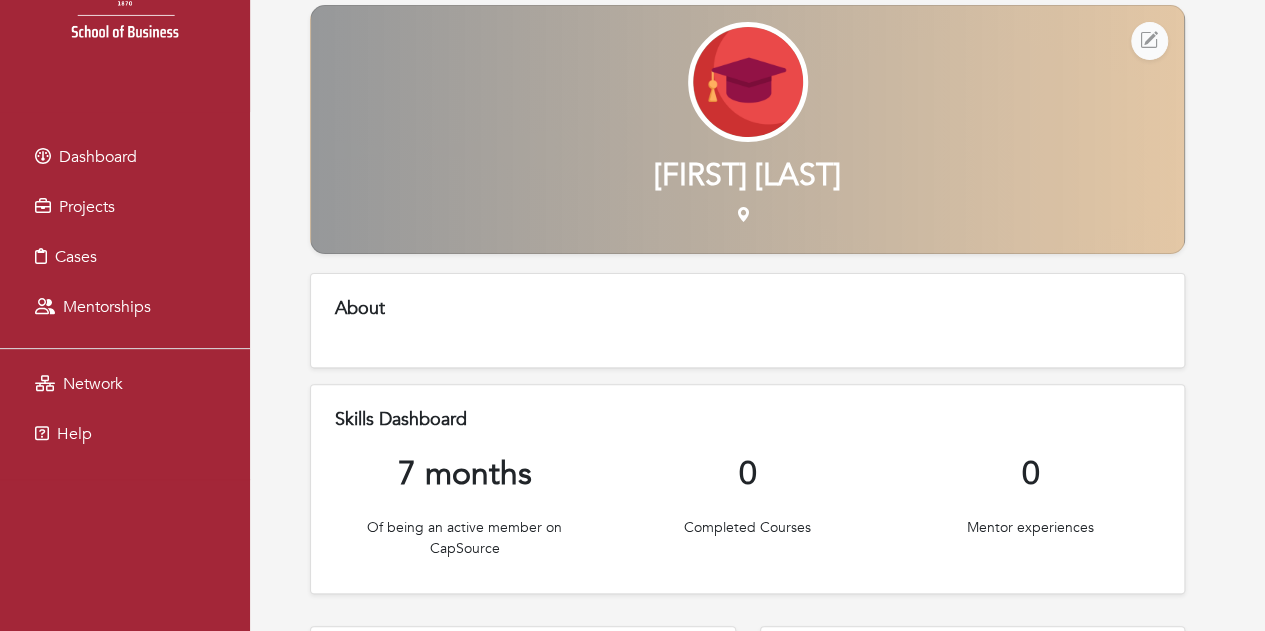 click at bounding box center [1149, 41] 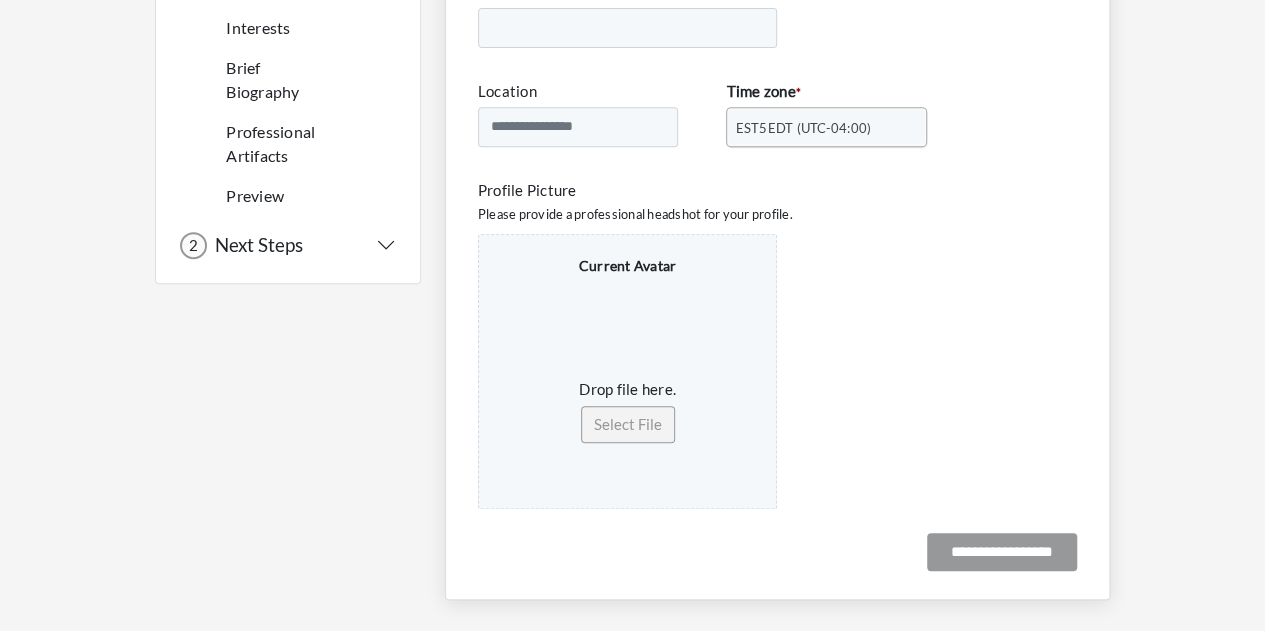 scroll, scrollTop: 447, scrollLeft: 0, axis: vertical 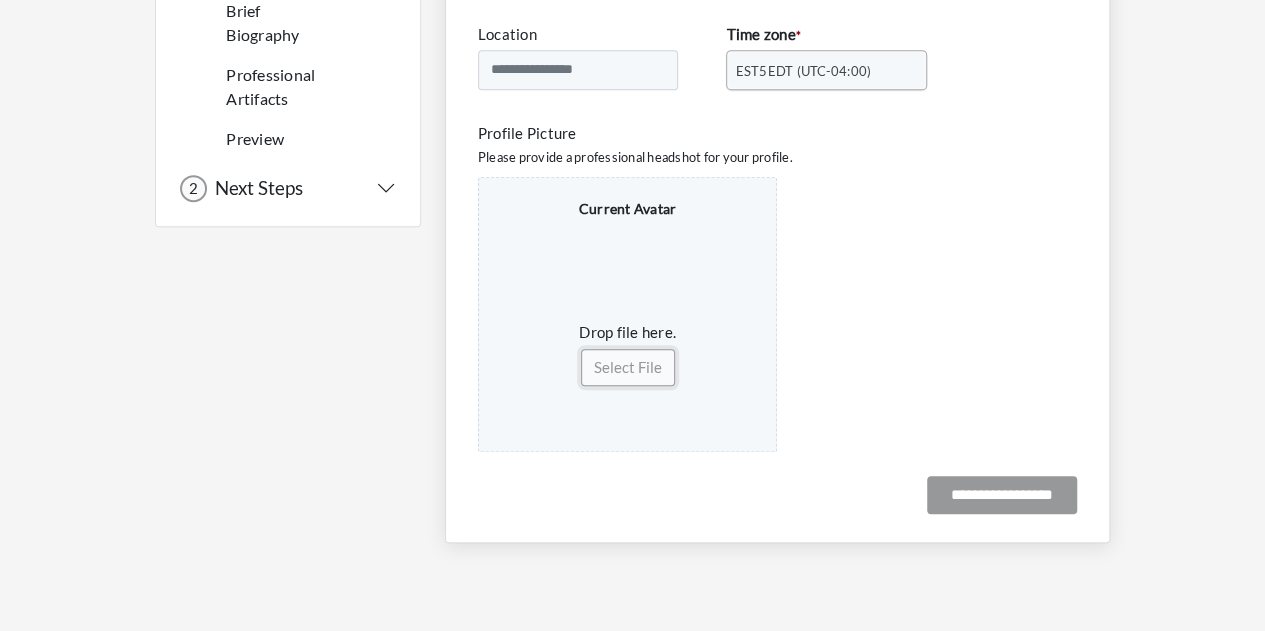 click on "Select File" at bounding box center [628, 367] 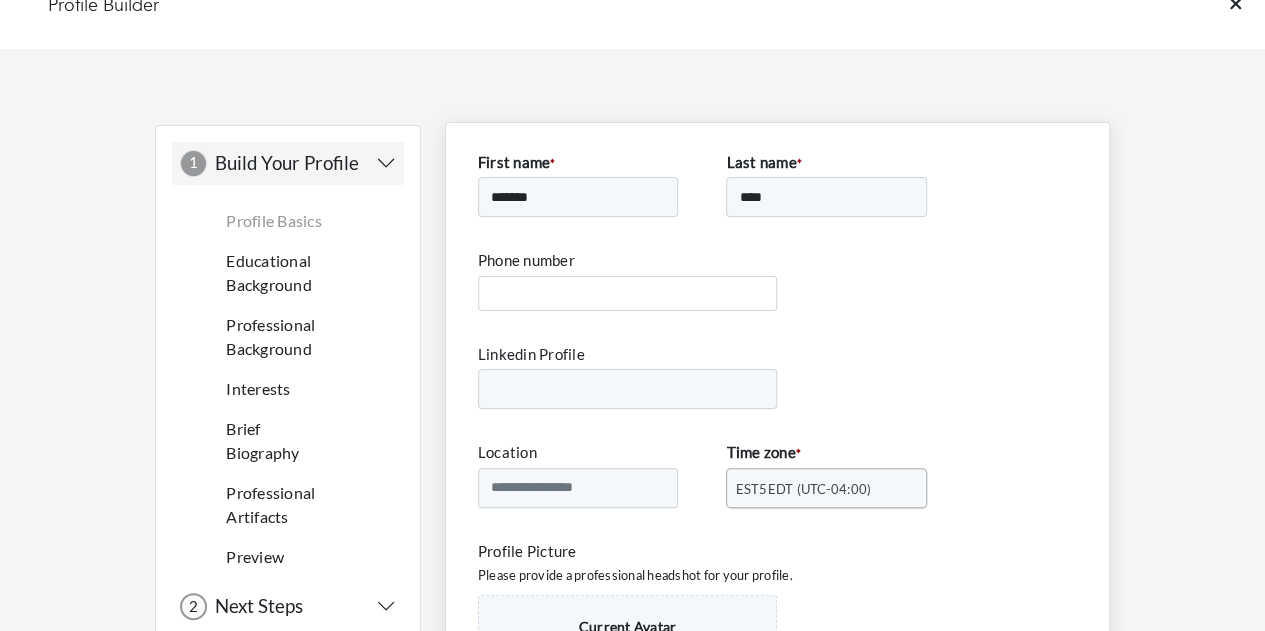 scroll, scrollTop: 30, scrollLeft: 0, axis: vertical 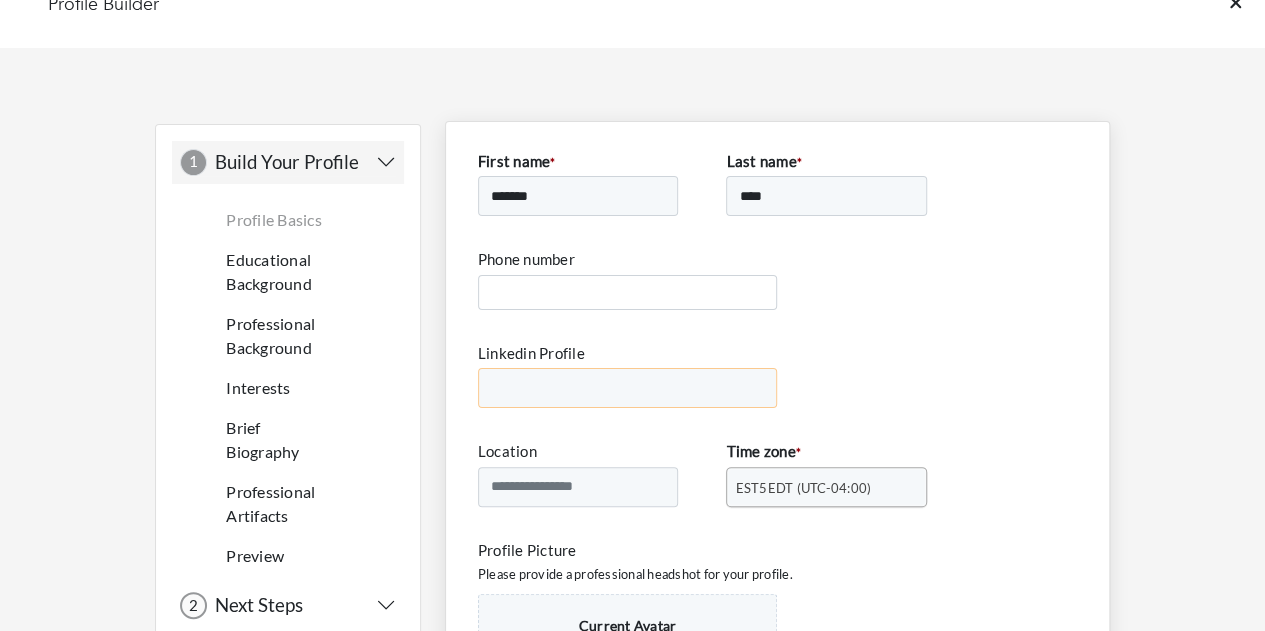 click on "Linkedin Profile" at bounding box center [628, 388] 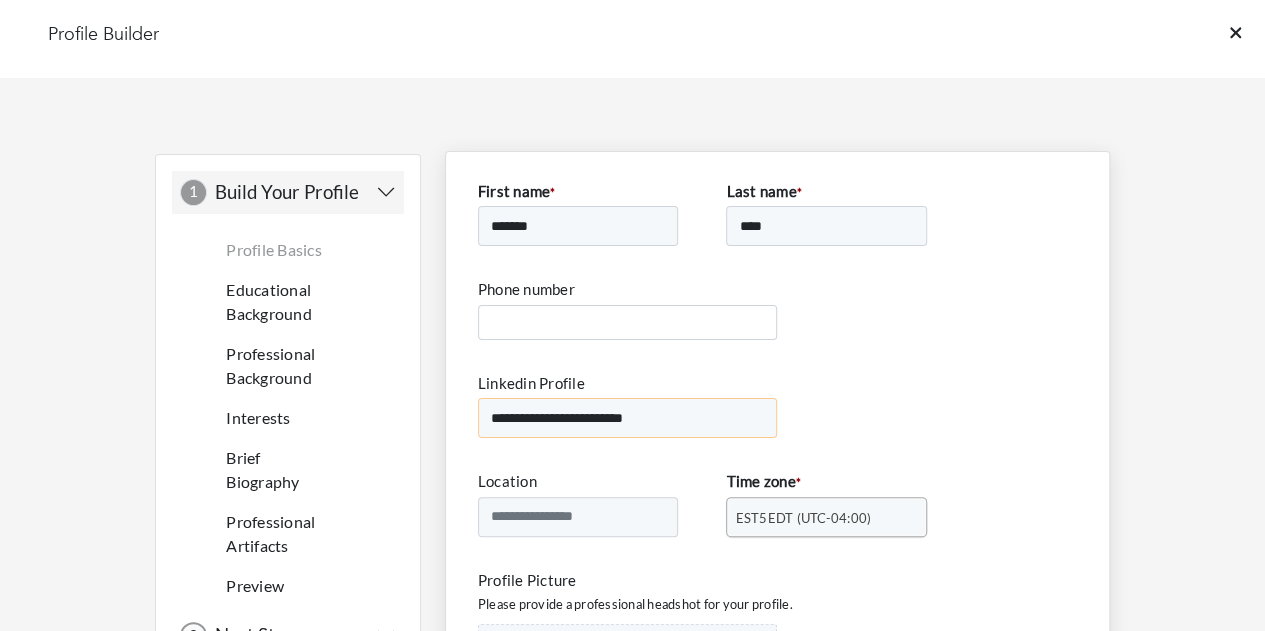 scroll, scrollTop: 451, scrollLeft: 0, axis: vertical 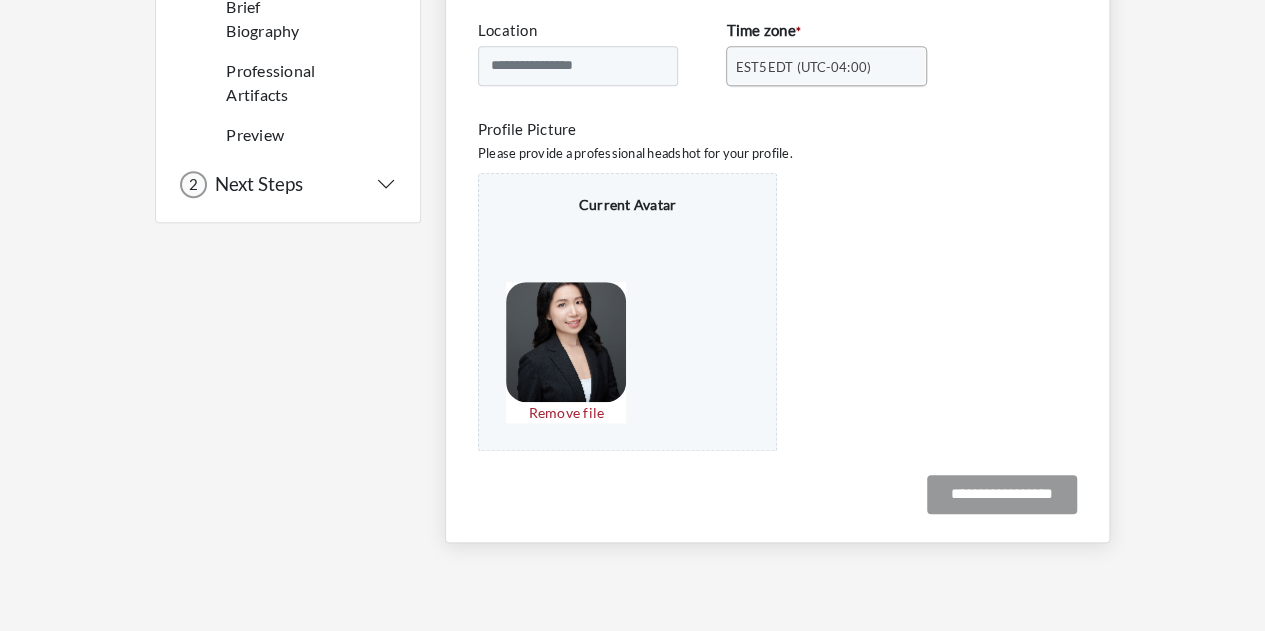 type on "**********" 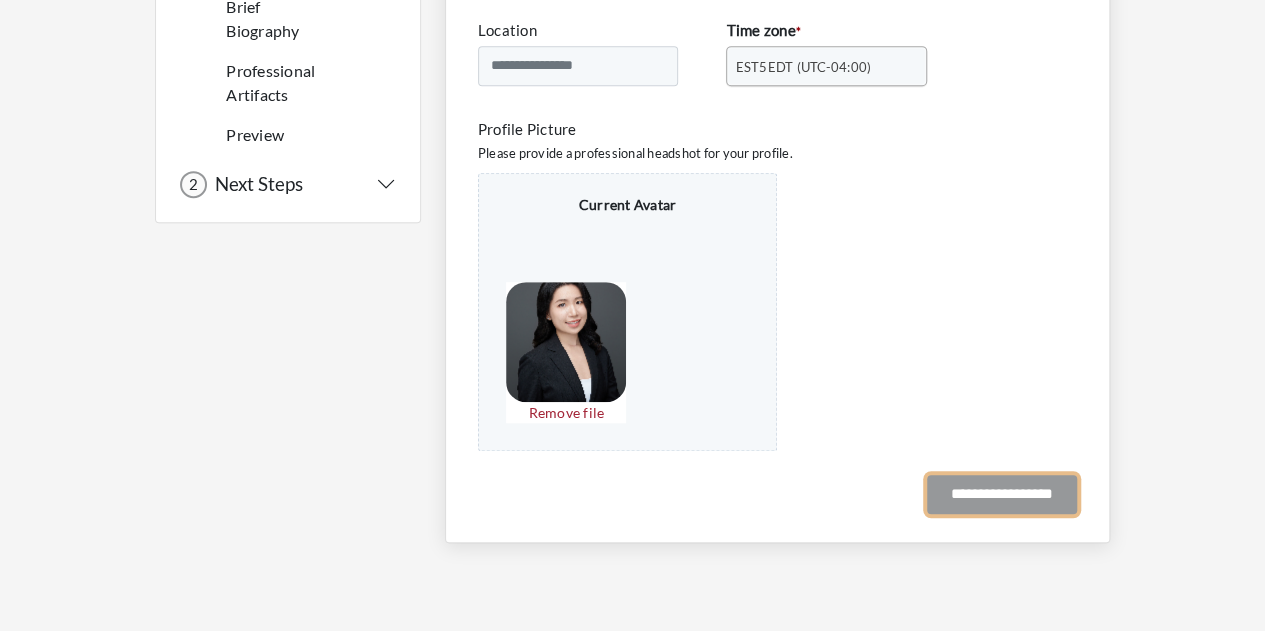 click on "**********" at bounding box center (1002, 494) 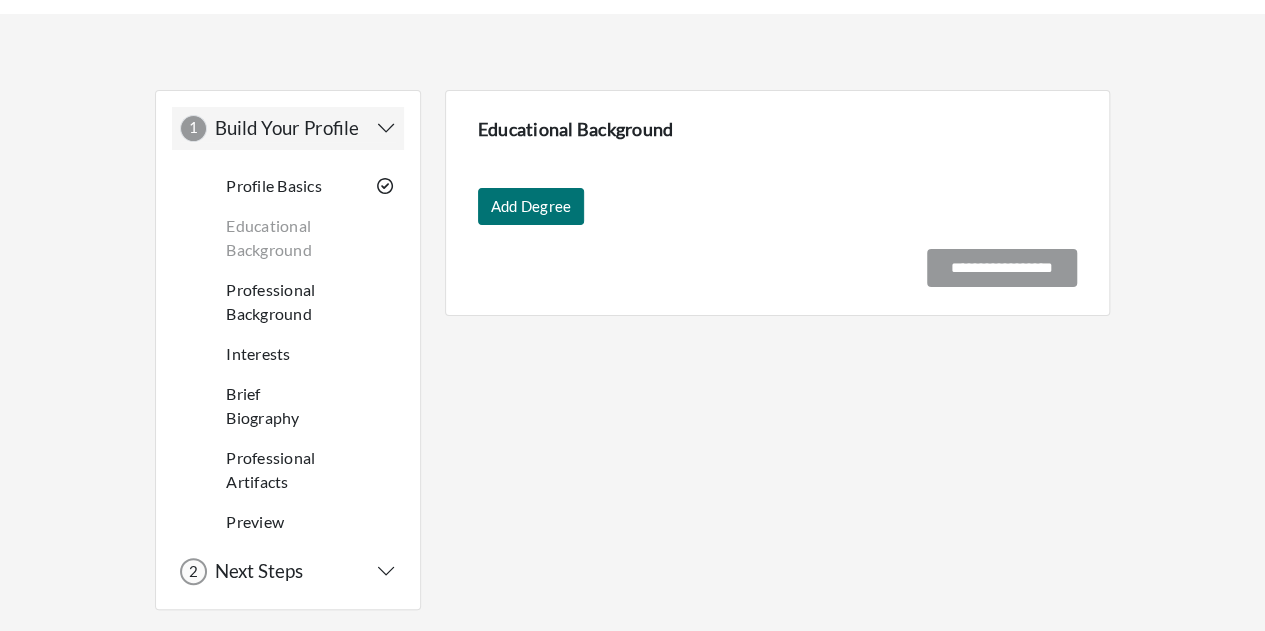 scroll, scrollTop: 0, scrollLeft: 0, axis: both 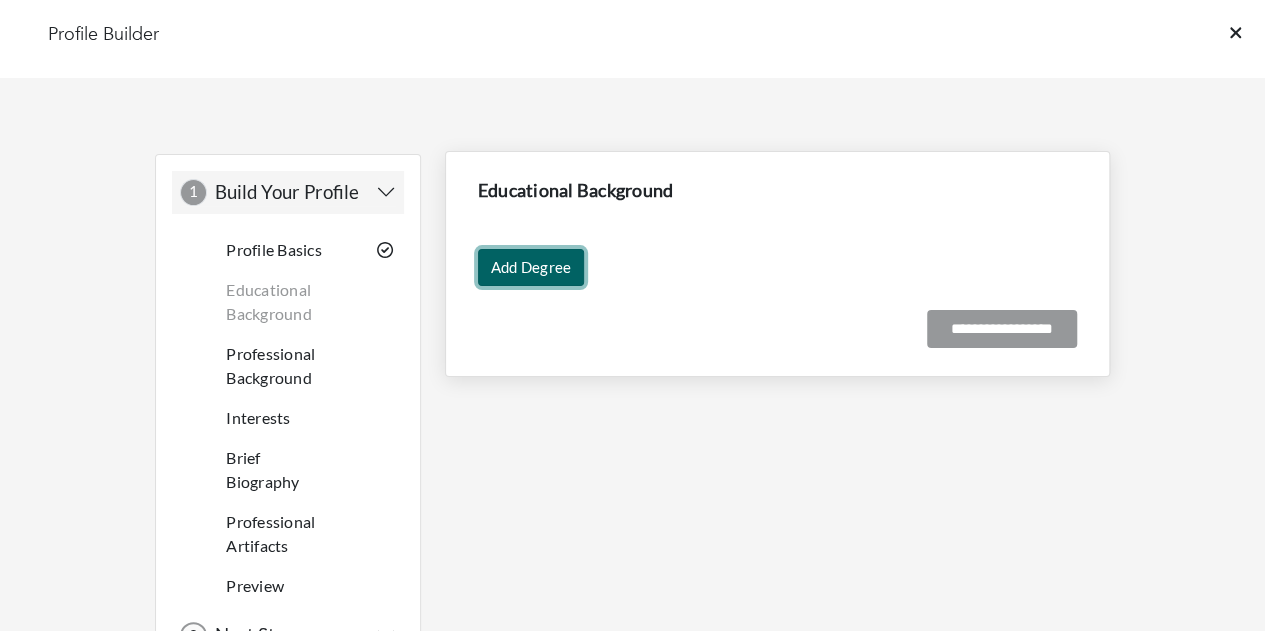 click on "Add Degree" at bounding box center (531, 267) 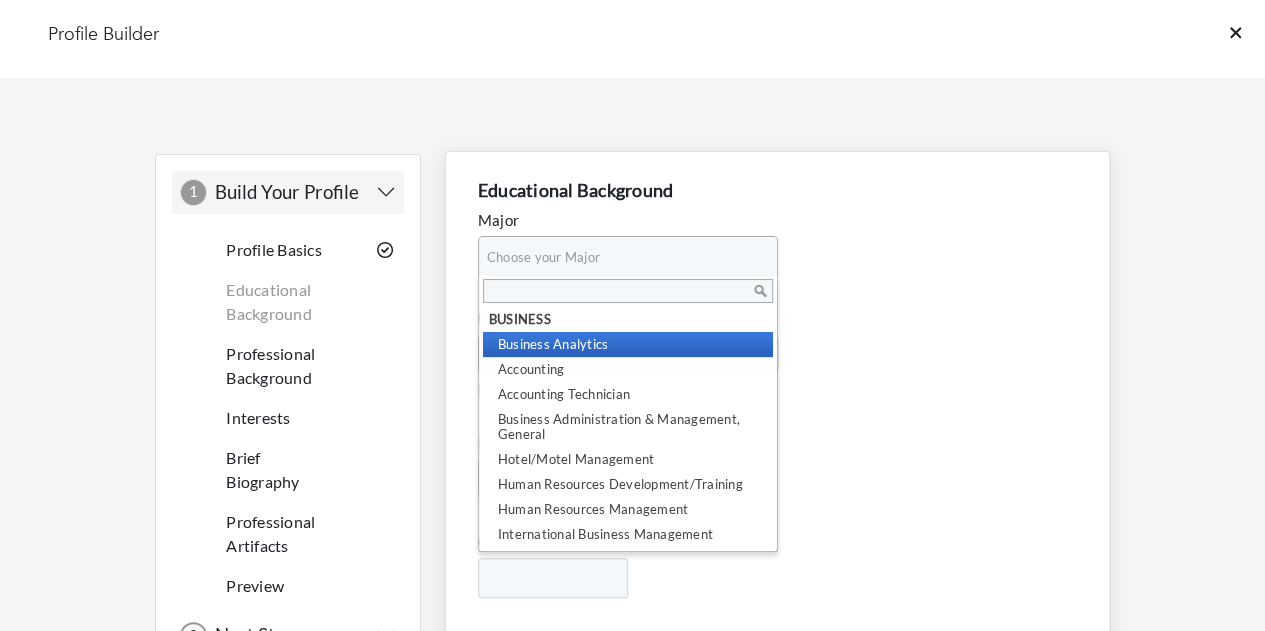 click on "Choose your Major" at bounding box center (619, 257) 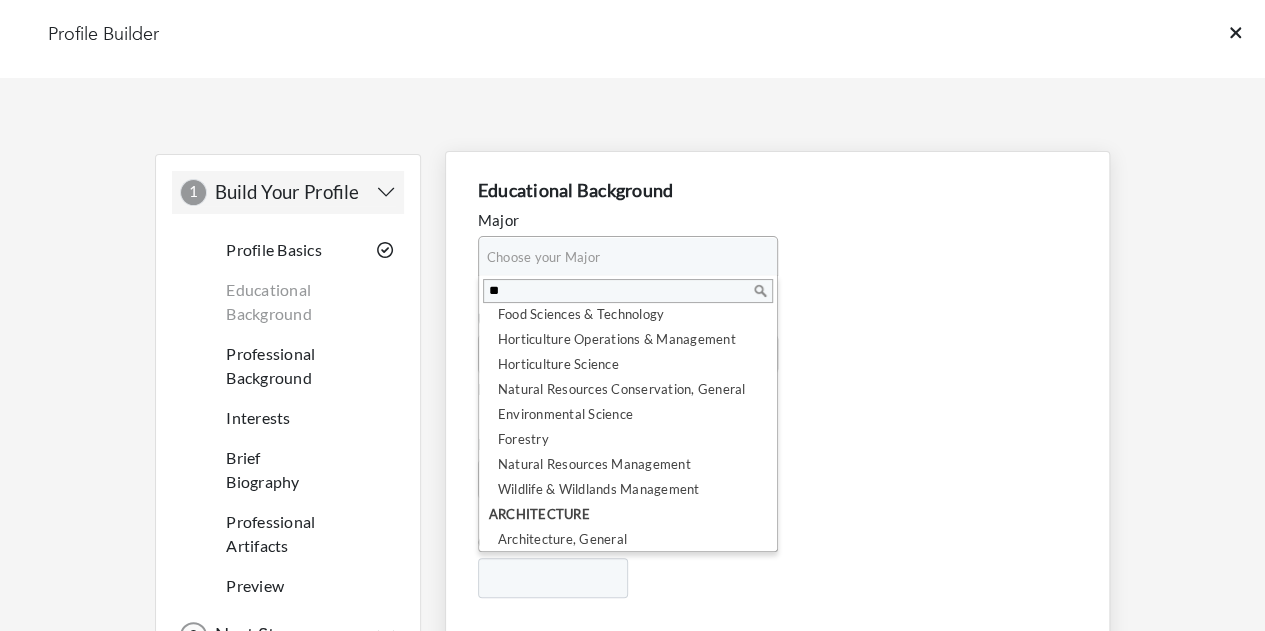 scroll, scrollTop: 24, scrollLeft: 0, axis: vertical 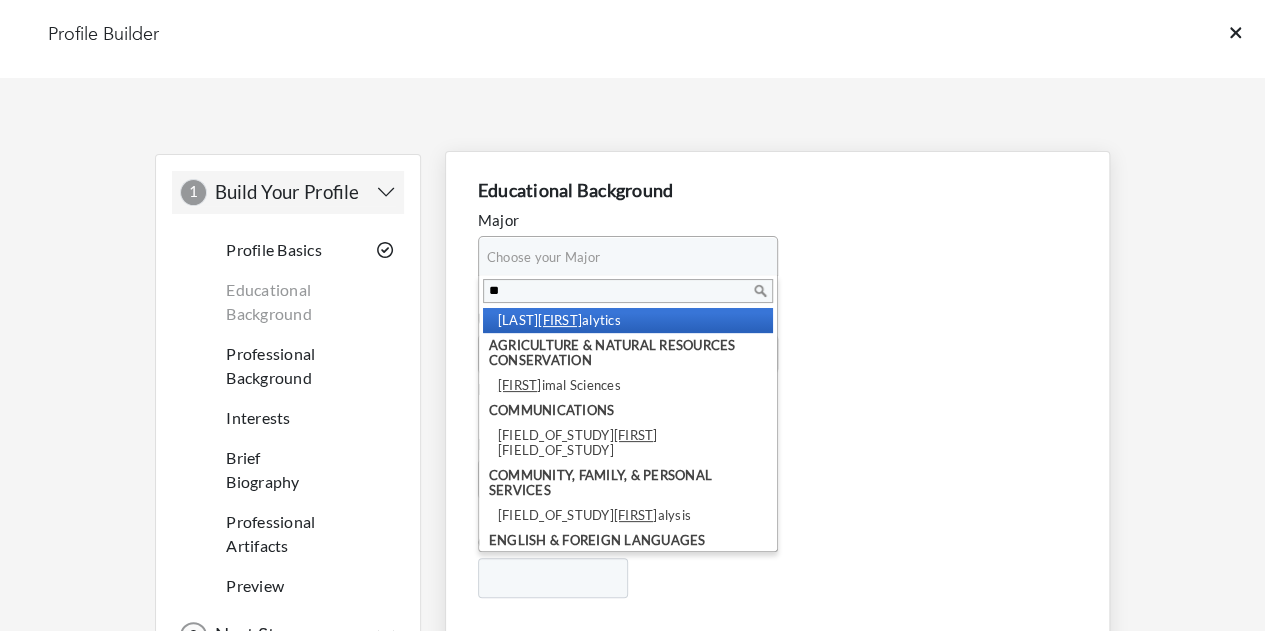 type on "**" 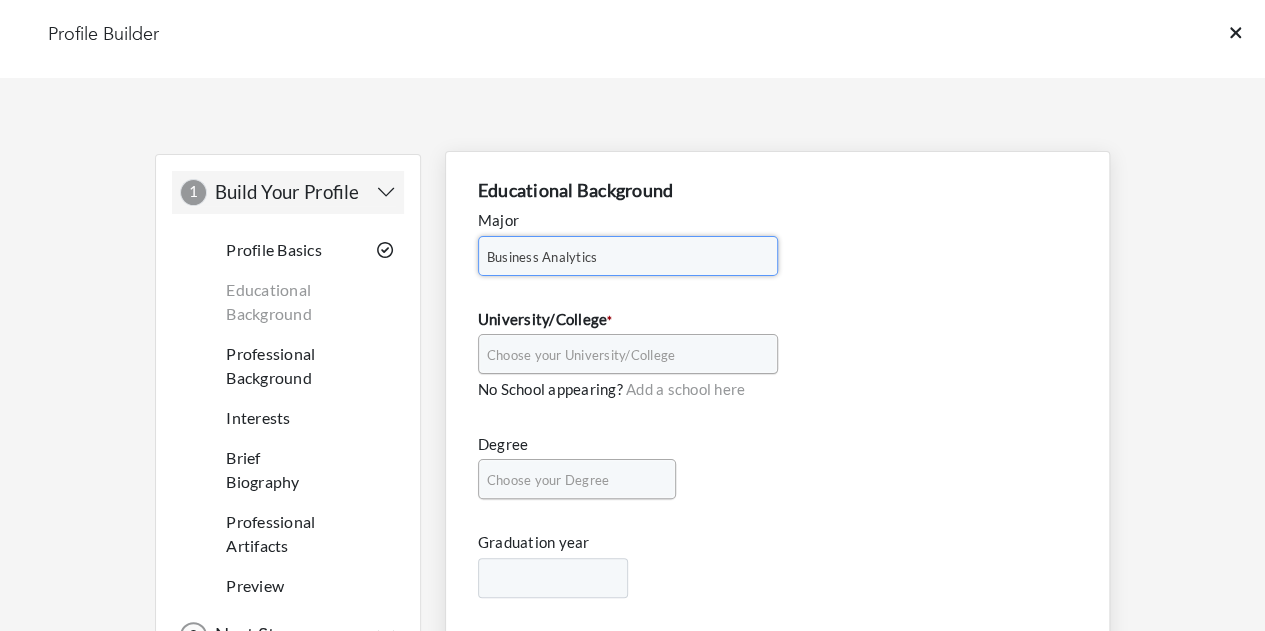 type 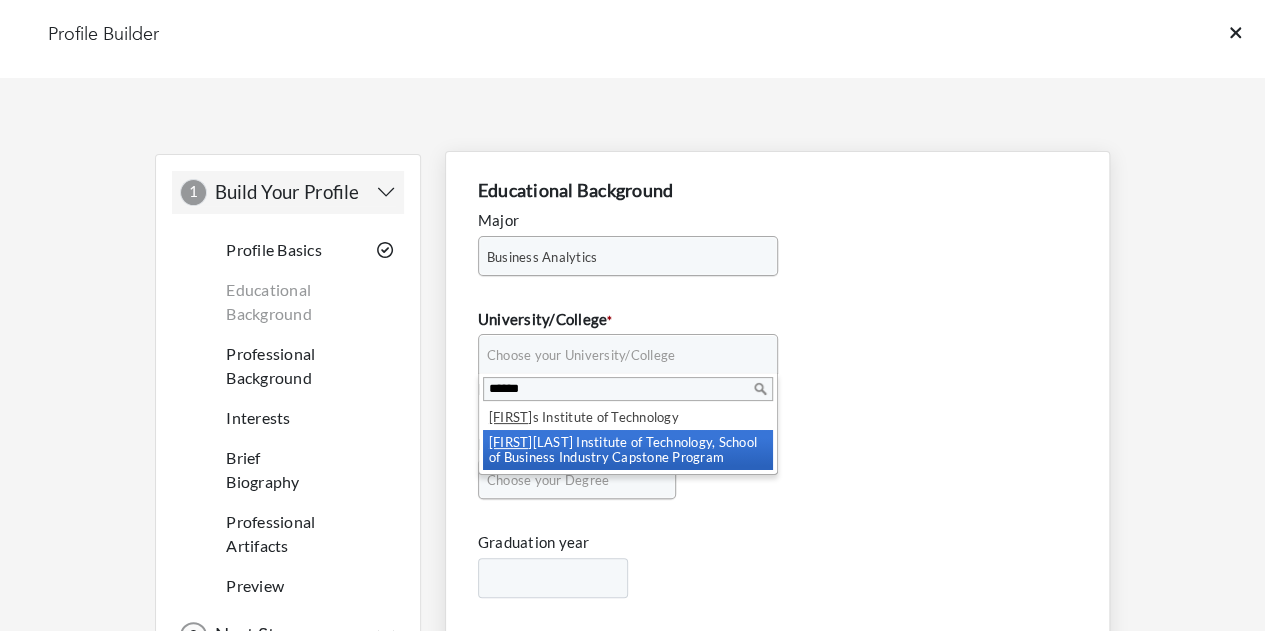 type on "******" 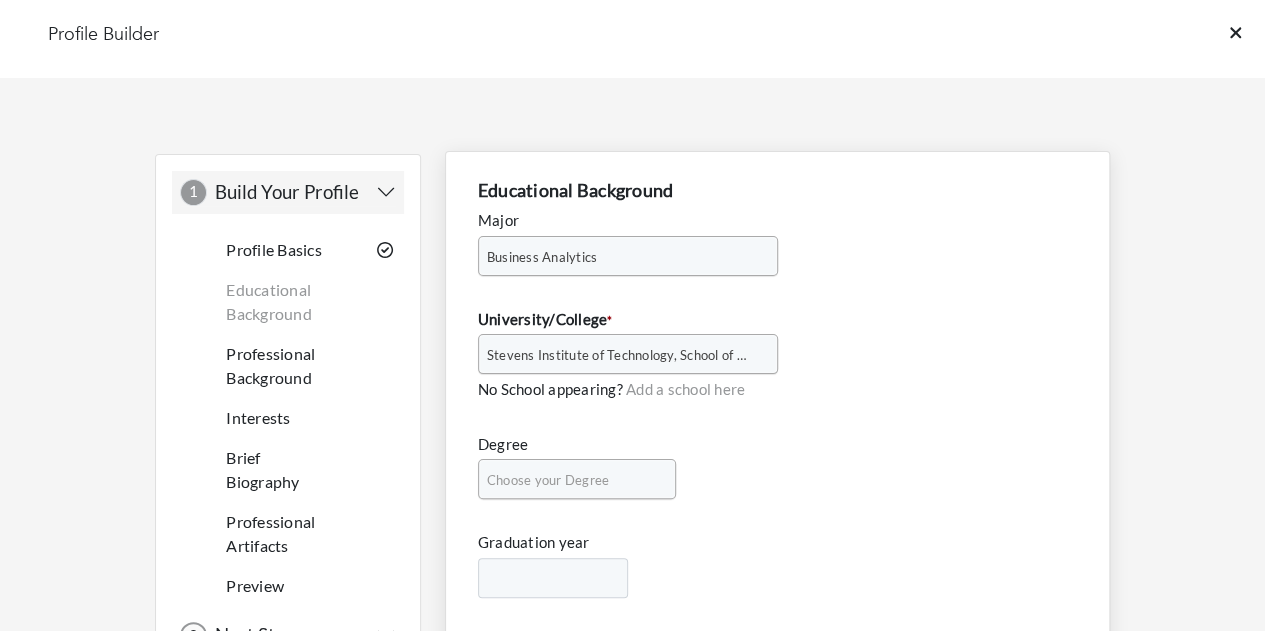 click on "Stevens Institute of Technology, School of Business Industry Capstone Program" at bounding box center [619, 355] 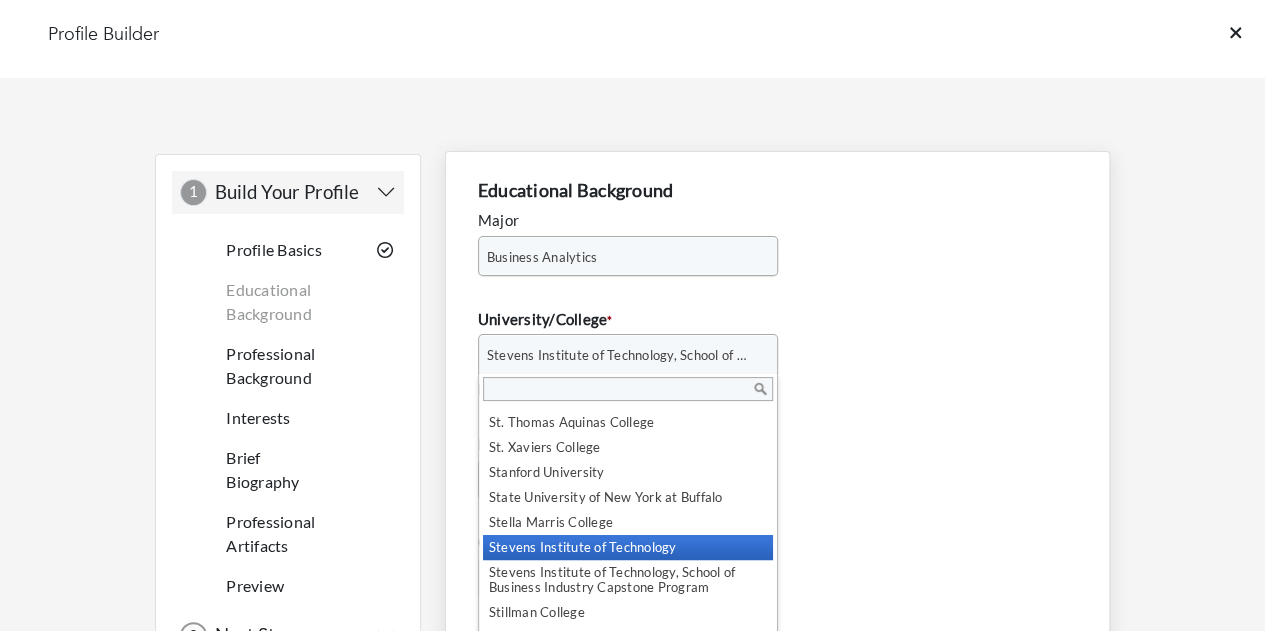 click on "Stevens Institute of Technology" at bounding box center (628, 547) 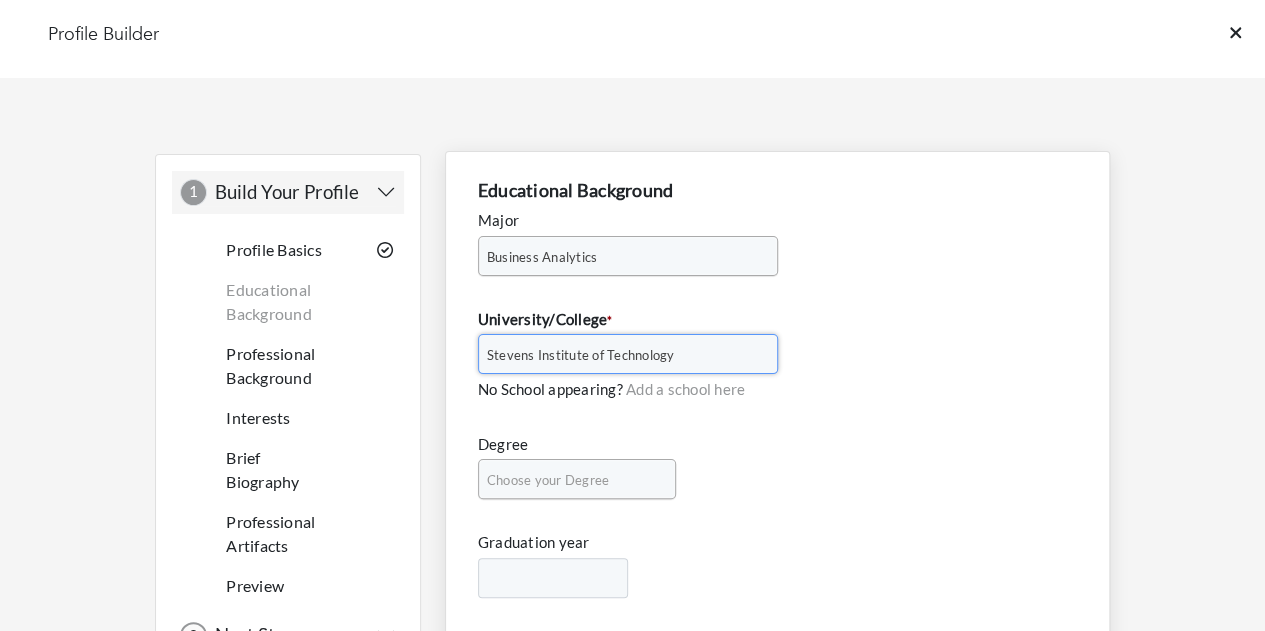 click on "Choose your Degree" at bounding box center (568, 480) 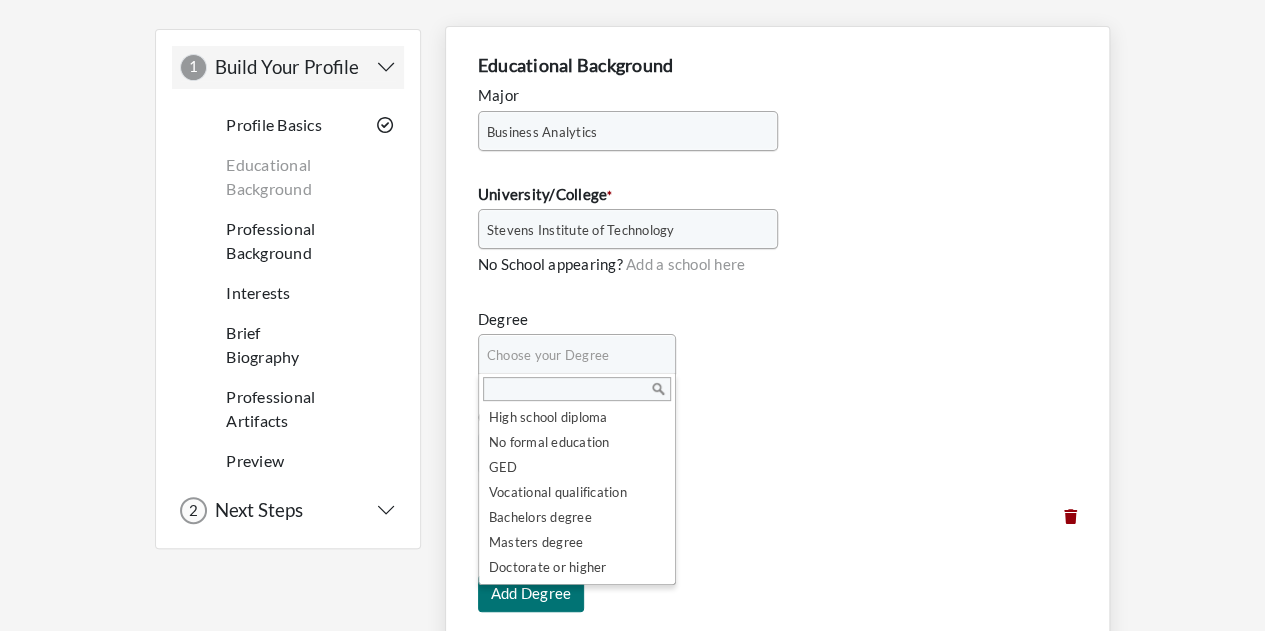 scroll, scrollTop: 131, scrollLeft: 0, axis: vertical 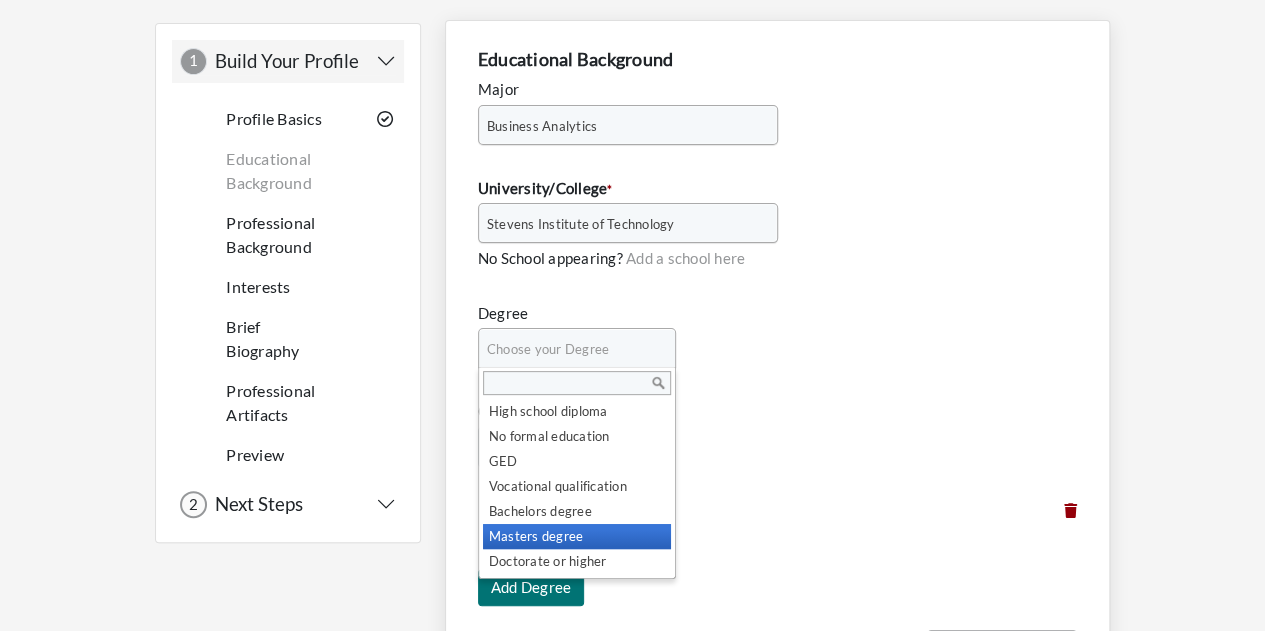 click on "Masters degree" at bounding box center (577, 536) 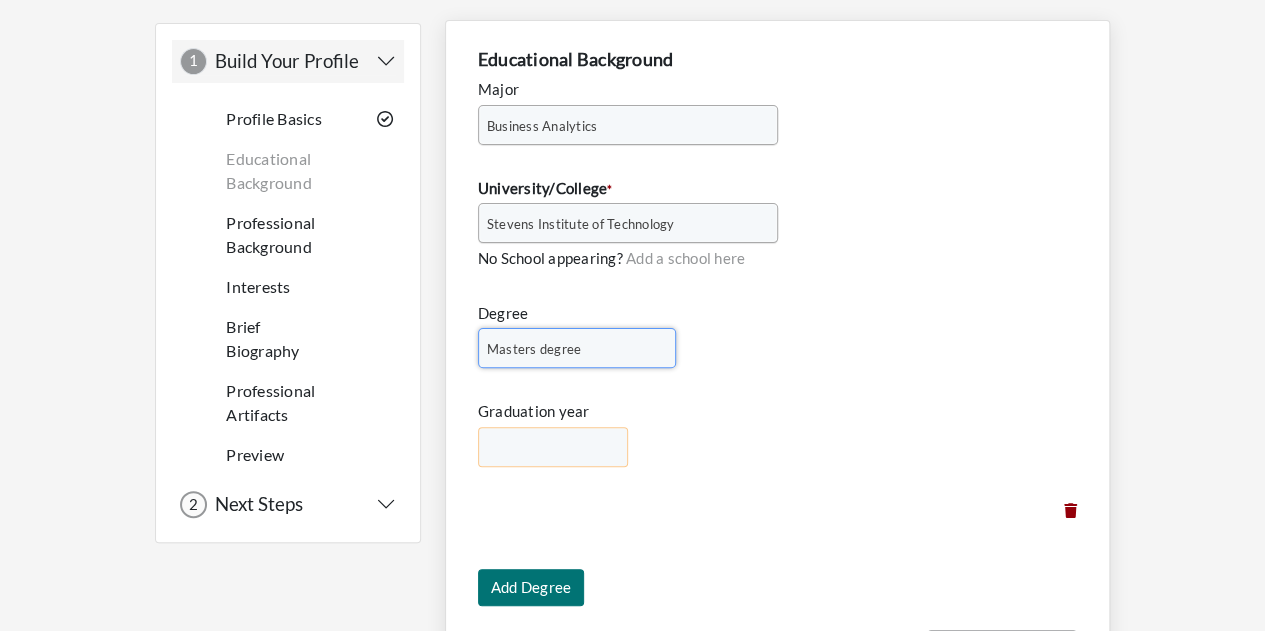 click on "****
****
****
****
****
****
****
****
****
****
****
****
****
****
****
****
****
****
****
****
****
****
****
****
****
****
****
****
****
****
****
****
****
****
****
****
****
****
****
****
****
****
****
****
****
****
****
****
****
****
****
****
****
****
****
****
****
****
****
****
****
****
****
****
****
****
****
****
****
****
****
****
****
****
****
****
****
****
****
****
****
****
****
****
****
****" at bounding box center [553, 447] 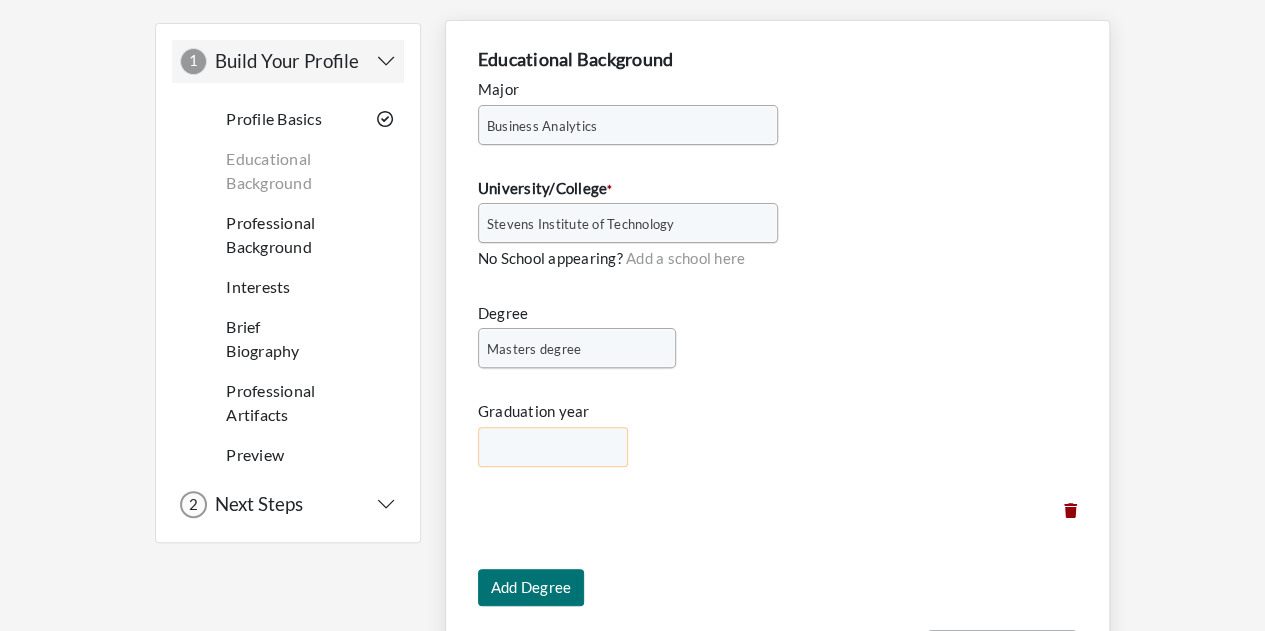 select on "****" 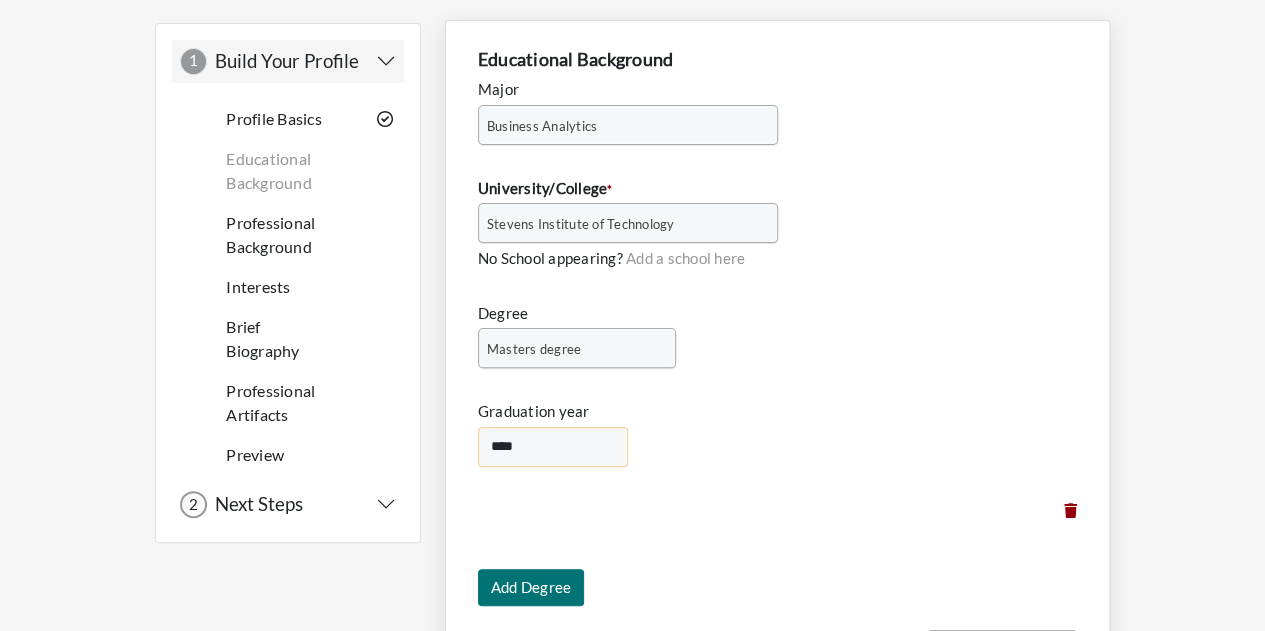 click on "****
****
****
****
****
****
****
****
****
****
****
****
****
****
****
****
****
****
****
****
****
****
****
****
****
****
****
****
****
****
****
****
****
****
****
****
****
****
****
****
****
****
****
****
****
****
****
****
****
****
****
****
****
****
****
****
****
****
****
****
****
****
****
****
****
****
****
****
****
****
****
****
****
****
****
****
****
****
****
****
****
****
****
****
****
****" at bounding box center (553, 447) 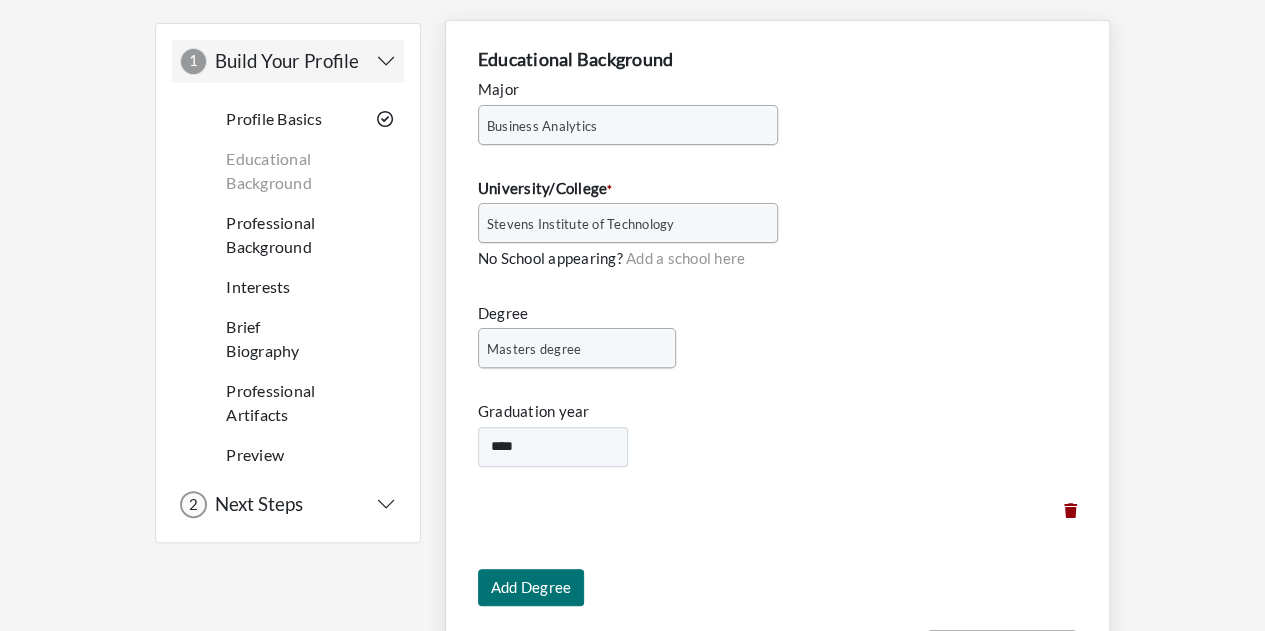 click on "**********" at bounding box center (777, 299) 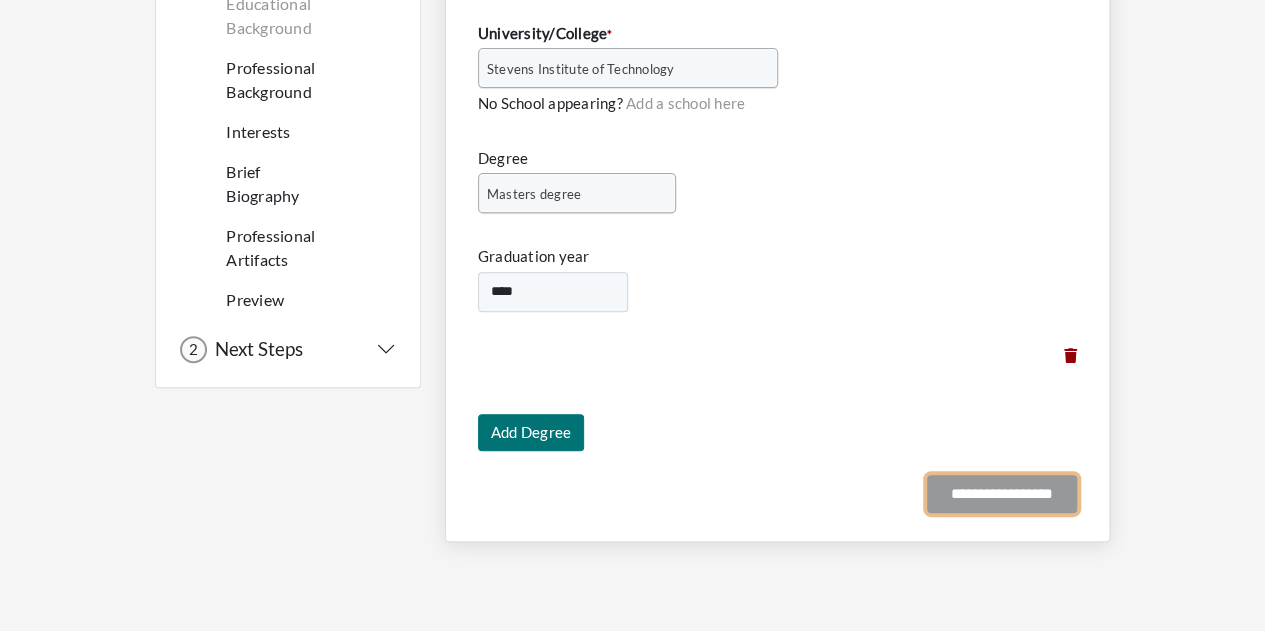 click on "**********" at bounding box center [1002, 494] 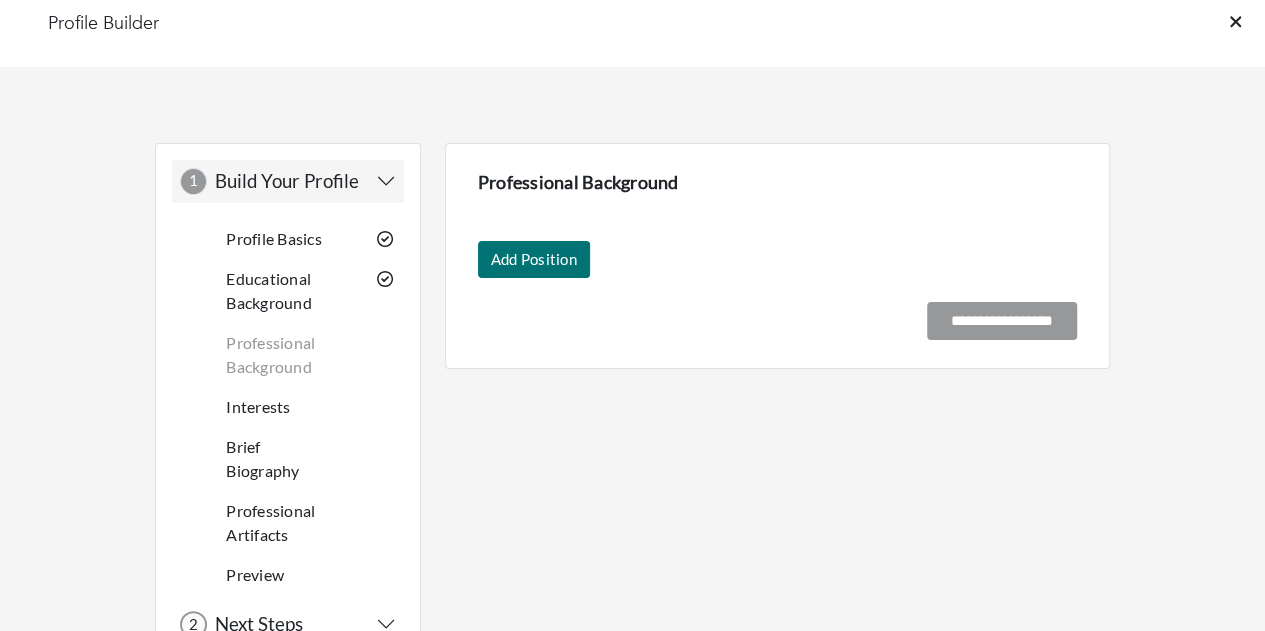 scroll, scrollTop: 0, scrollLeft: 0, axis: both 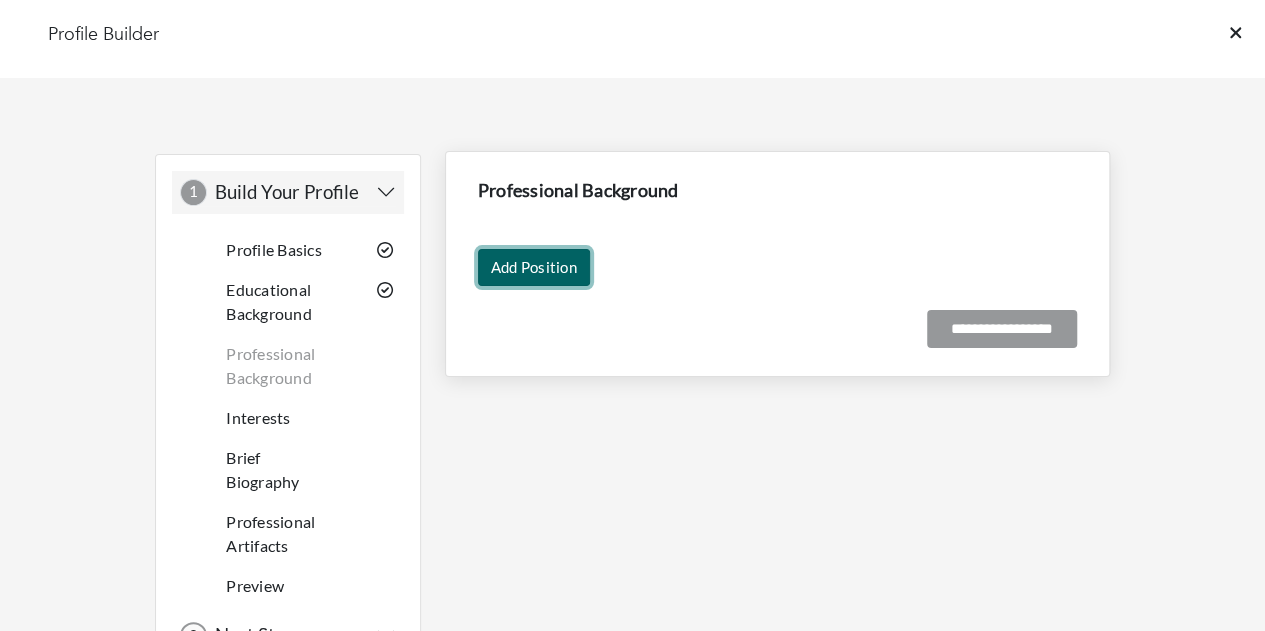 click on "Add Position" at bounding box center (534, 267) 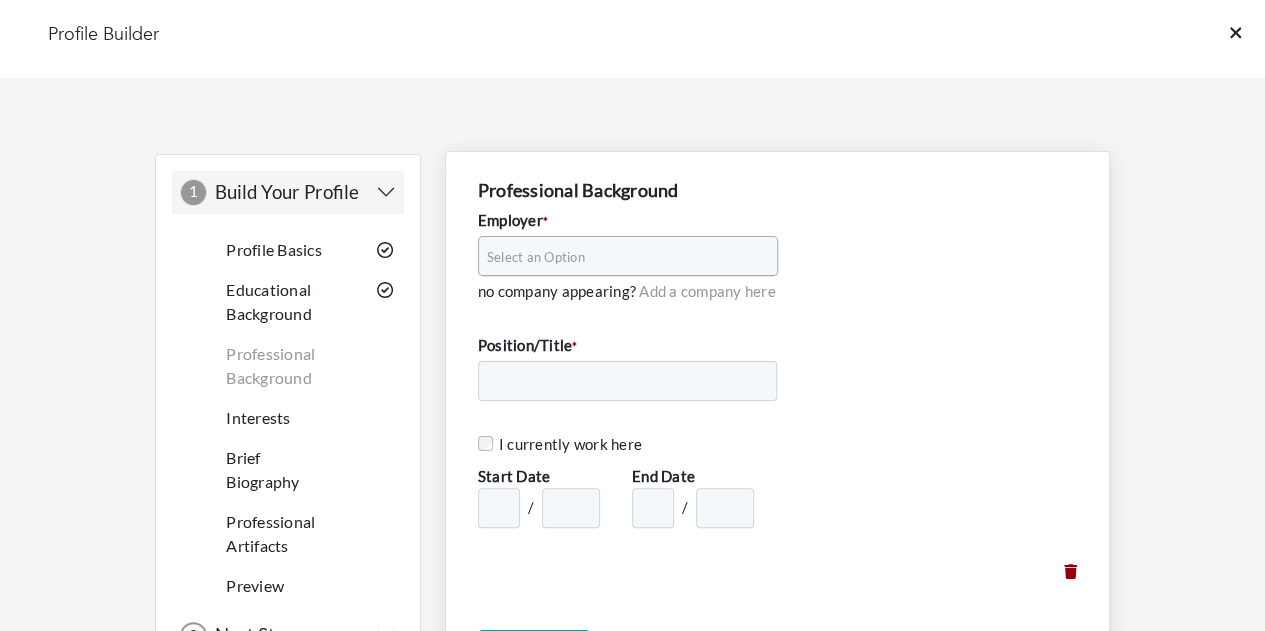 click on "Select an Option" at bounding box center [619, 257] 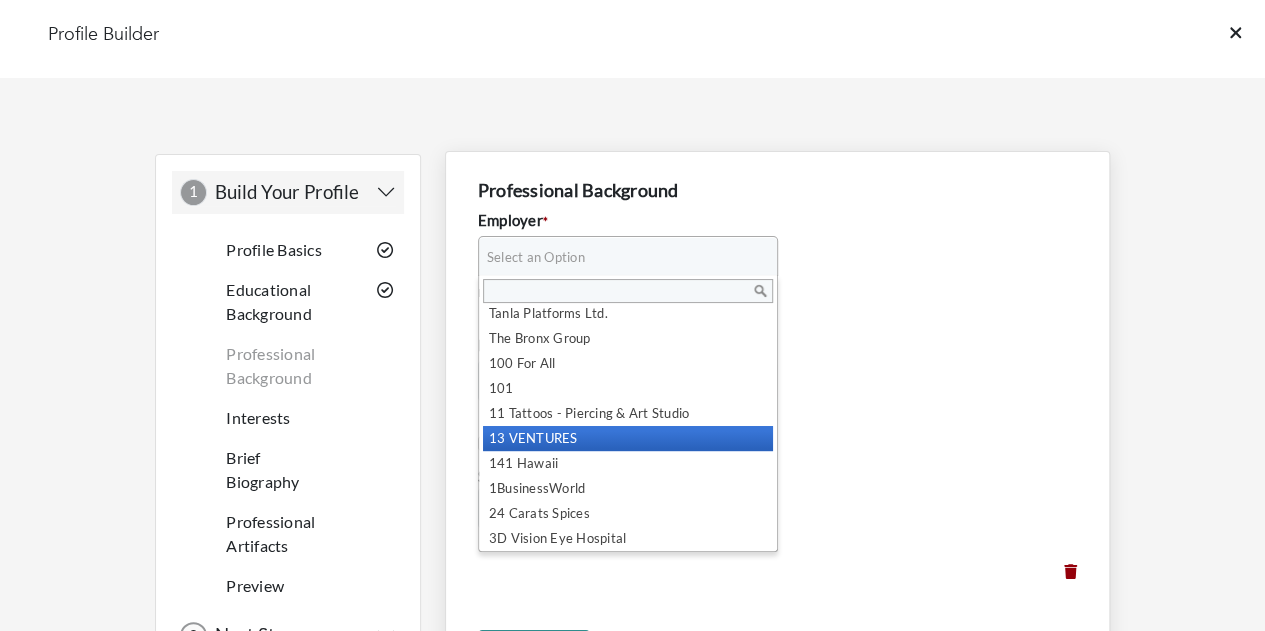 scroll, scrollTop: 0, scrollLeft: 0, axis: both 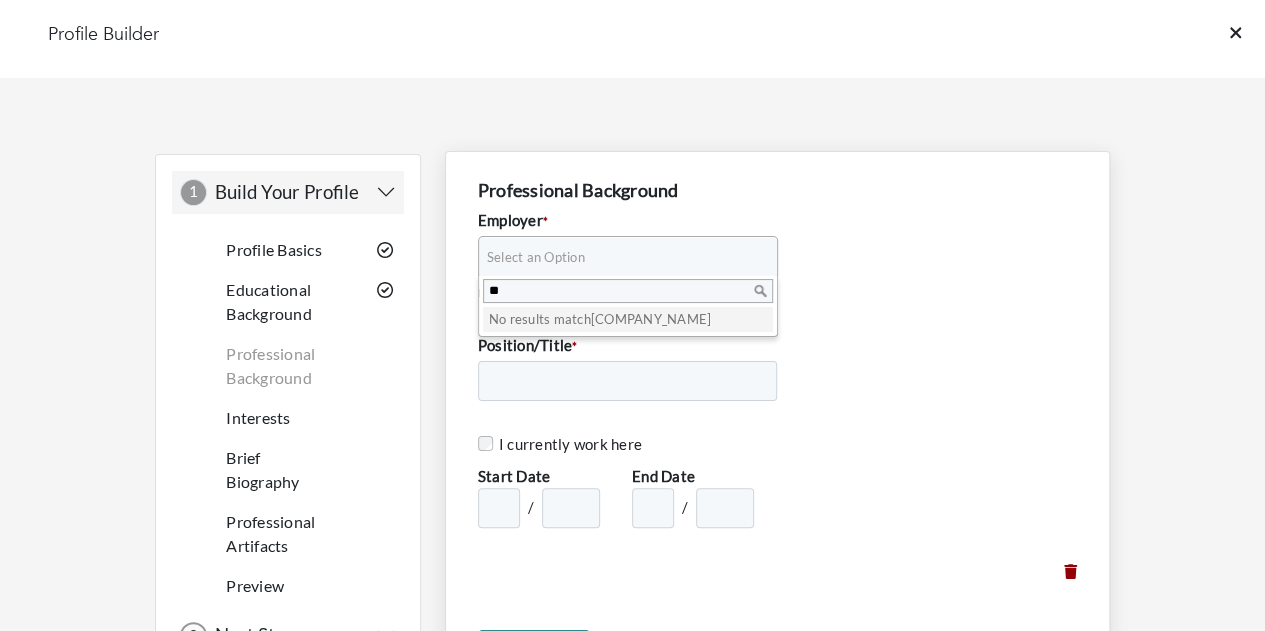type on "*" 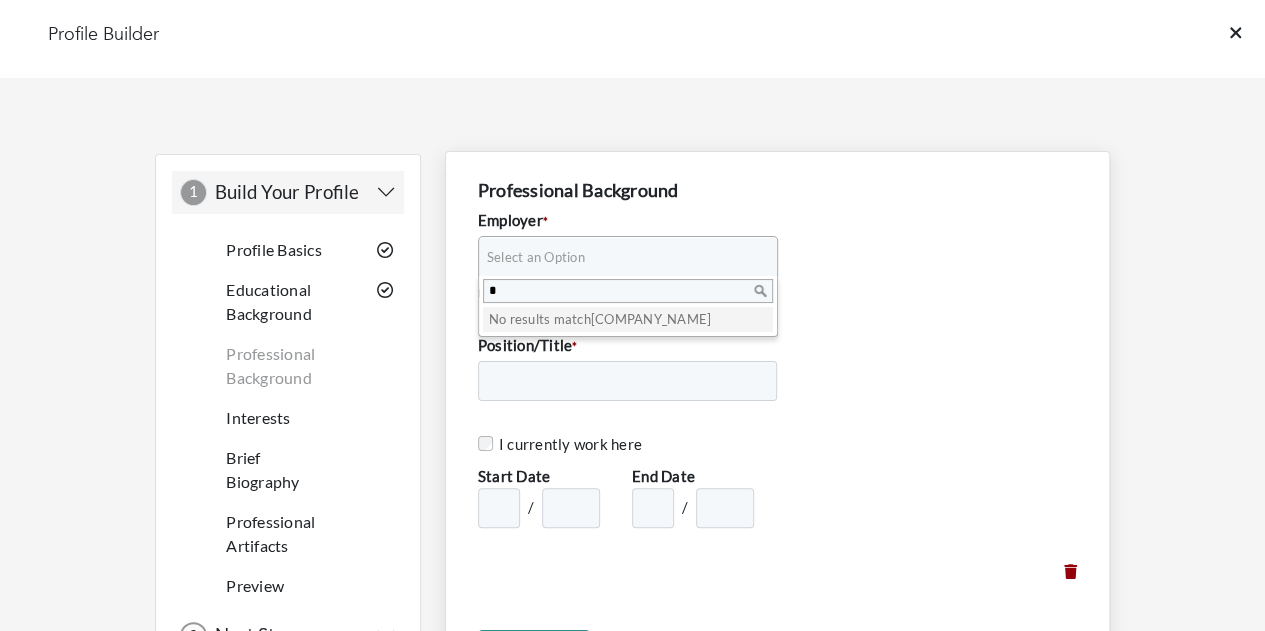 type 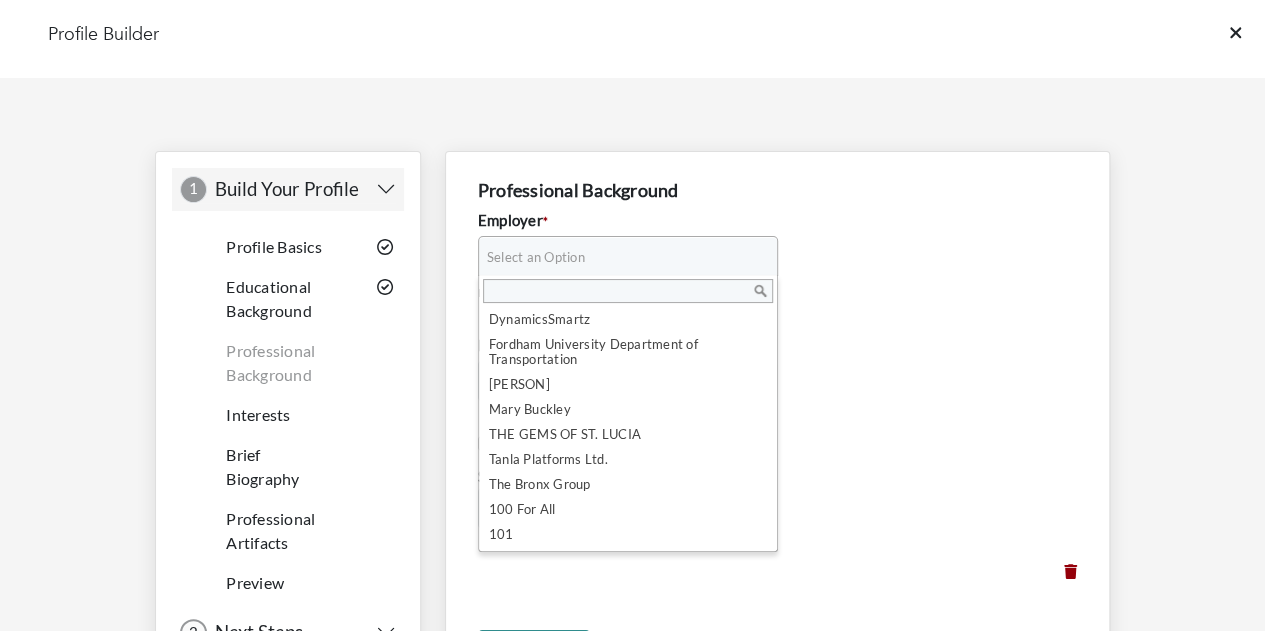 click on "Interests" at bounding box center [281, 415] 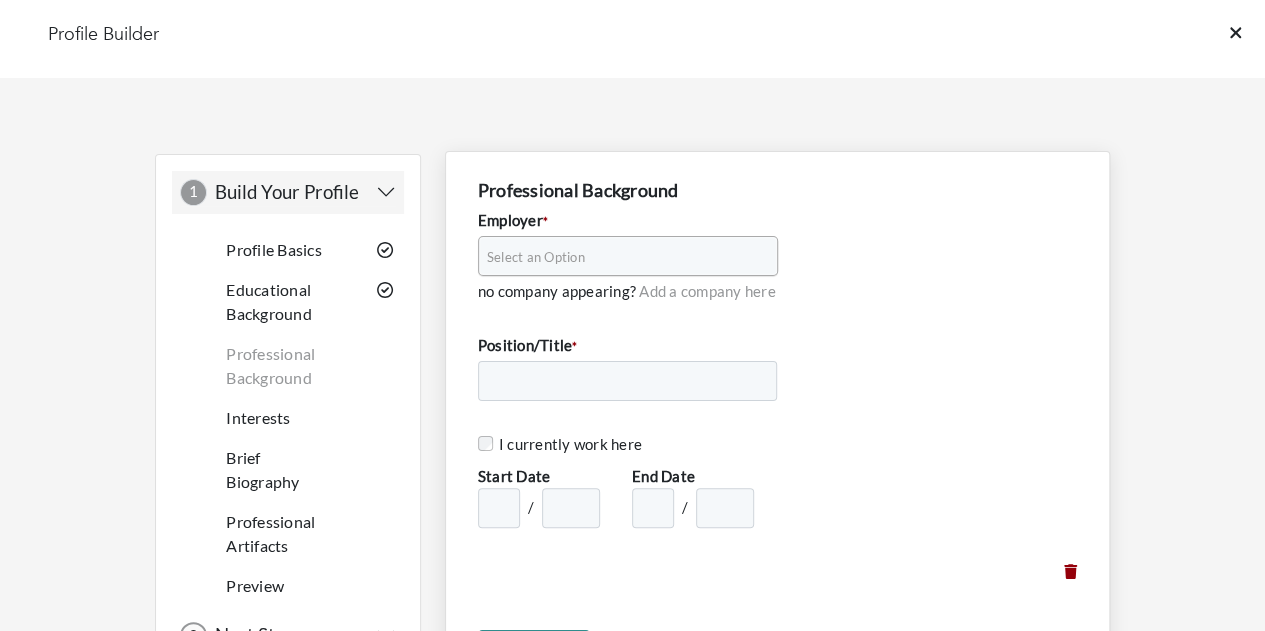 scroll, scrollTop: 216, scrollLeft: 0, axis: vertical 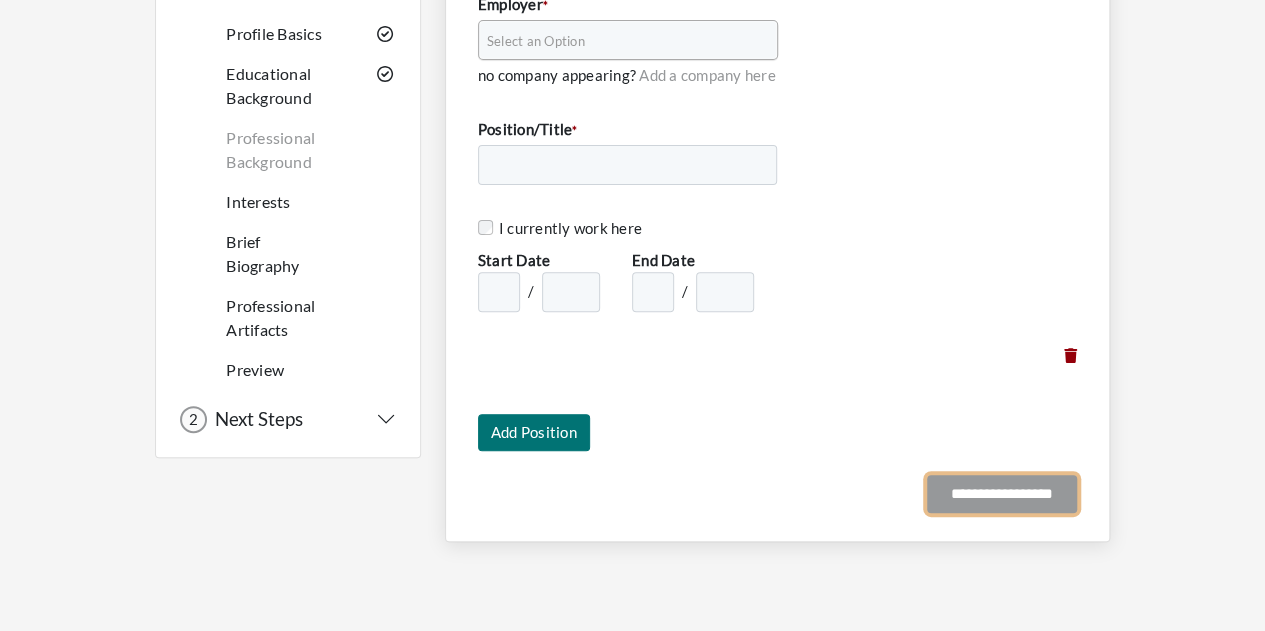 click on "**********" at bounding box center [1002, 494] 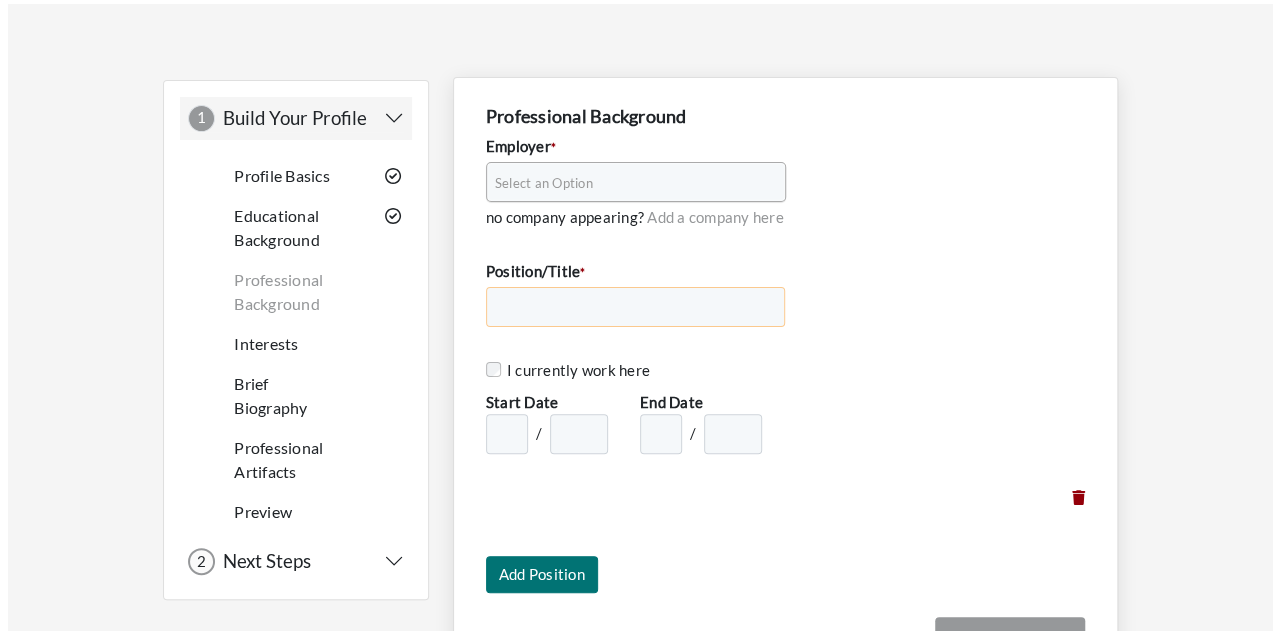 scroll, scrollTop: 72, scrollLeft: 0, axis: vertical 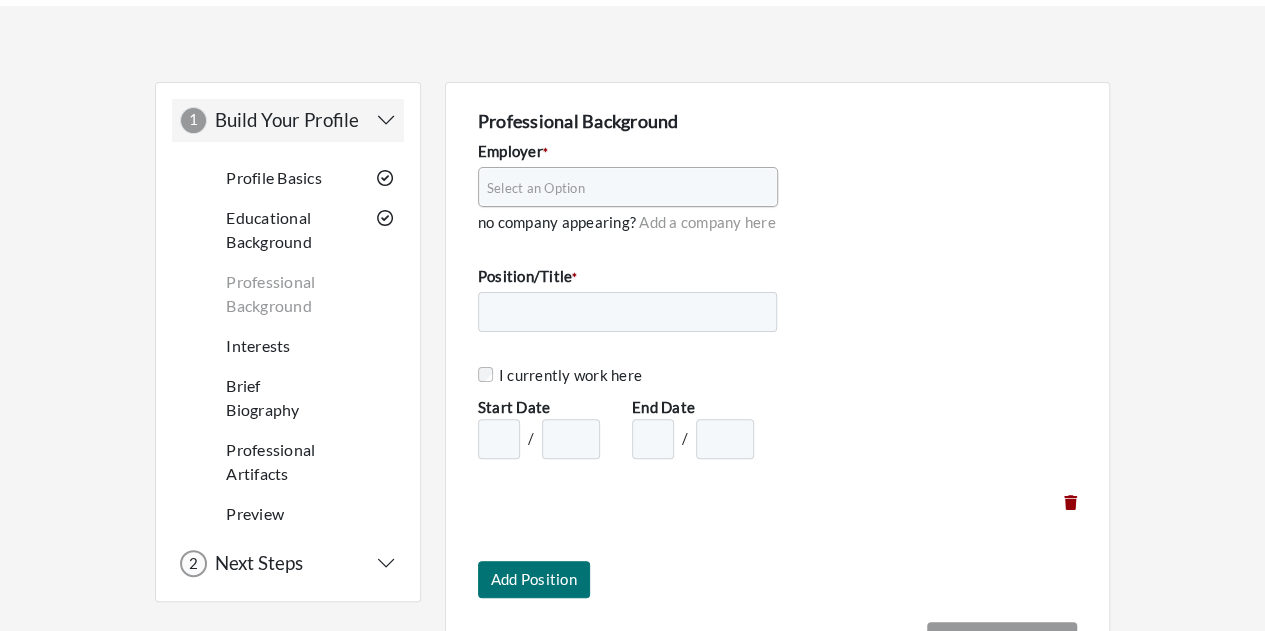 click on "Add a company here" at bounding box center (707, 222) 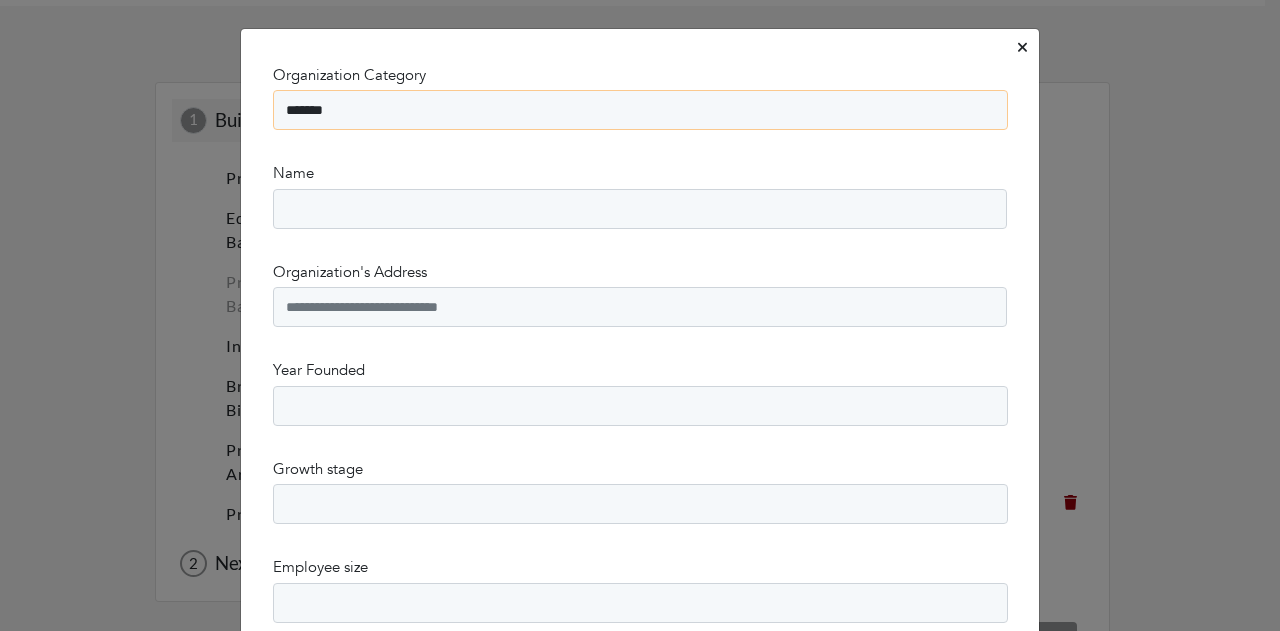 click on "*******
******" at bounding box center [640, 110] 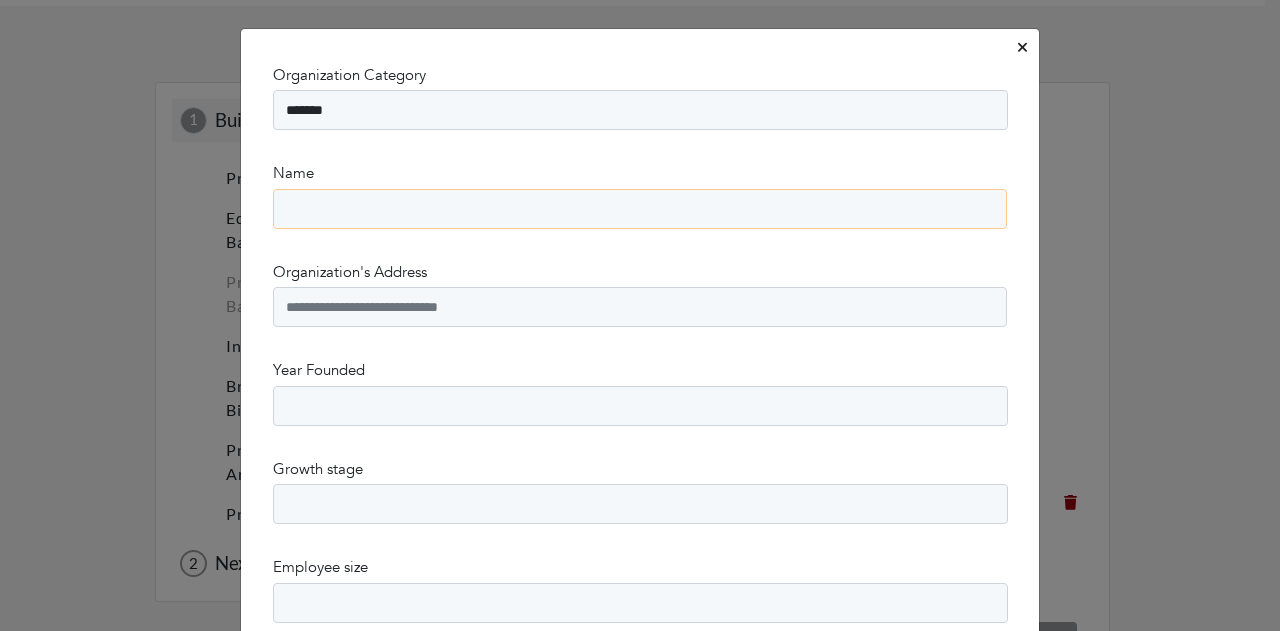 click on "Name" at bounding box center [640, 209] 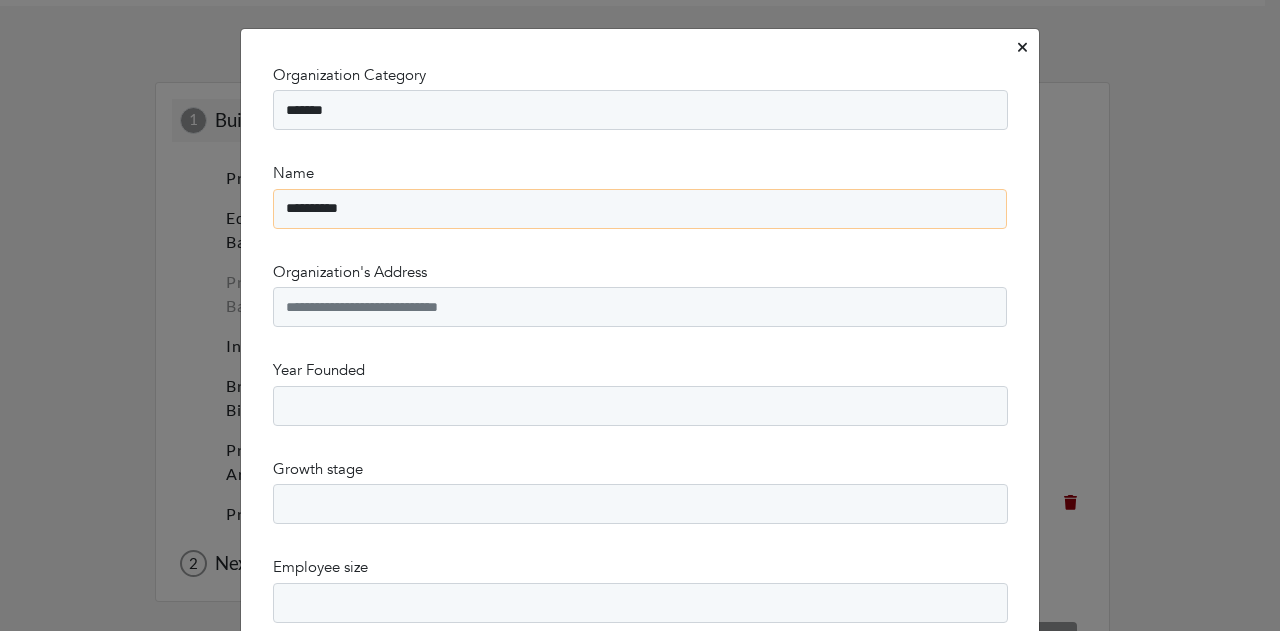 drag, startPoint x: 353, startPoint y: 195, endPoint x: 238, endPoint y: 202, distance: 115.212845 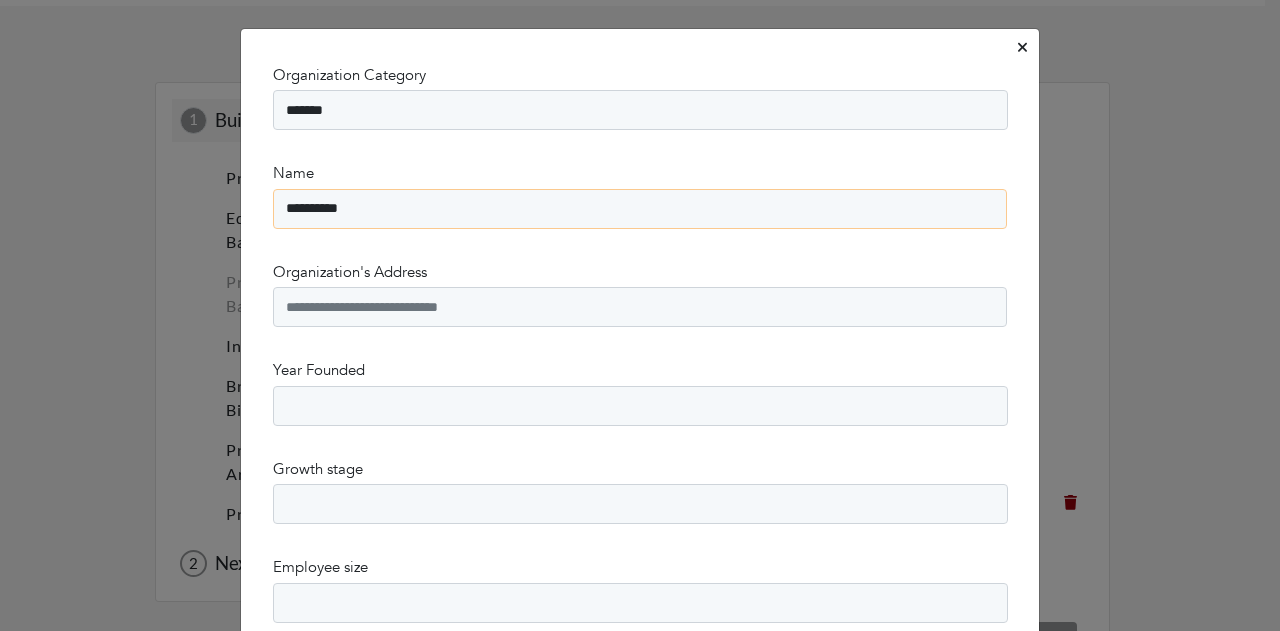 click on "Organization Category
*******
******
Name *********
Organization's Address
Year Founded
****
****
****
****
****
****
****
****
****
****
****
****
****
****
****
****
****
****
****
****
****
****
****
****
****
****
****
****
****
****
****
****
****
****
****
****
****
****
****
****
****
****
****
****
****
****
****
****
****
****
****
****
****
****
****
****
****
****
****
****
****
****
****
****
****
****
****
****
****
****
****
****
****
****
****
****
****
****
****
****
****
****
****
****
****
****
****
****
****
****
****
****
****
****
****
****
****
****
****
****
****
****
****
****
****
****
****
****
****
****
****
****
****
****
****
****
****
****
****
****
****
****
****" at bounding box center (640, 1411) 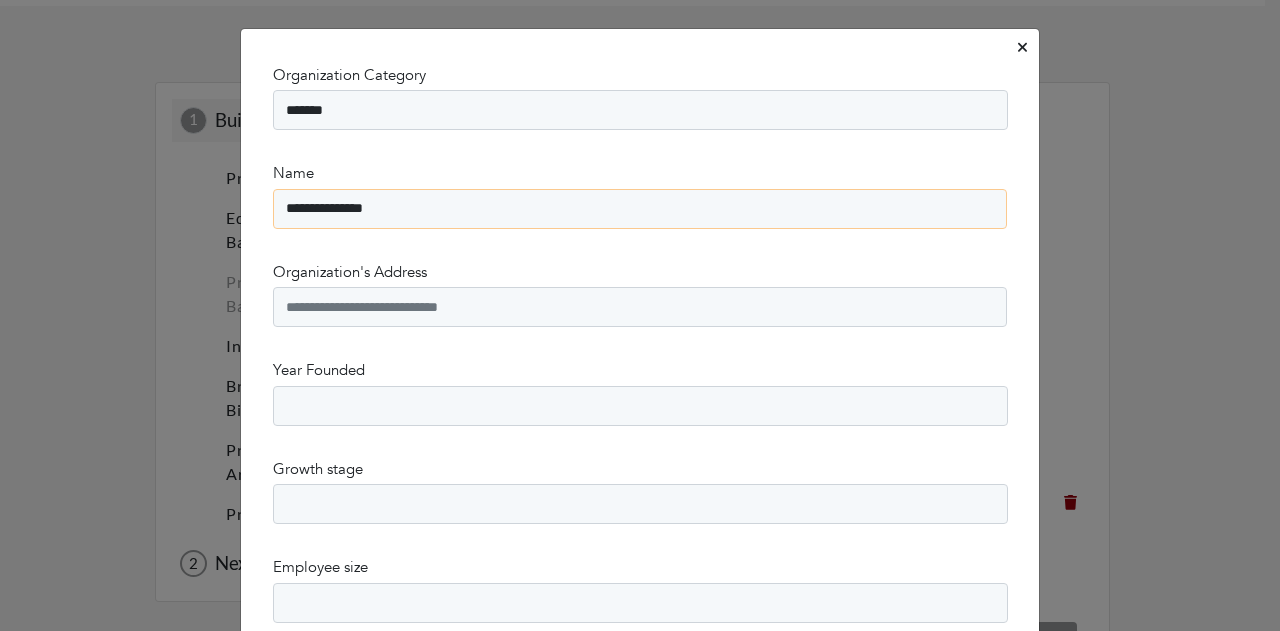 type on "**********" 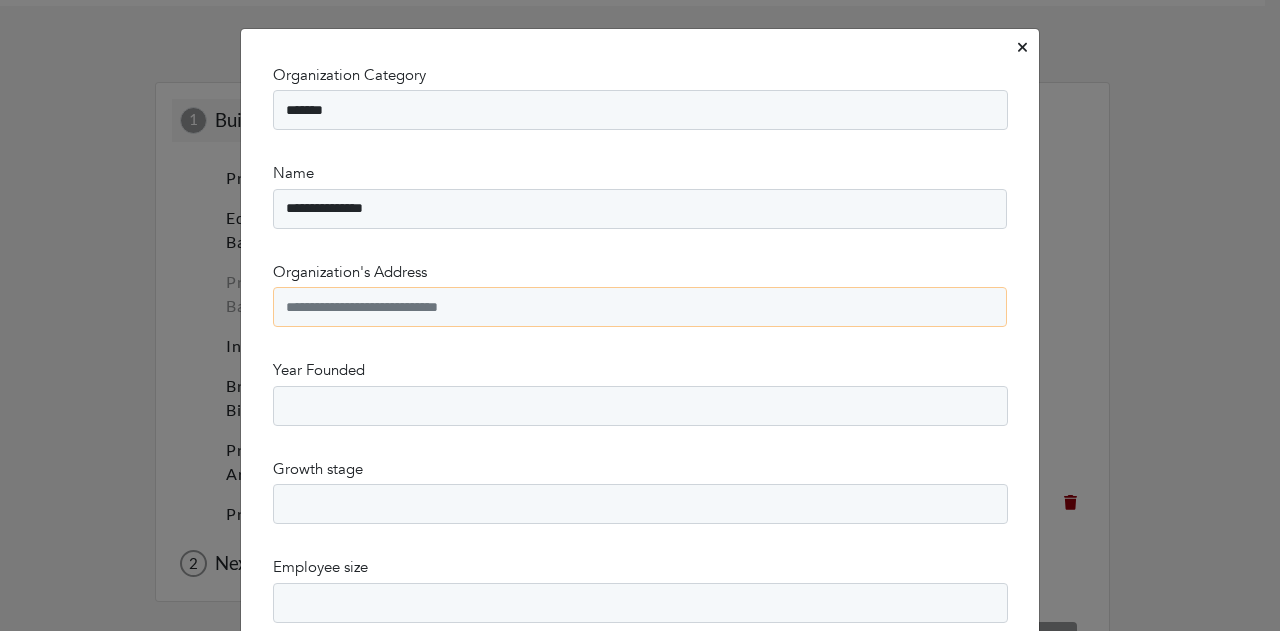 click on "Organization's Address" at bounding box center [640, 307] 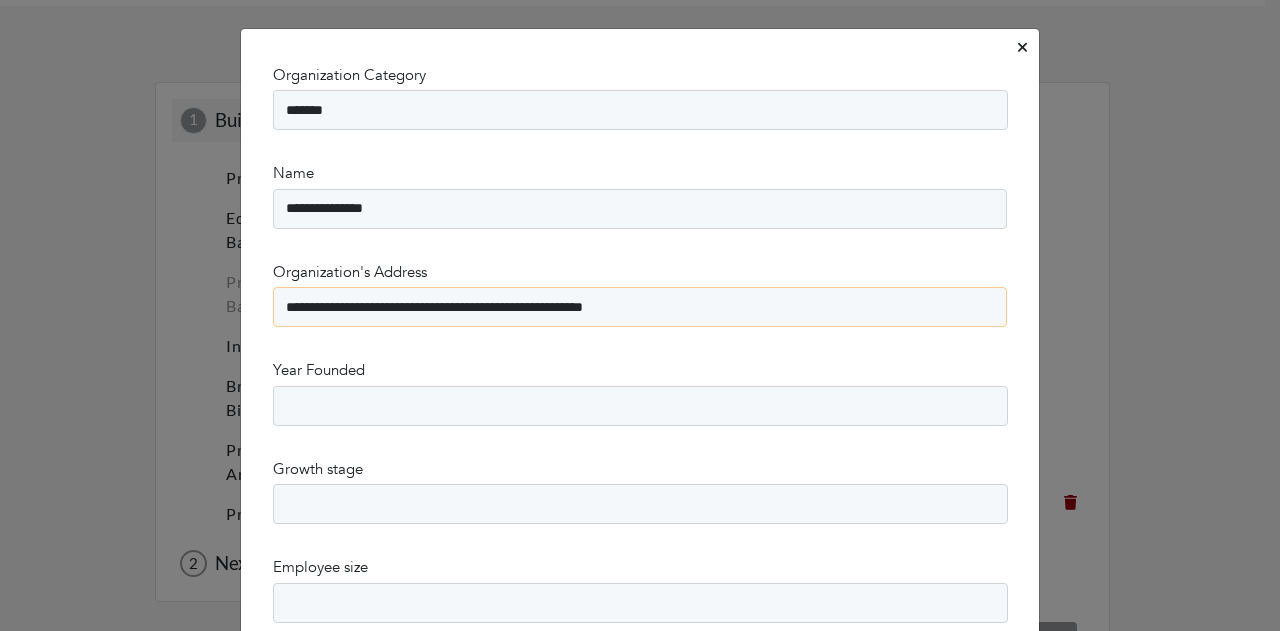 type on "**********" 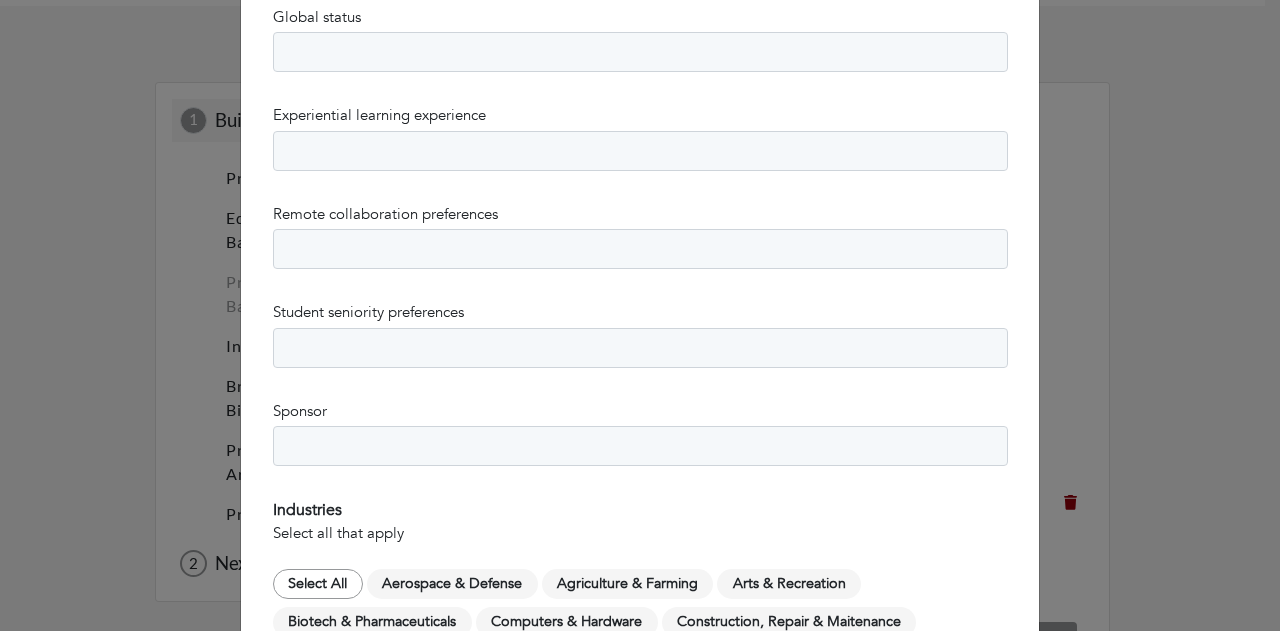 scroll, scrollTop: 650, scrollLeft: 0, axis: vertical 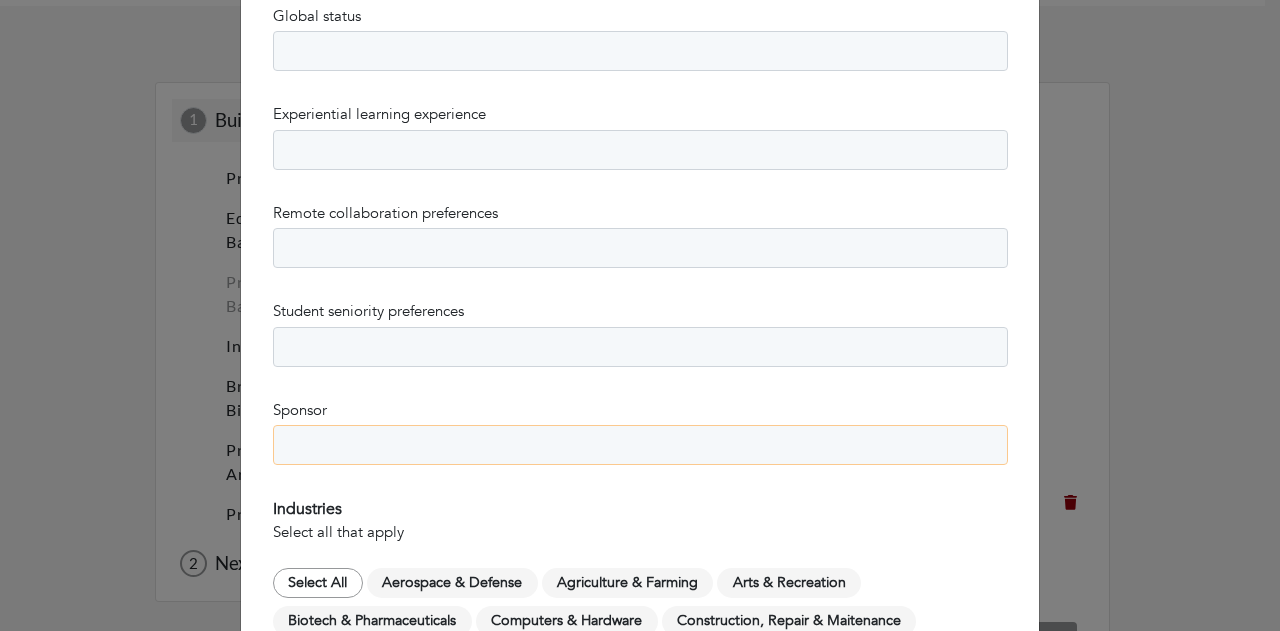 click on "***
*****
**" at bounding box center [640, 445] 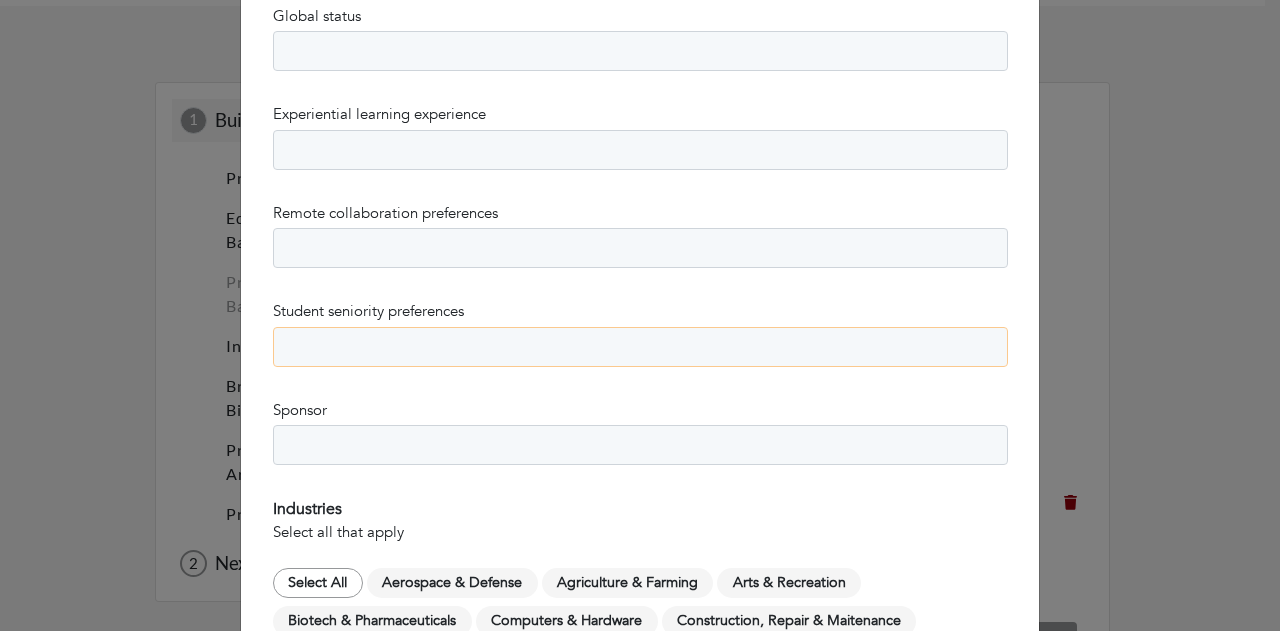 click on "**********" at bounding box center (640, 347) 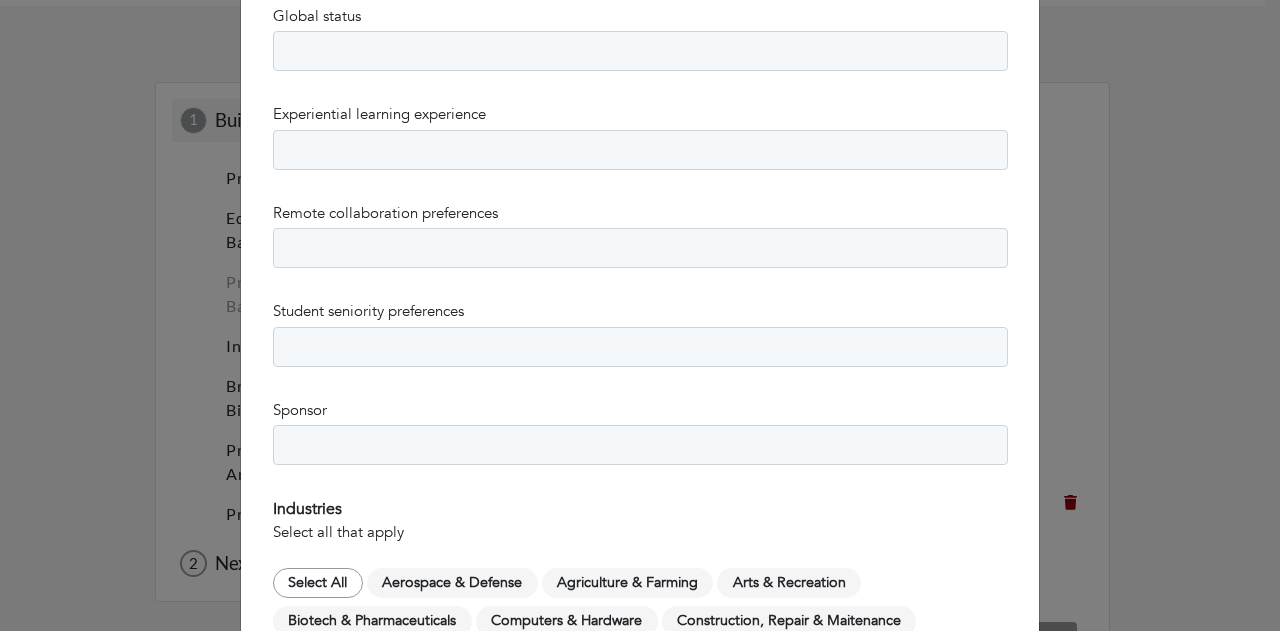 click on "**********" at bounding box center [640, 284] 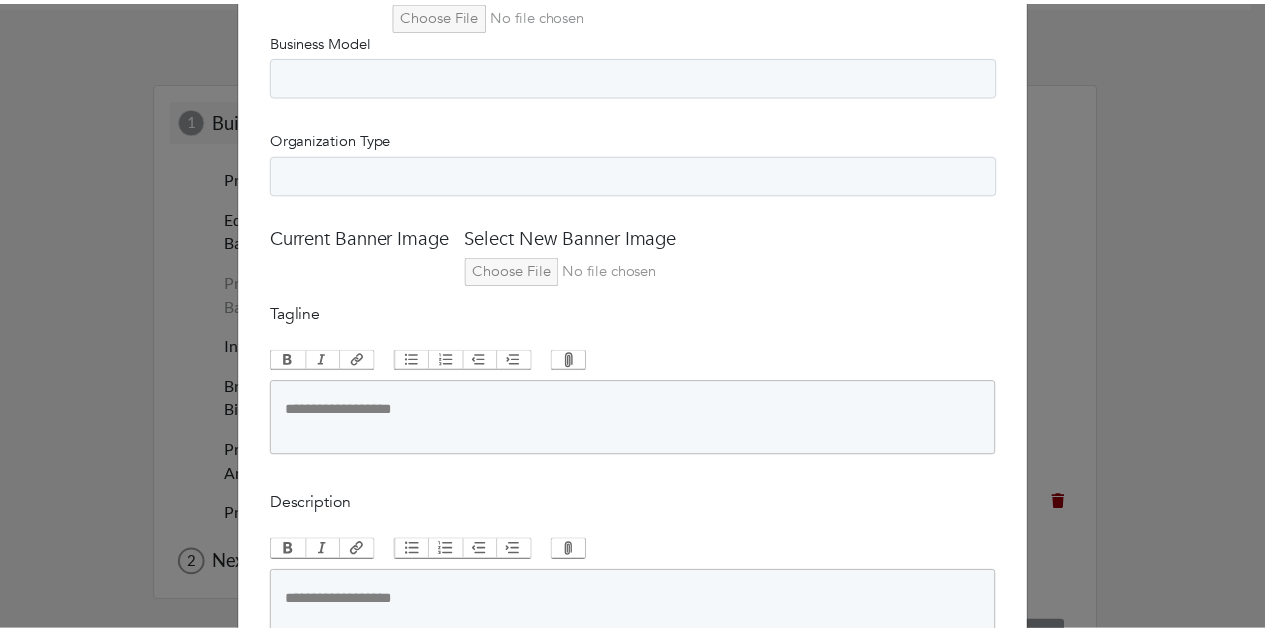 scroll, scrollTop: 2149, scrollLeft: 0, axis: vertical 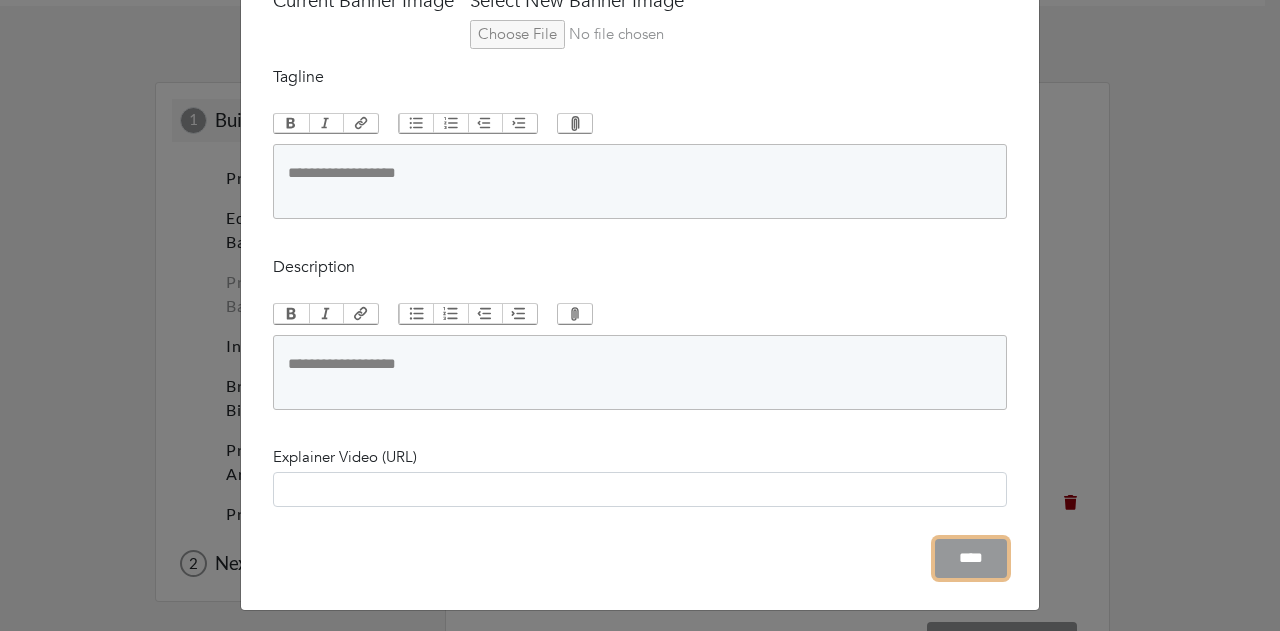 click on "****" at bounding box center (971, 558) 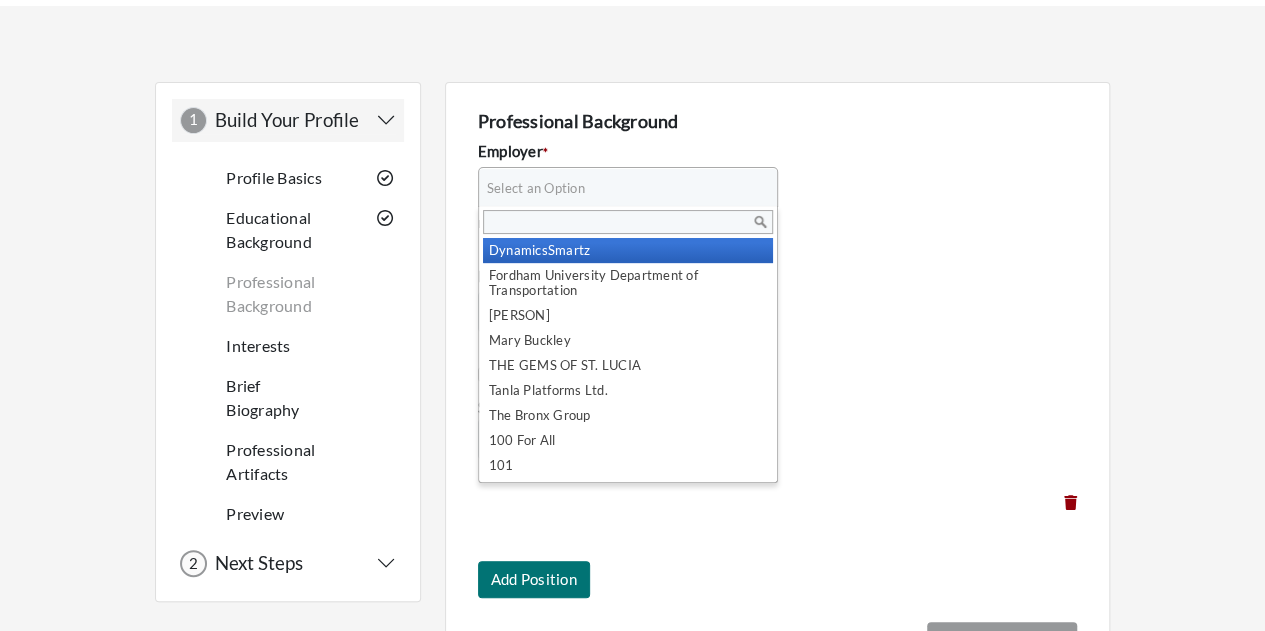 click on "Select an Option" at bounding box center (619, 188) 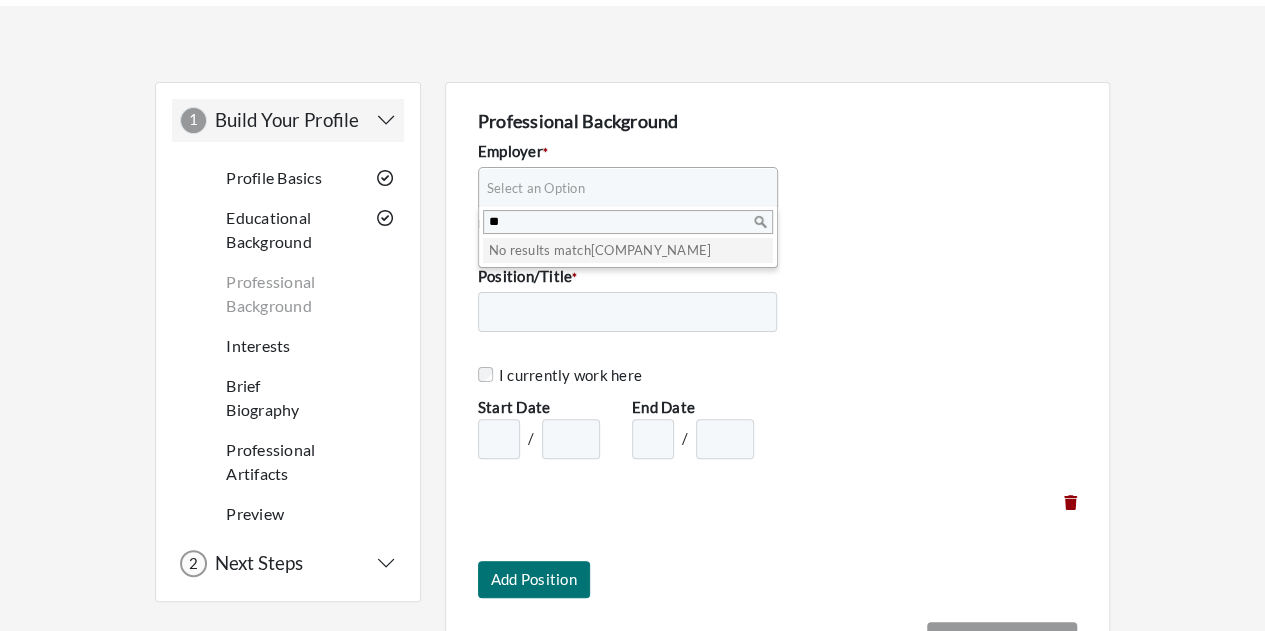 type on "*" 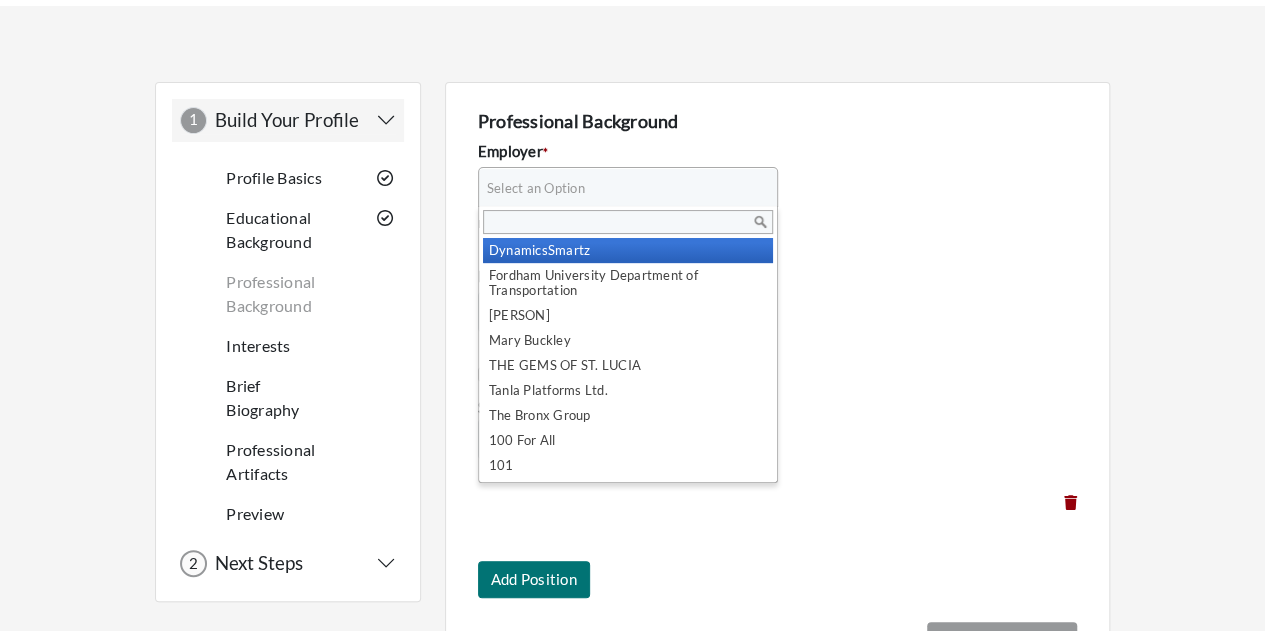 click on "**********" at bounding box center (777, 326) 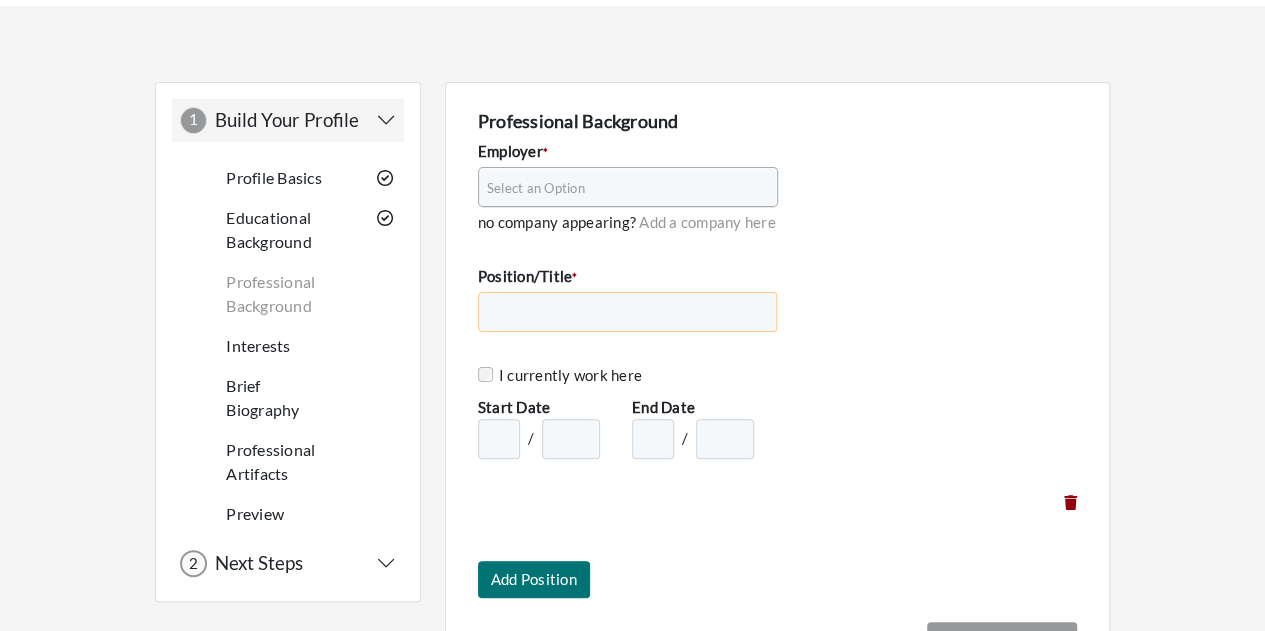 click on "Position/Title  *" at bounding box center [628, 312] 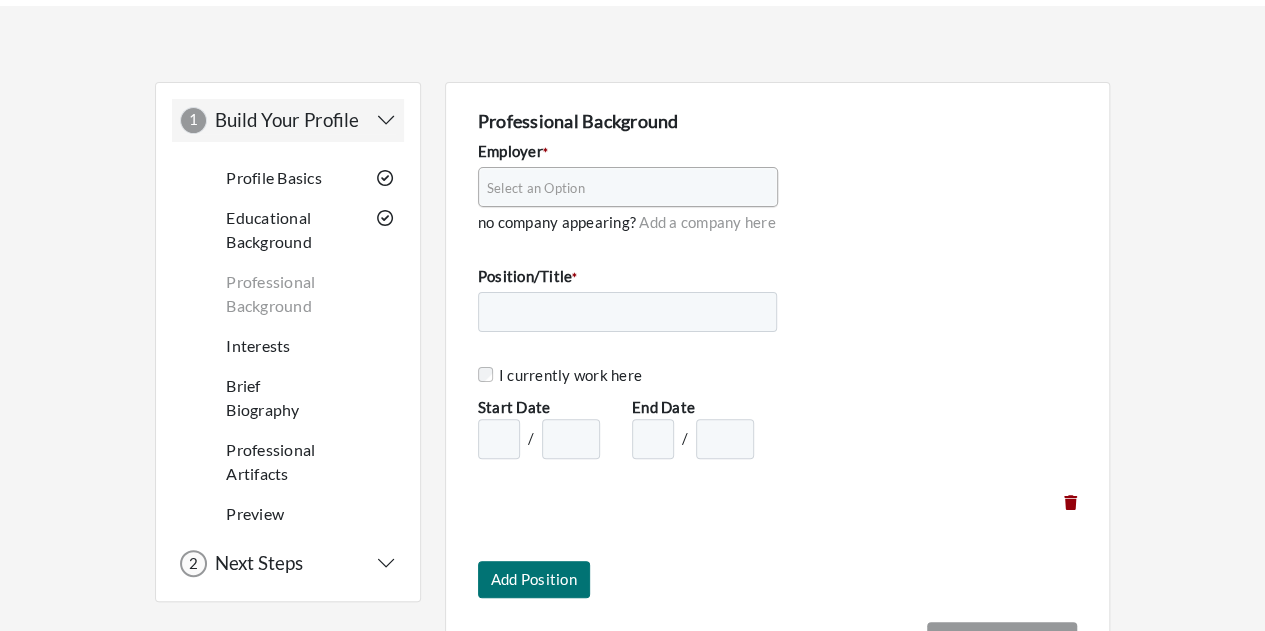 click on "Select an Option" at bounding box center [619, 188] 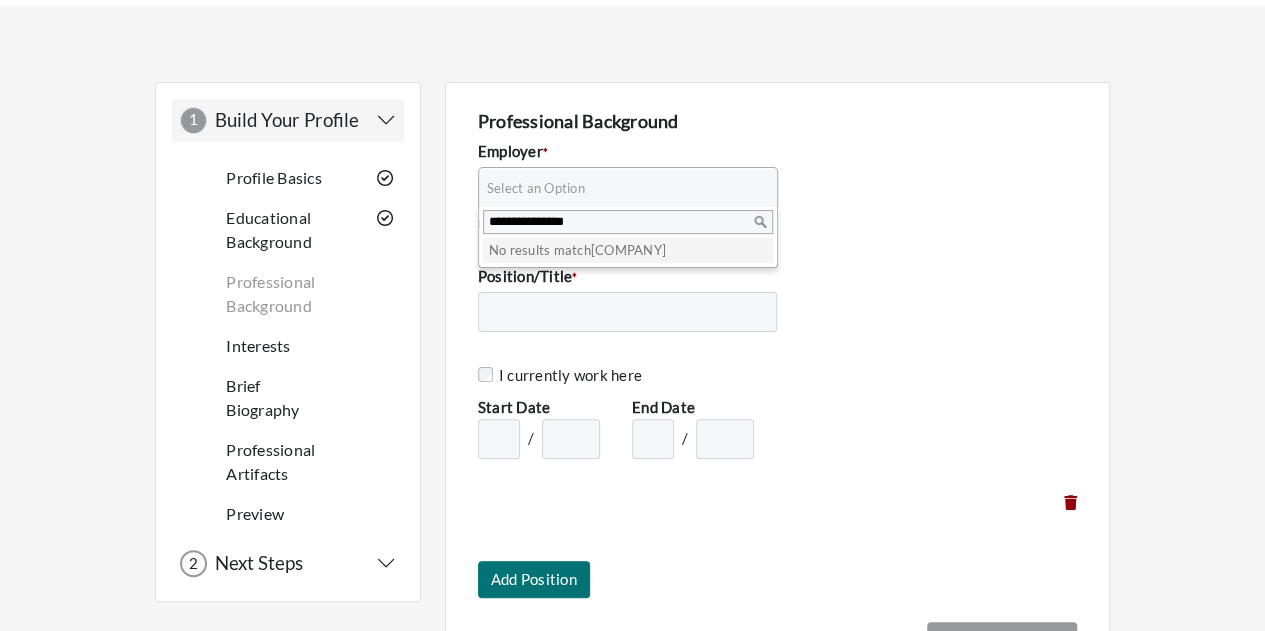 type on "**********" 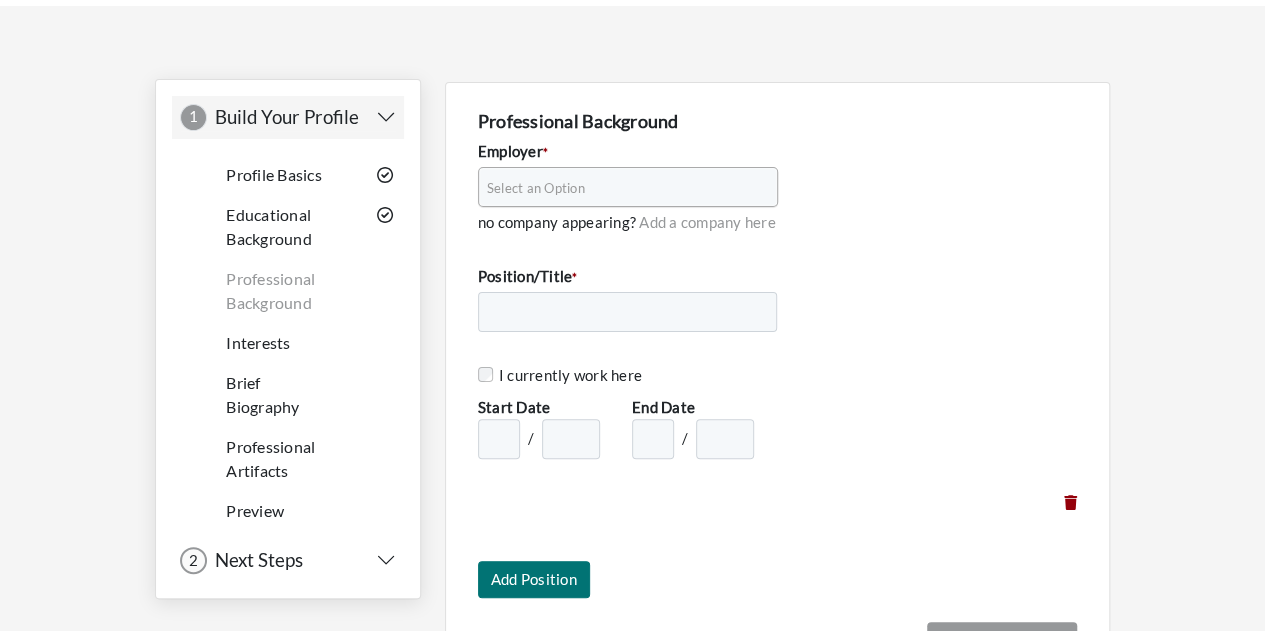click on "Interests" at bounding box center (281, 343) 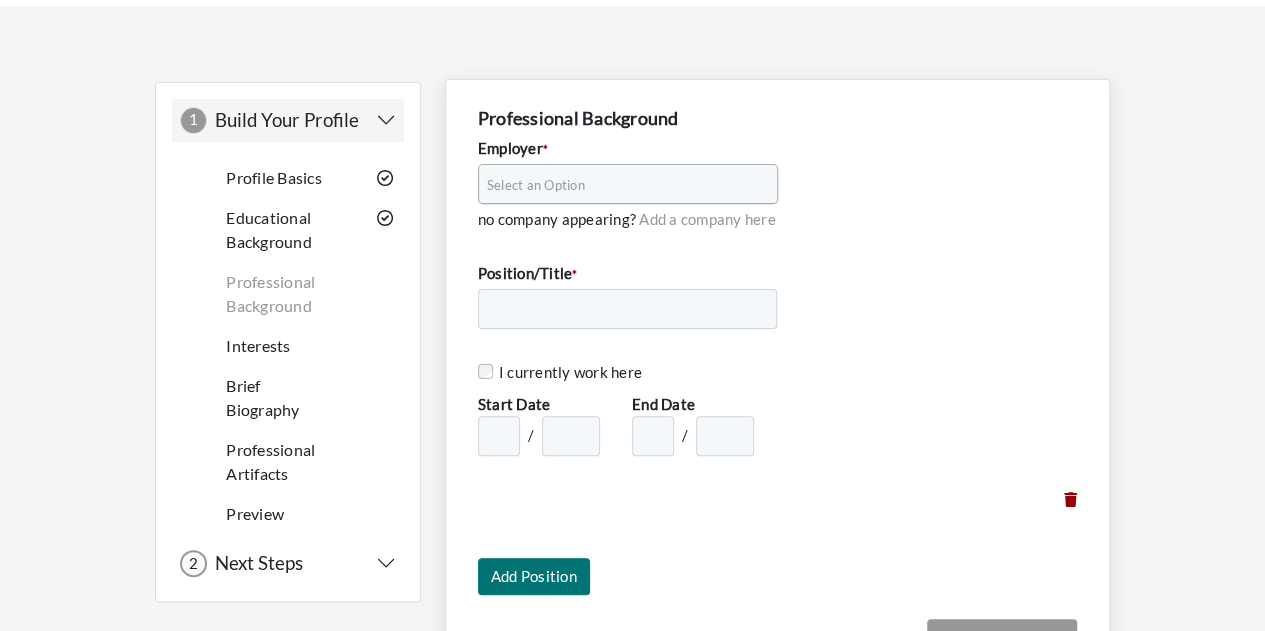 scroll, scrollTop: 216, scrollLeft: 0, axis: vertical 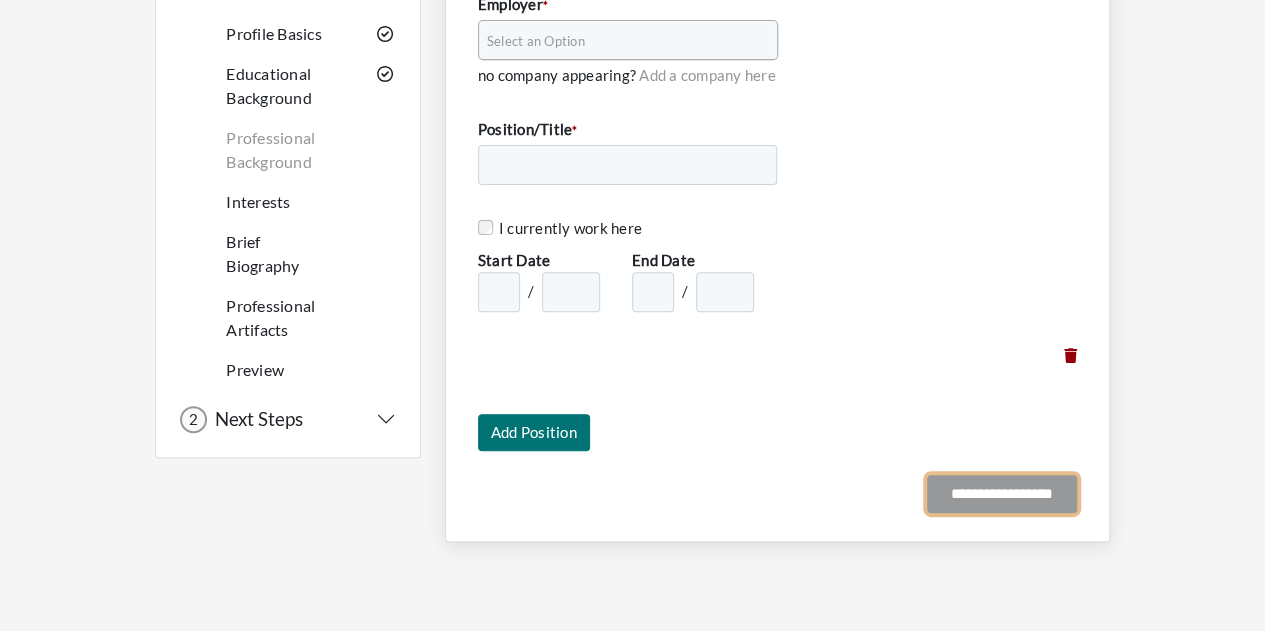 click on "**********" at bounding box center [1002, 494] 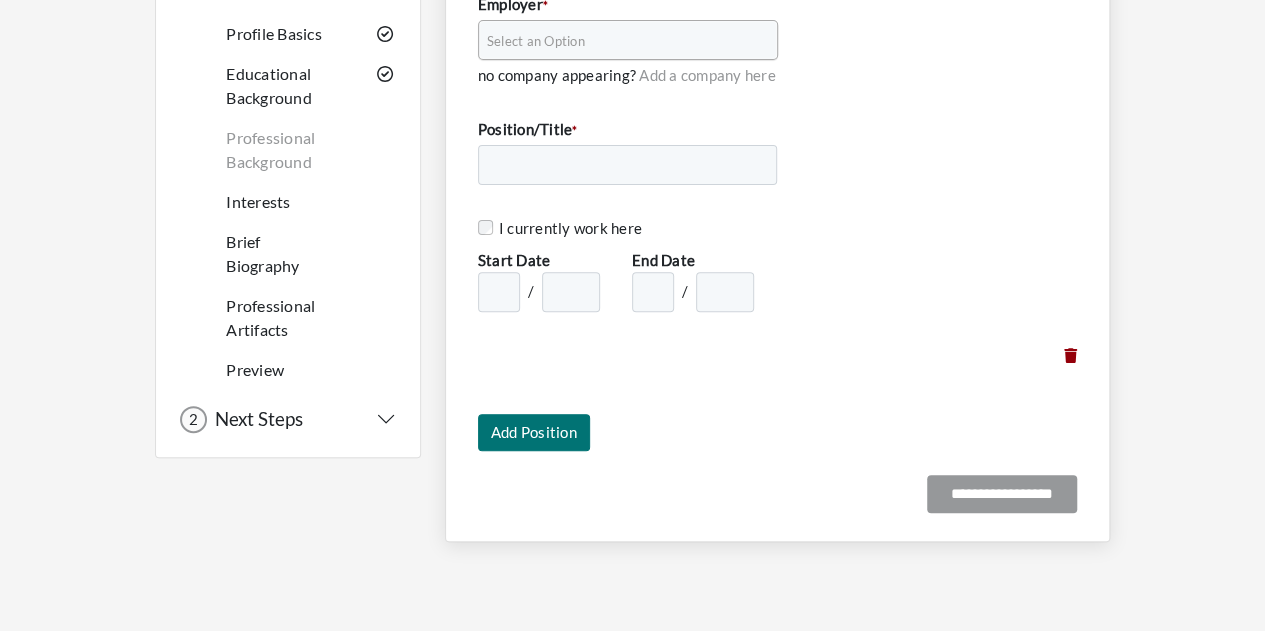 click on "Add a company here" at bounding box center (707, 75) 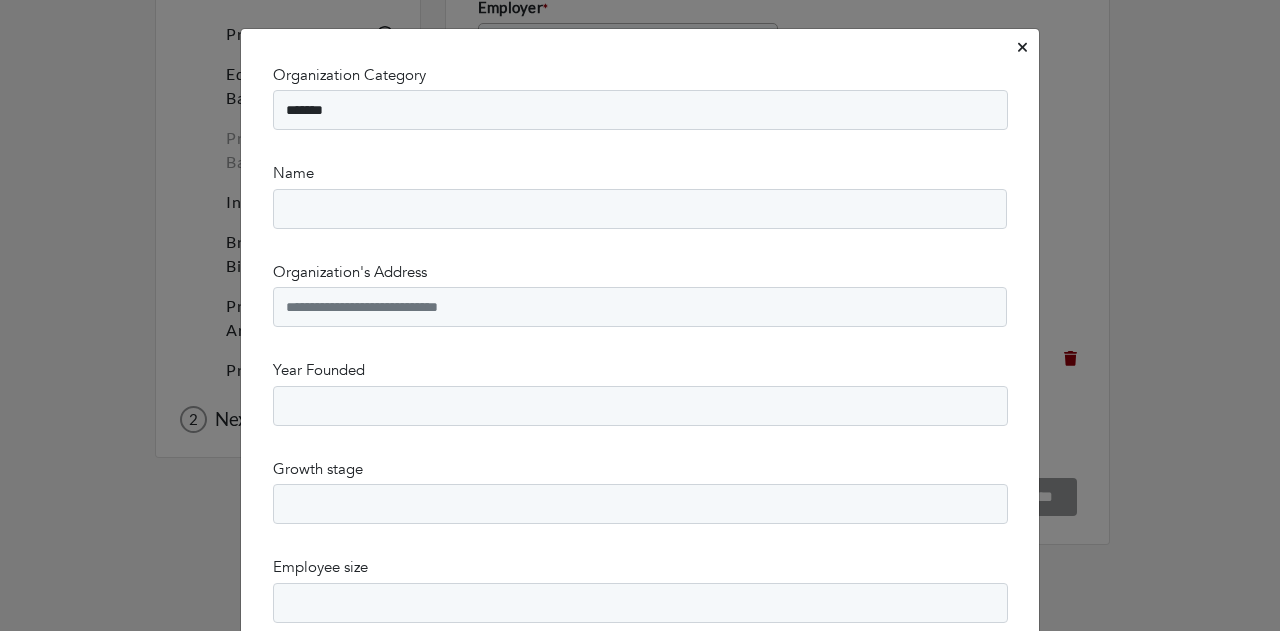 click 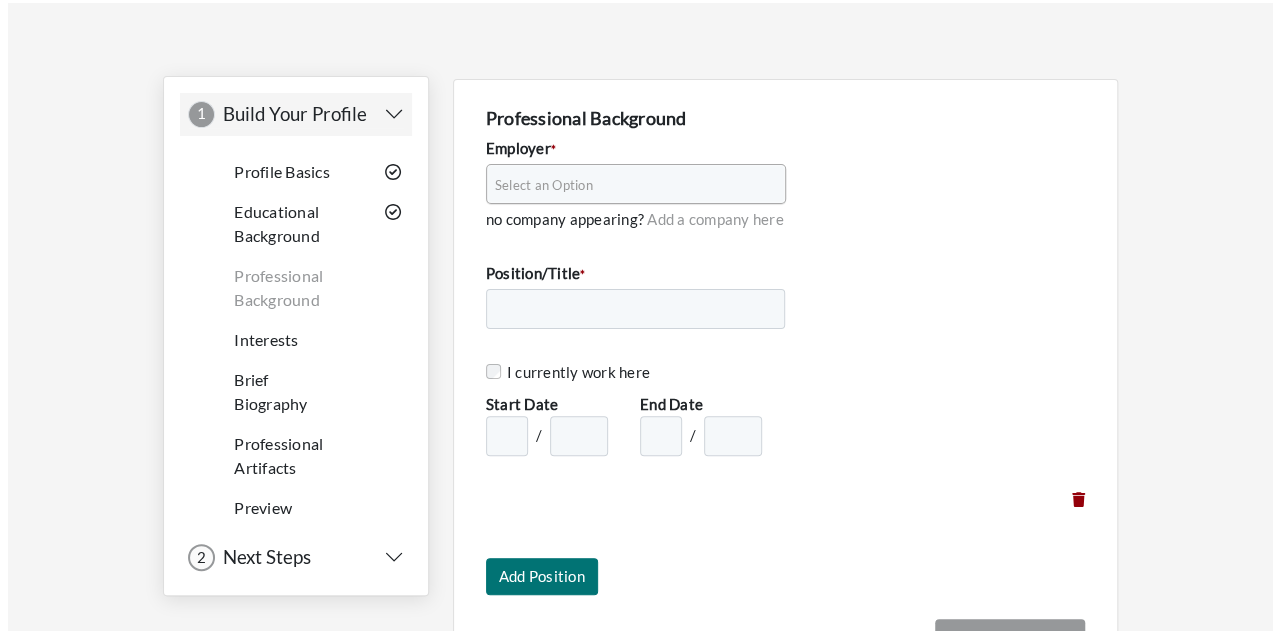 scroll, scrollTop: 79, scrollLeft: 0, axis: vertical 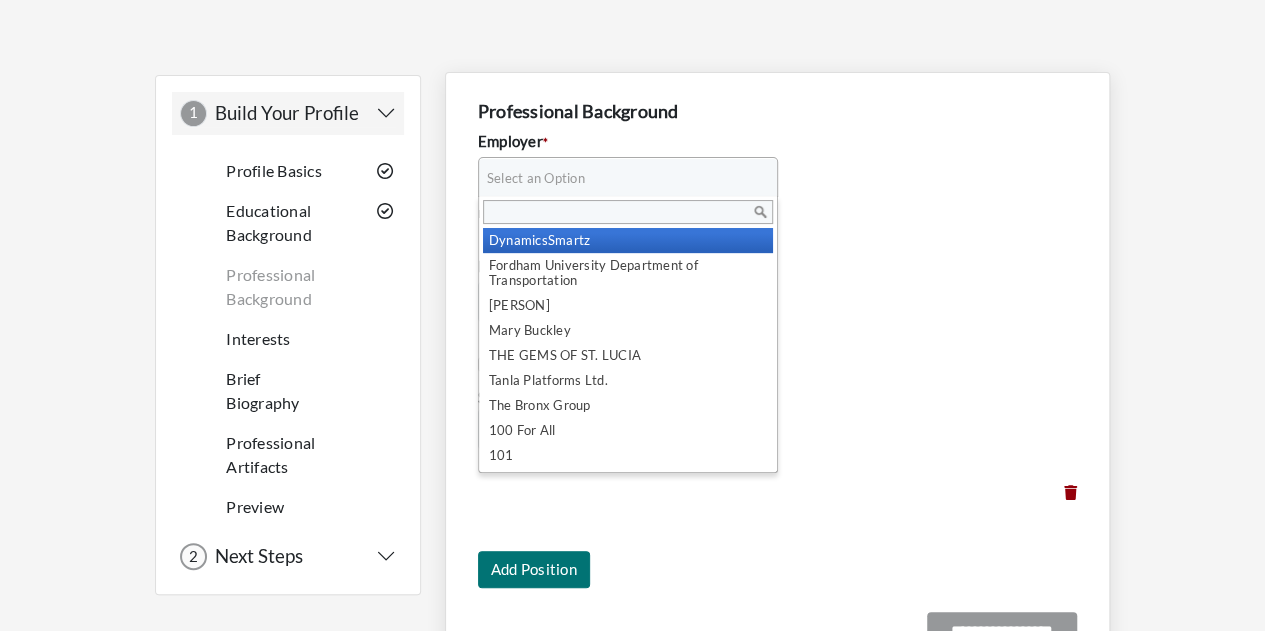 click on "Select an Option" at bounding box center [619, 178] 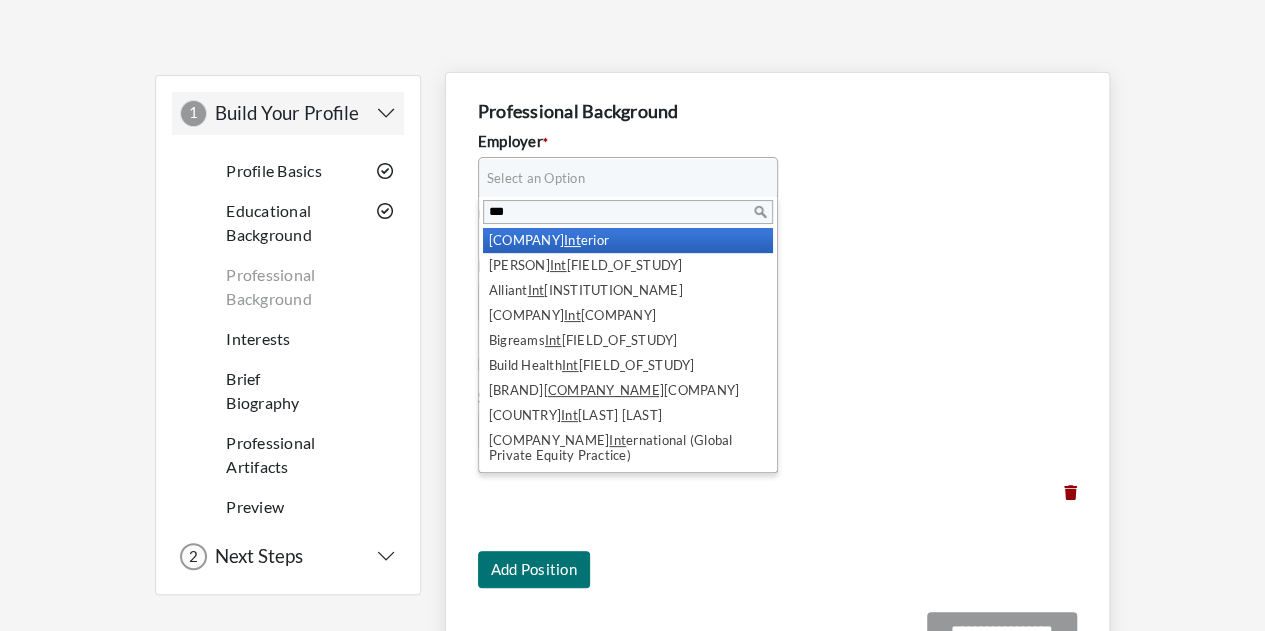 type on "***" 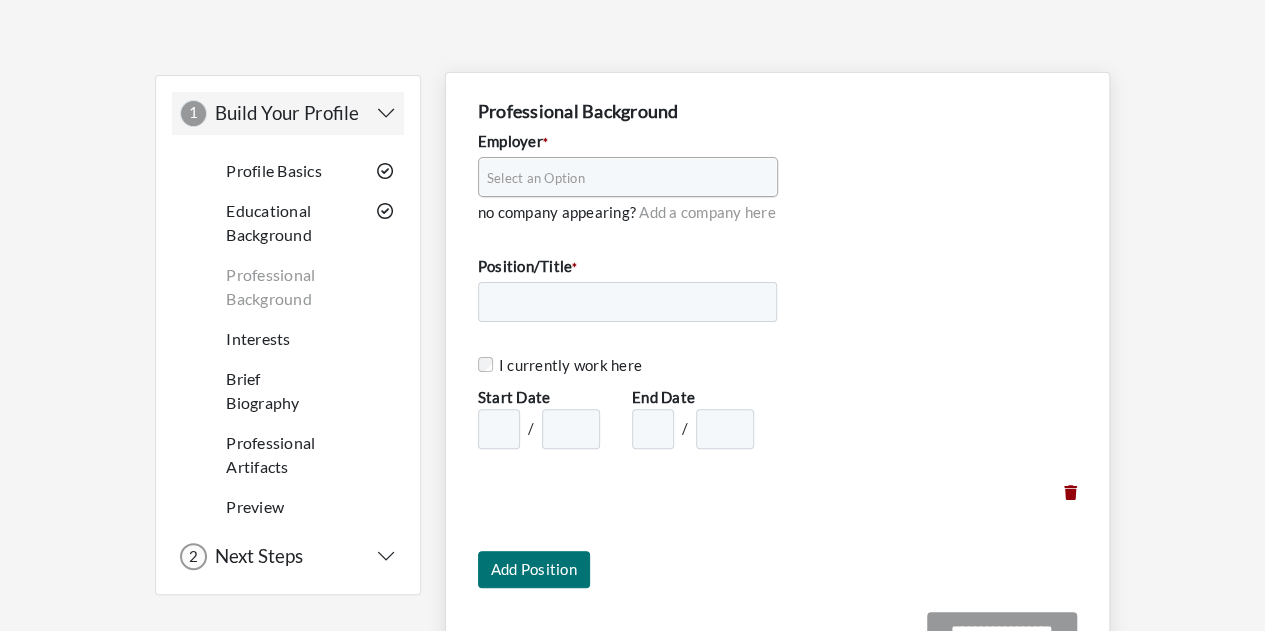 click on "**********" at bounding box center [777, 316] 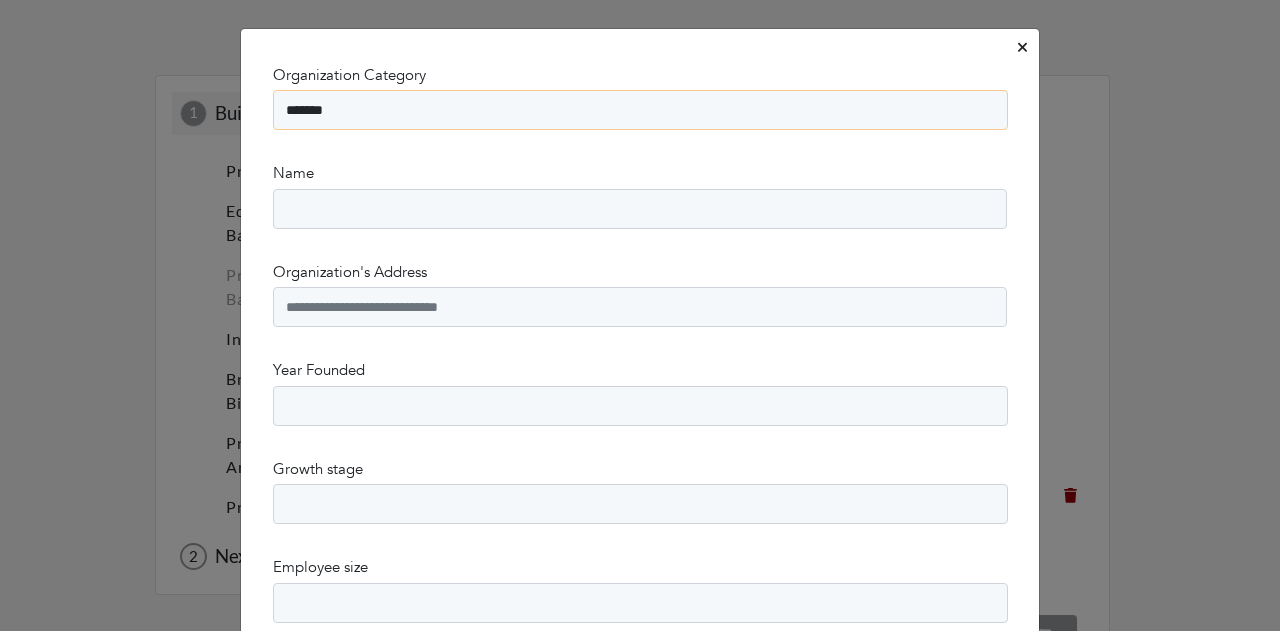 click on "*******
******" at bounding box center (640, 110) 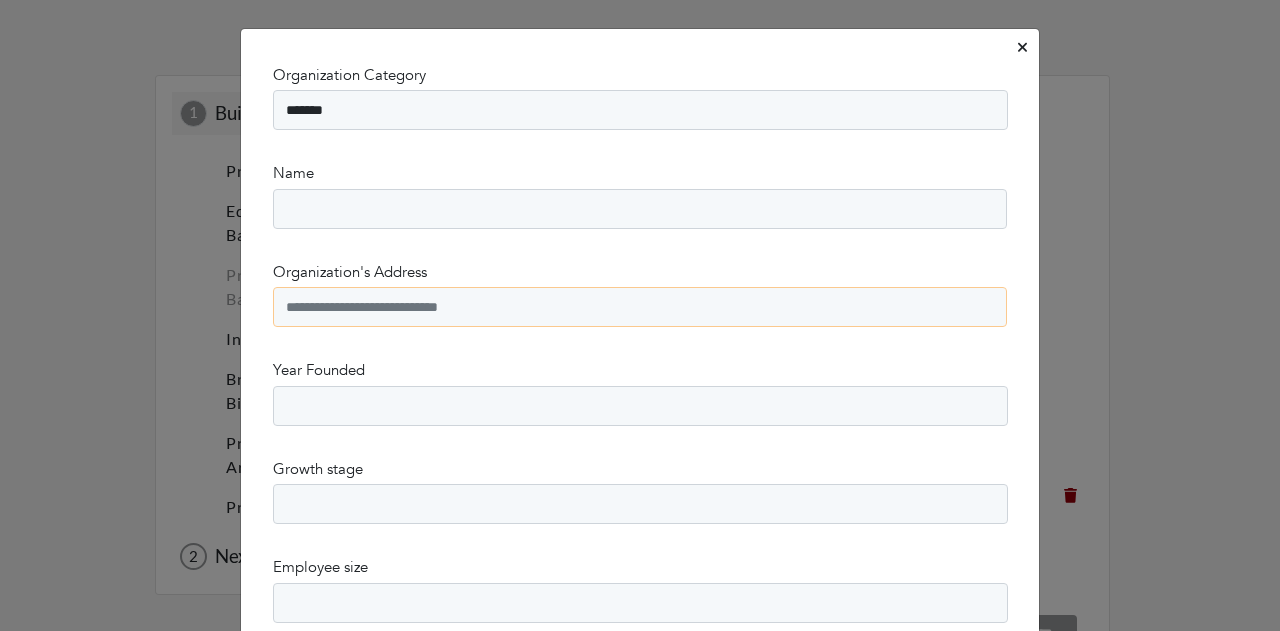 click on "Organization's Address" at bounding box center (640, 307) 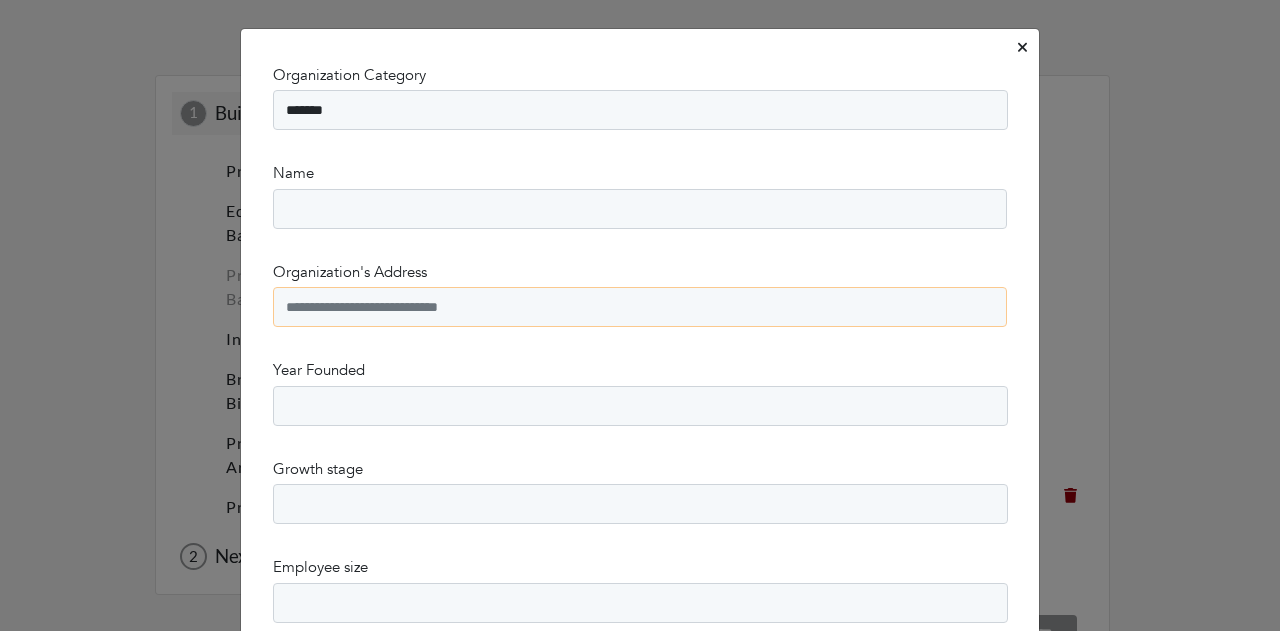 type on "**********" 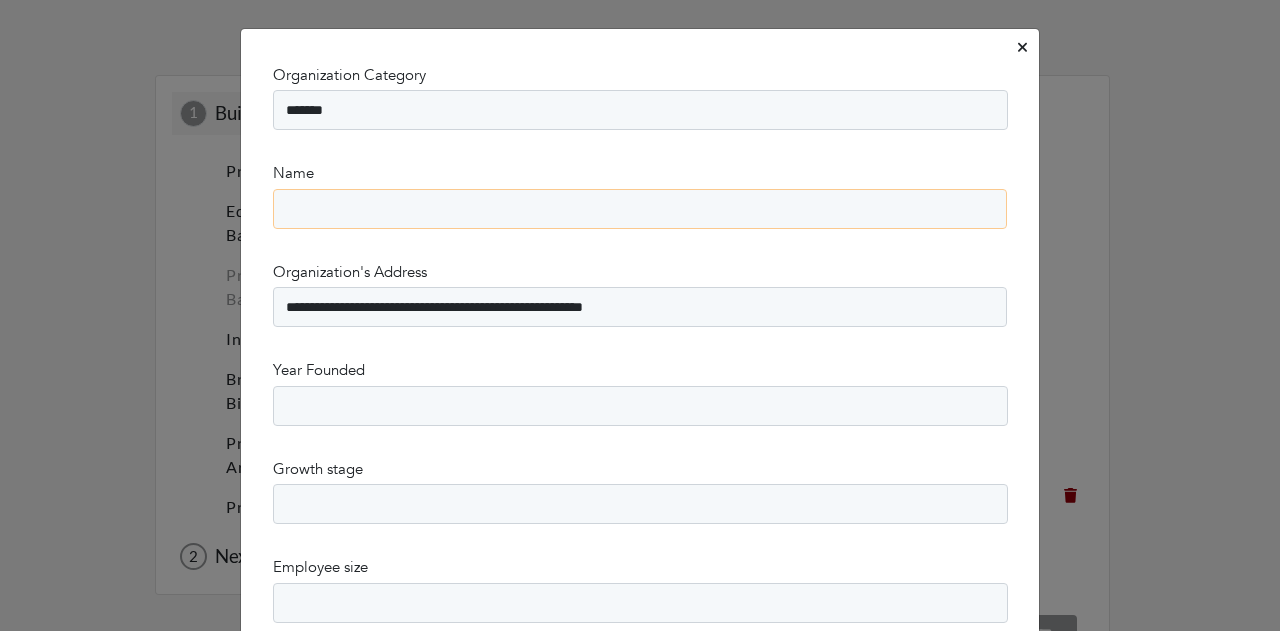click on "Name" at bounding box center [640, 209] 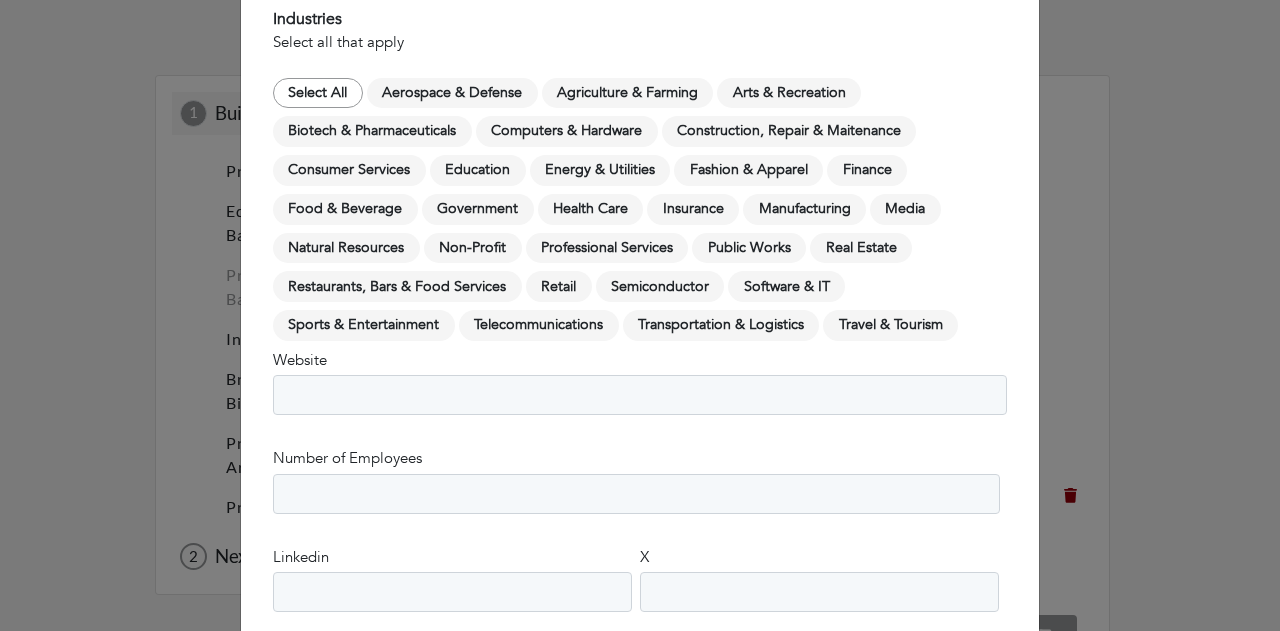 scroll, scrollTop: 1141, scrollLeft: 0, axis: vertical 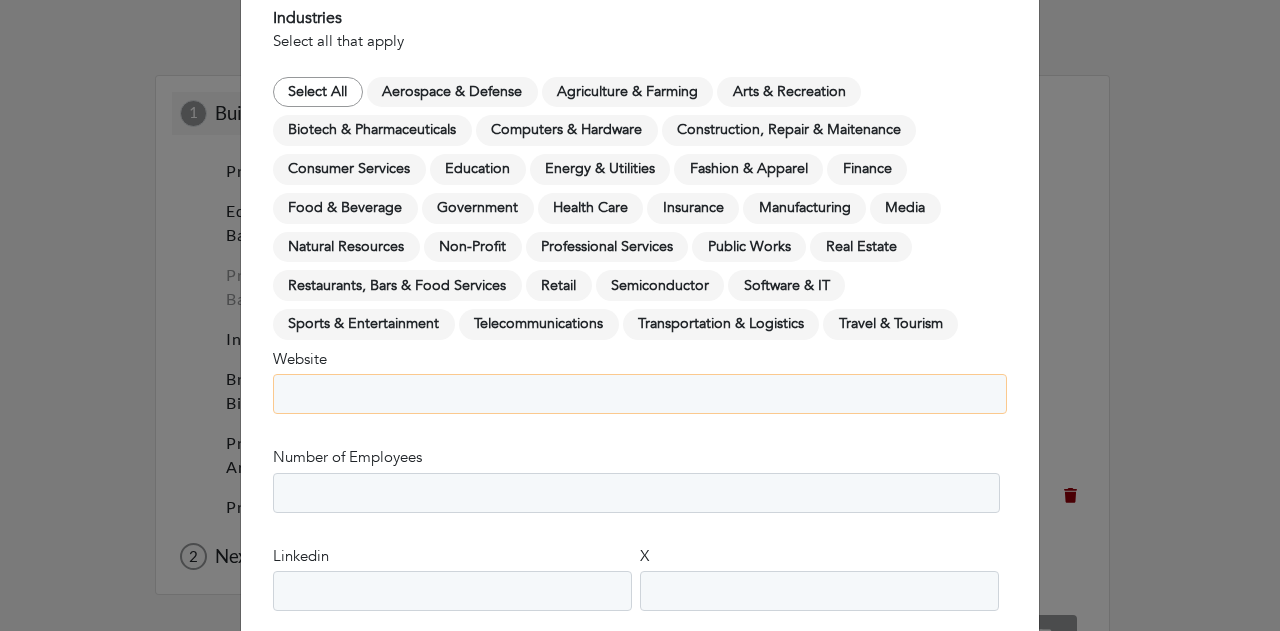click on "Website" at bounding box center [640, 394] 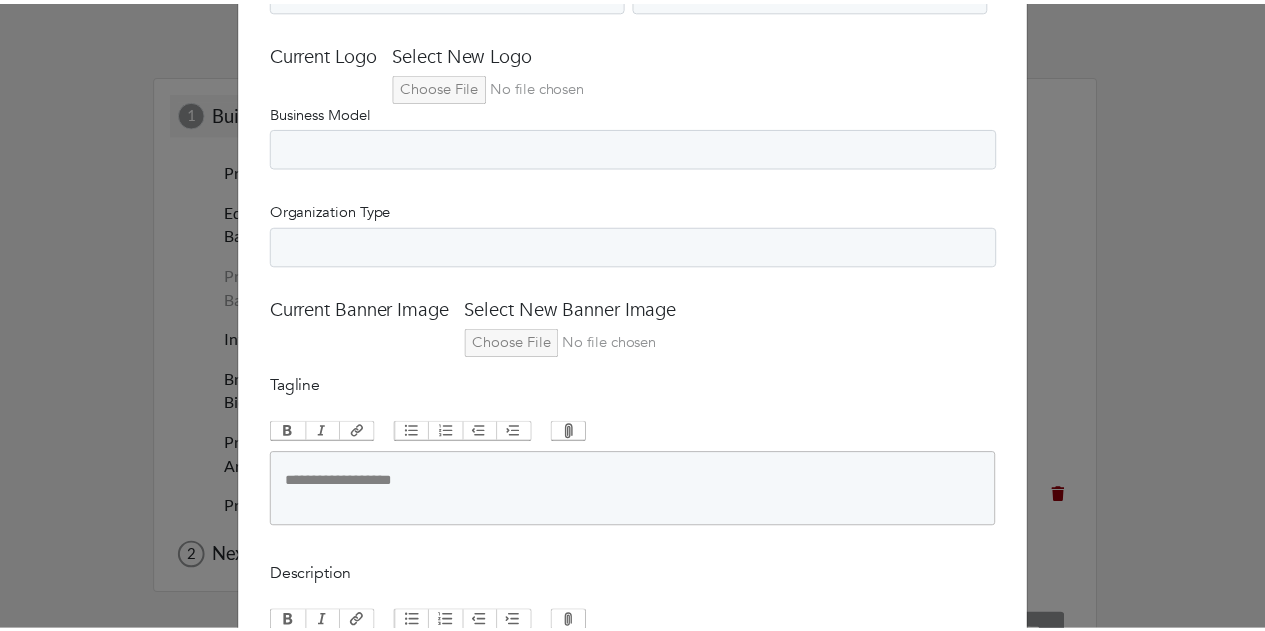 scroll, scrollTop: 2149, scrollLeft: 0, axis: vertical 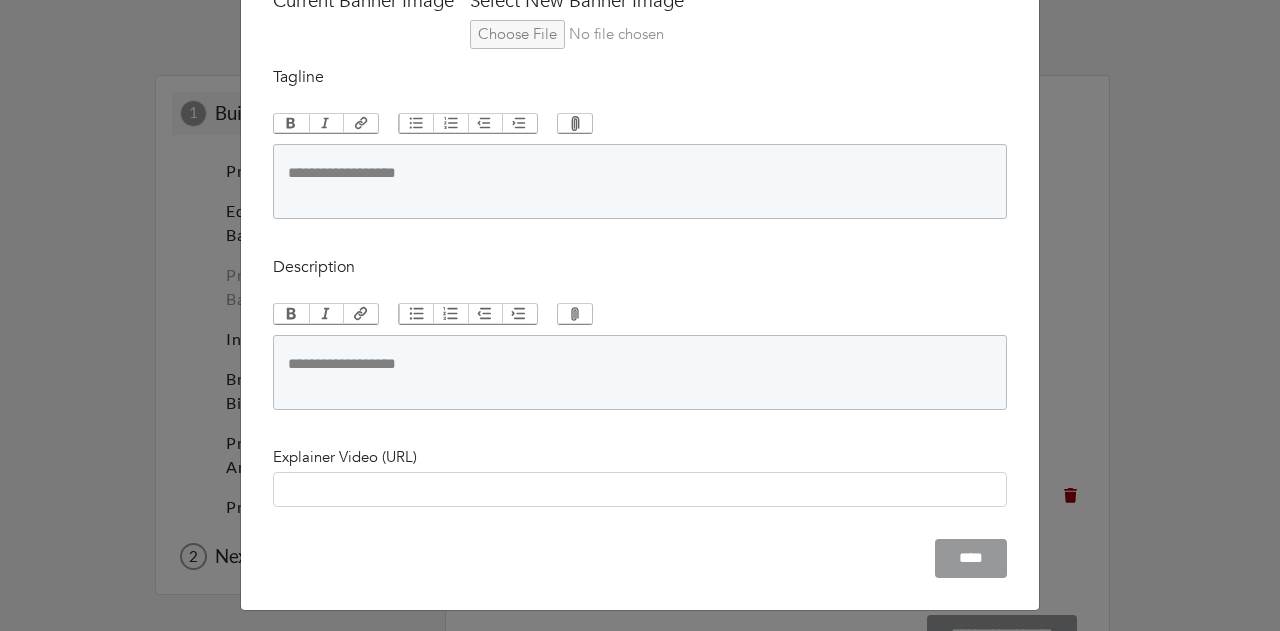 type on "**********" 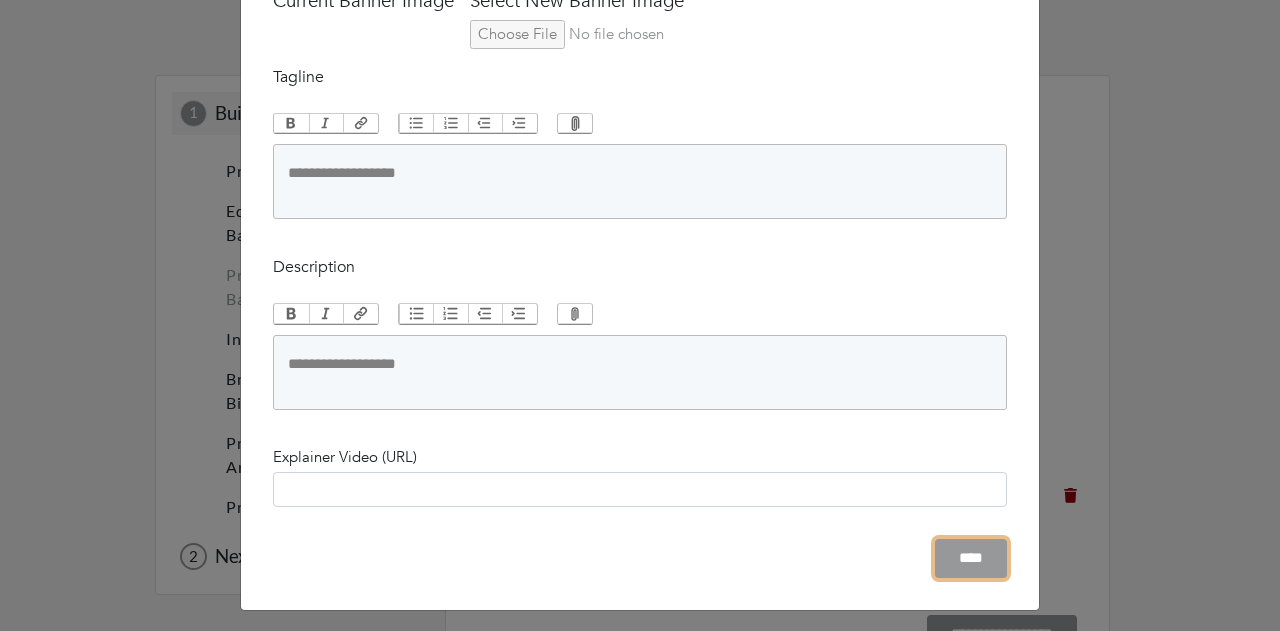 click on "****" at bounding box center [971, 558] 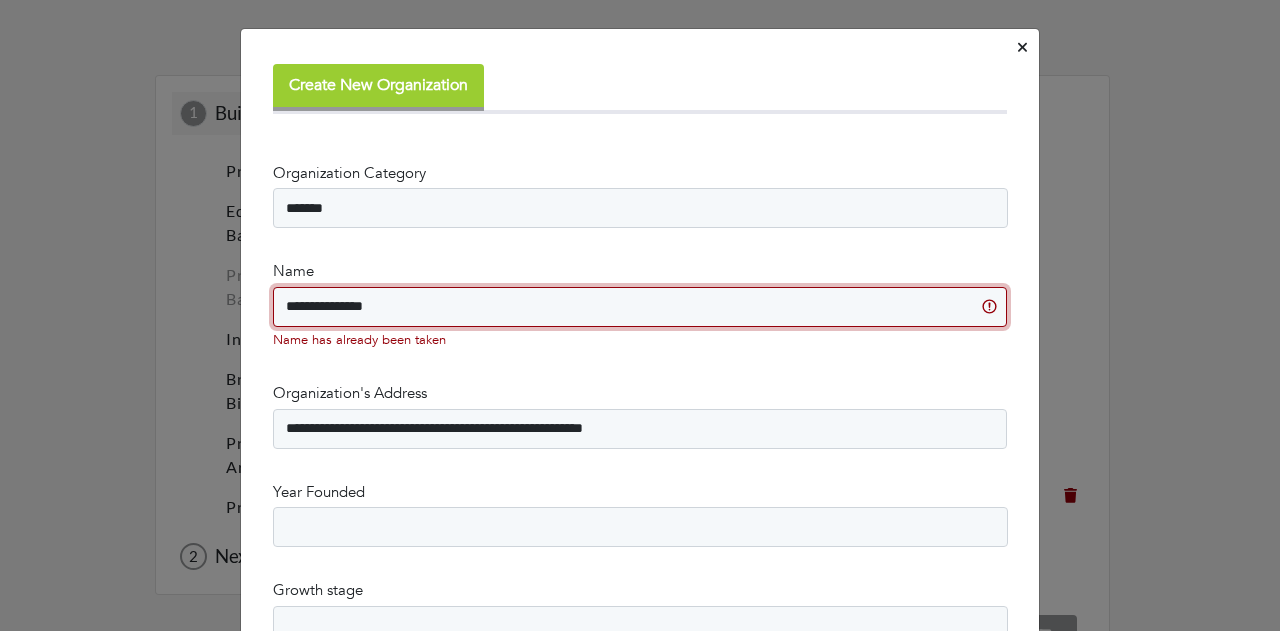click on "**********" at bounding box center (640, 307) 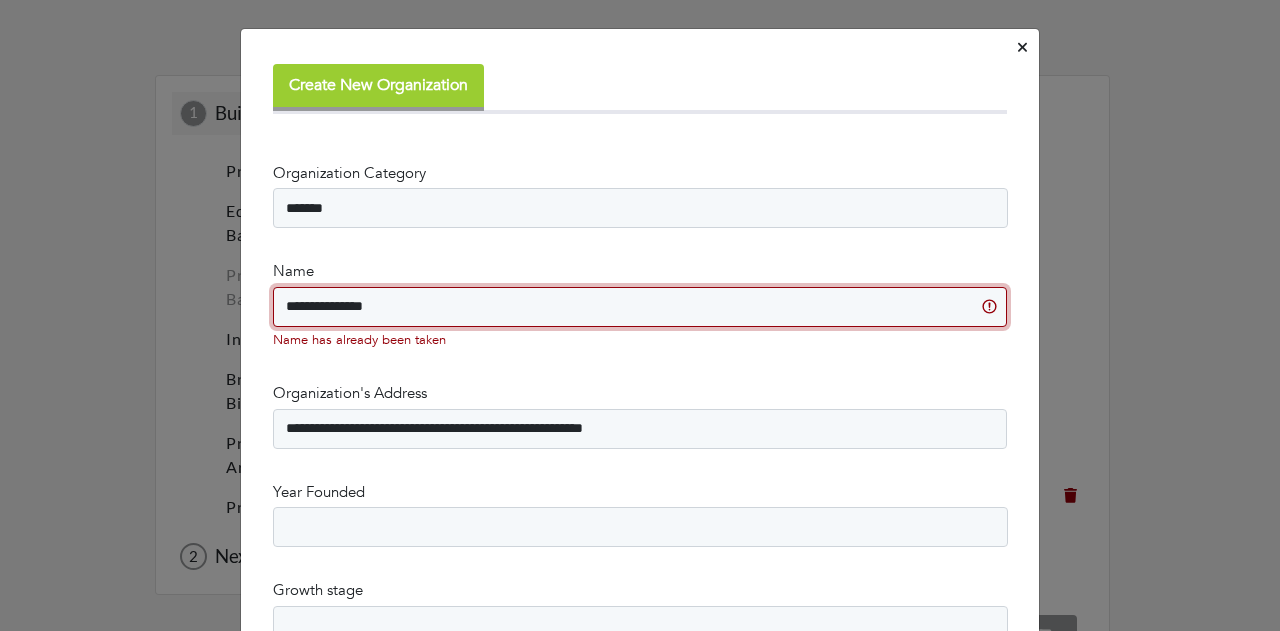 drag, startPoint x: 452, startPoint y: 313, endPoint x: 253, endPoint y: 311, distance: 199.01006 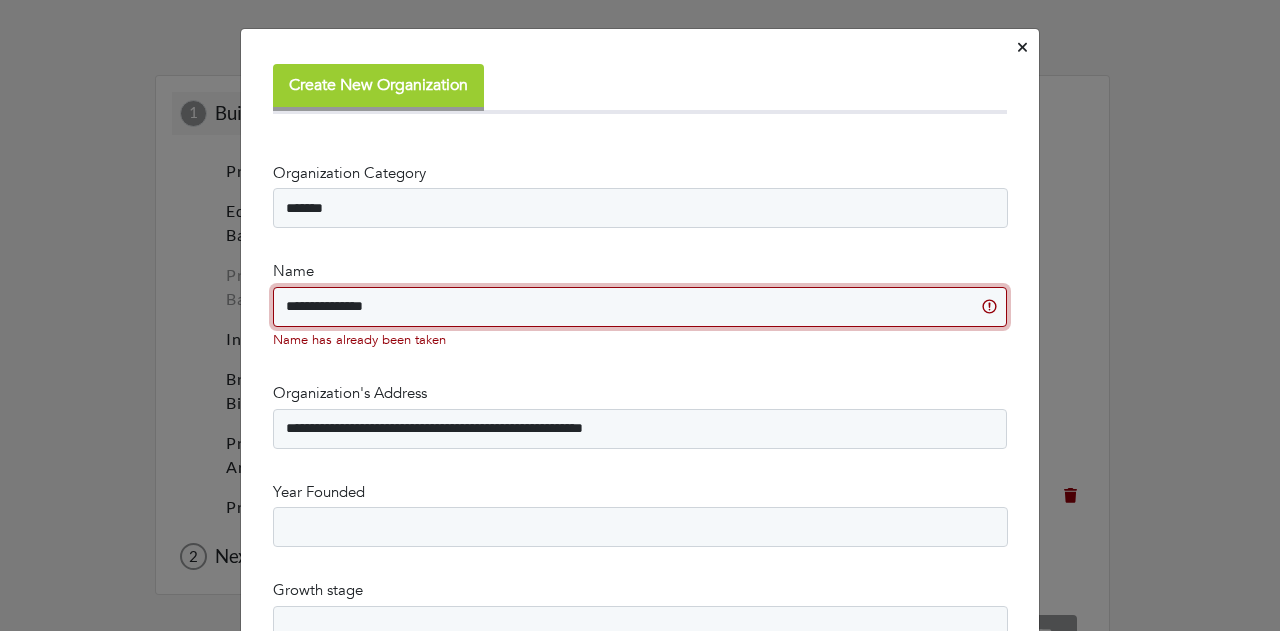 click on "**********" at bounding box center (640, 1472) 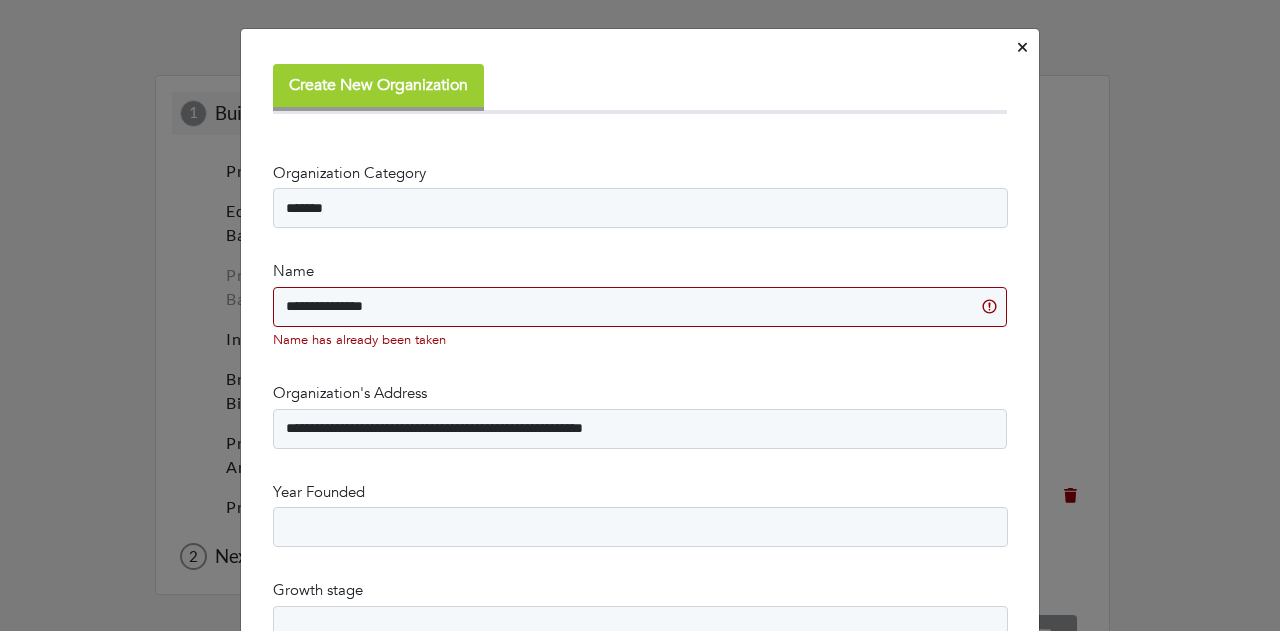 click at bounding box center [1022, 48] 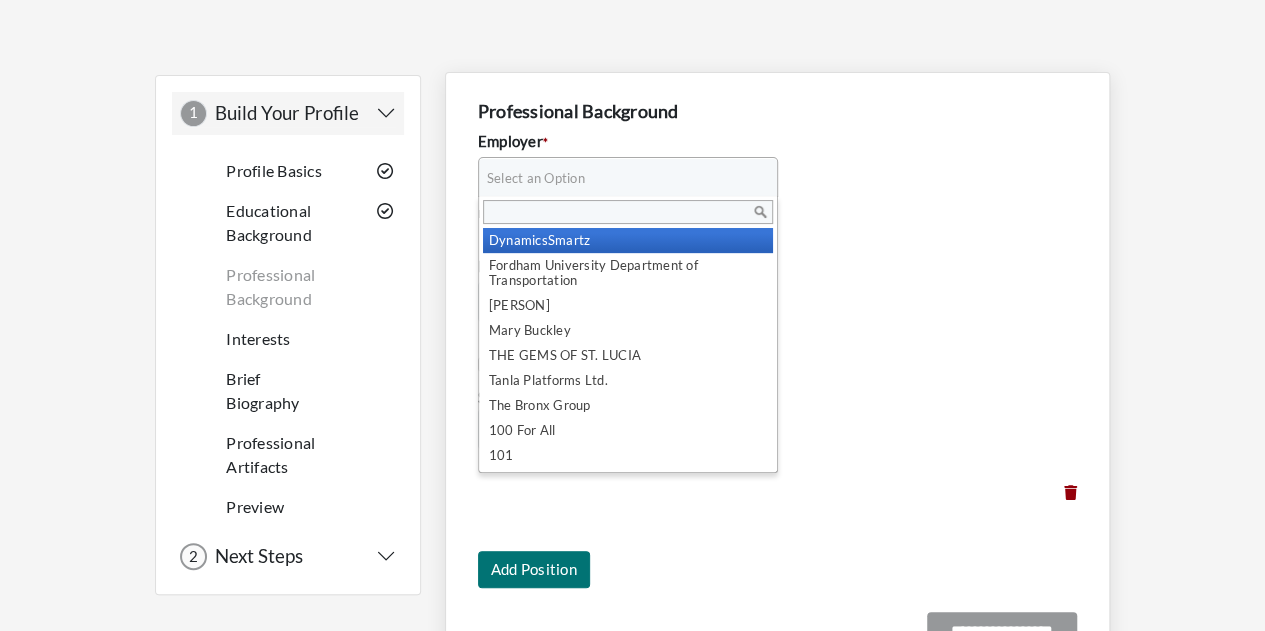 click on "Select an Option" at bounding box center [619, 178] 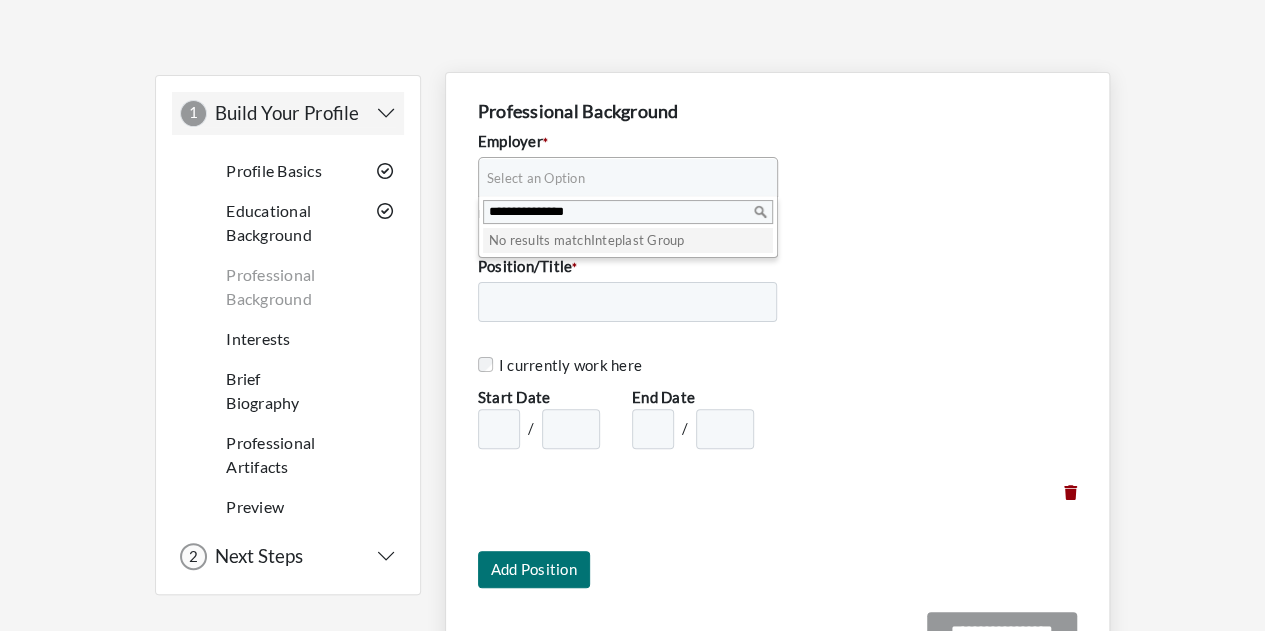 click on "**********" at bounding box center [628, 212] 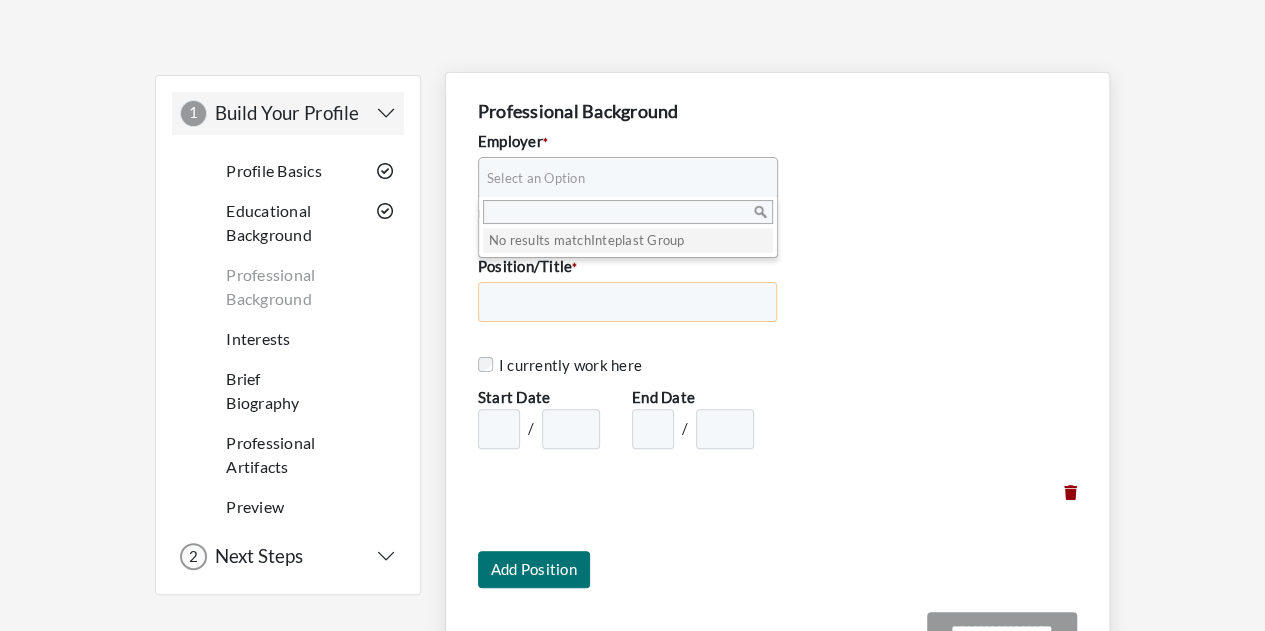 click on "Position/Title  *" at bounding box center [628, 302] 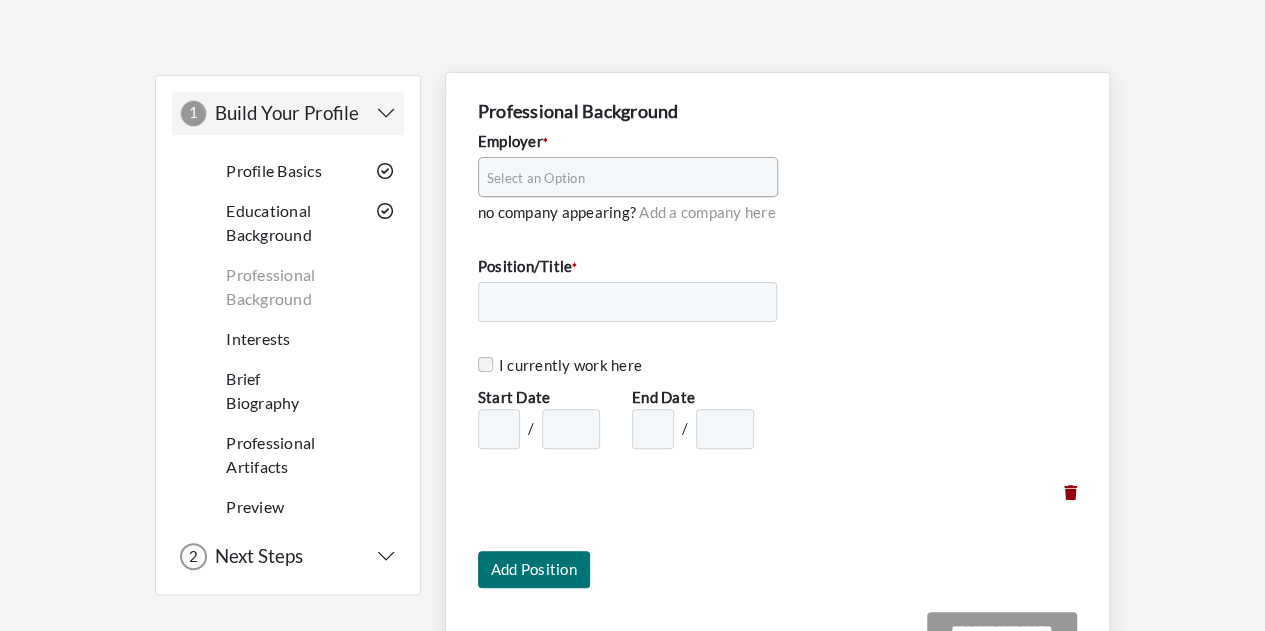 click on "Select an Option" at bounding box center (619, 178) 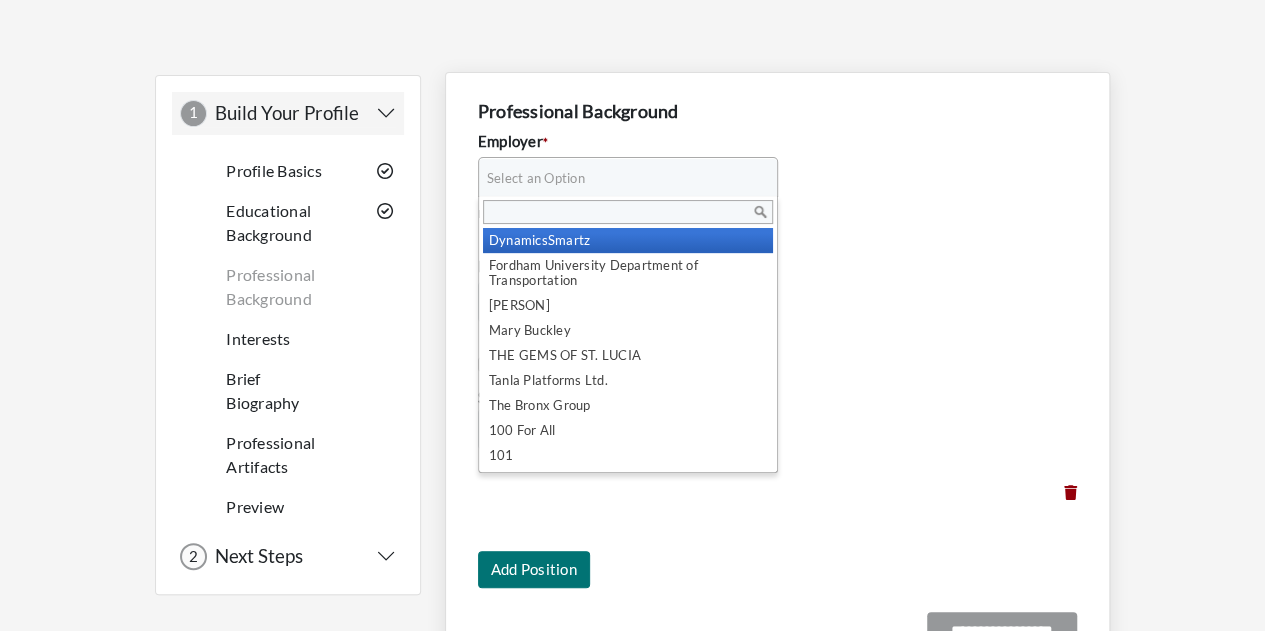 paste on "**********" 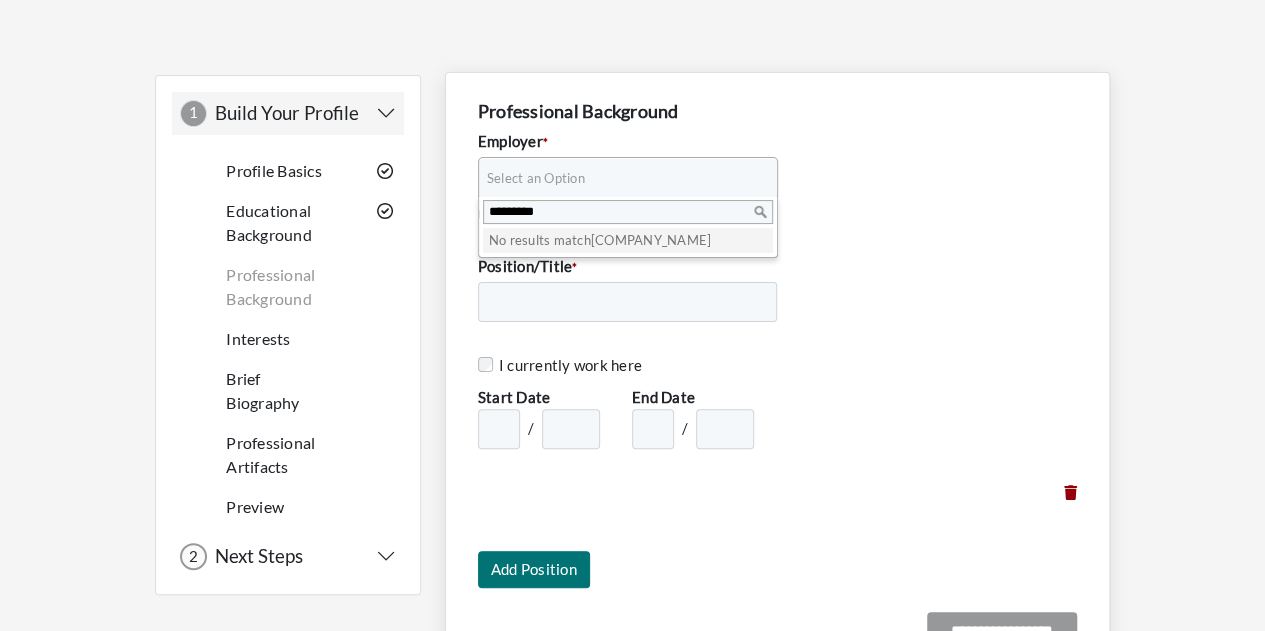 click on "*********" at bounding box center [628, 212] 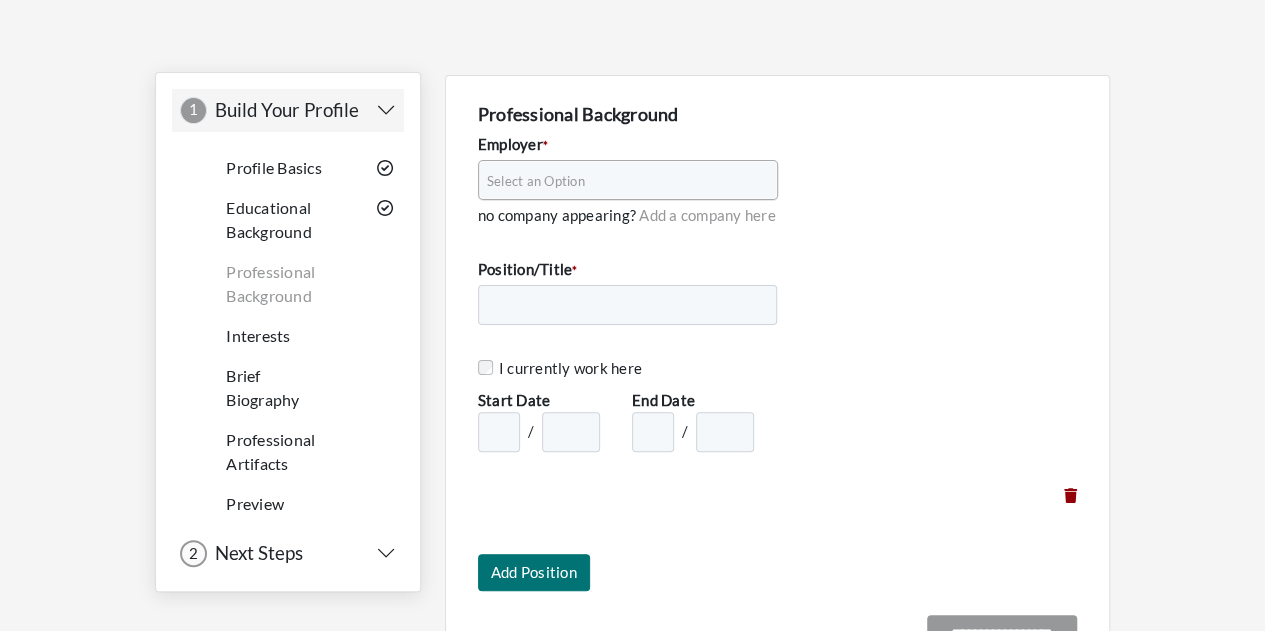 click on "Educational Background" at bounding box center [281, 220] 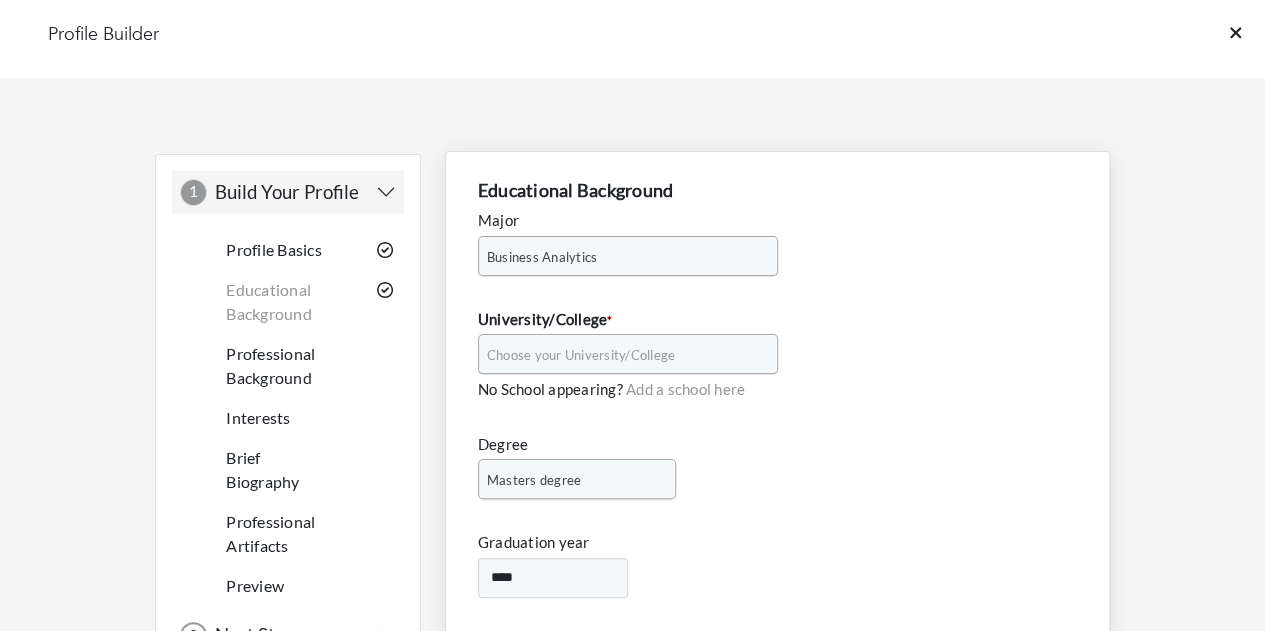 scroll, scrollTop: 286, scrollLeft: 0, axis: vertical 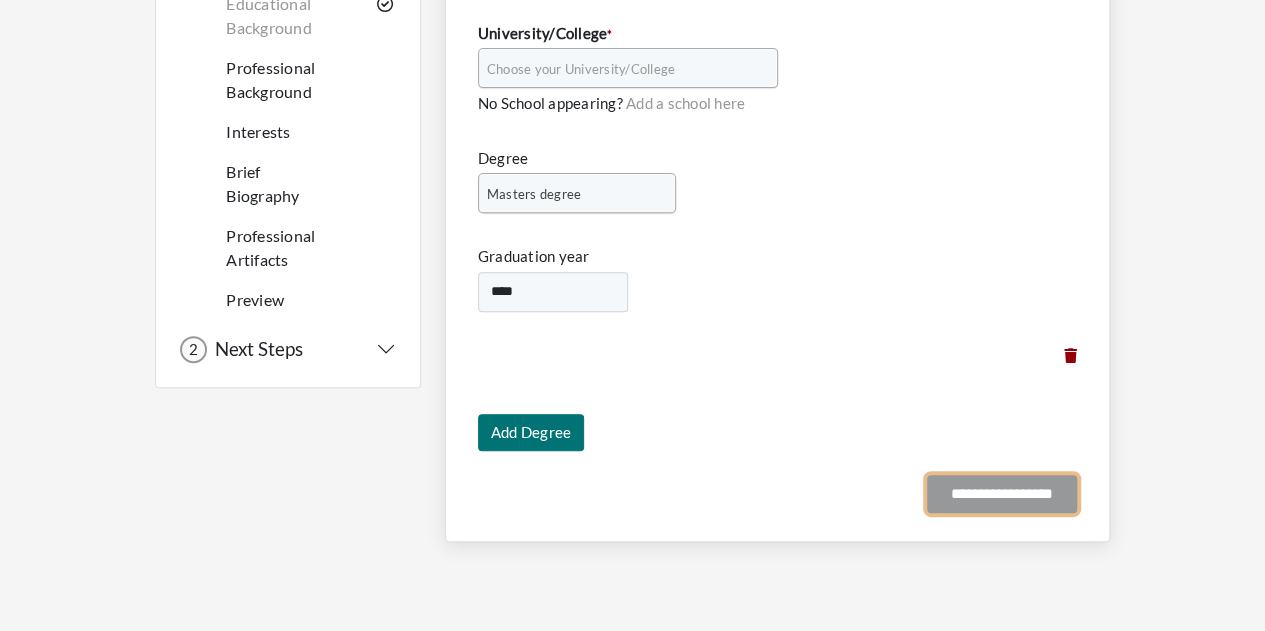 click on "**********" at bounding box center [1002, 494] 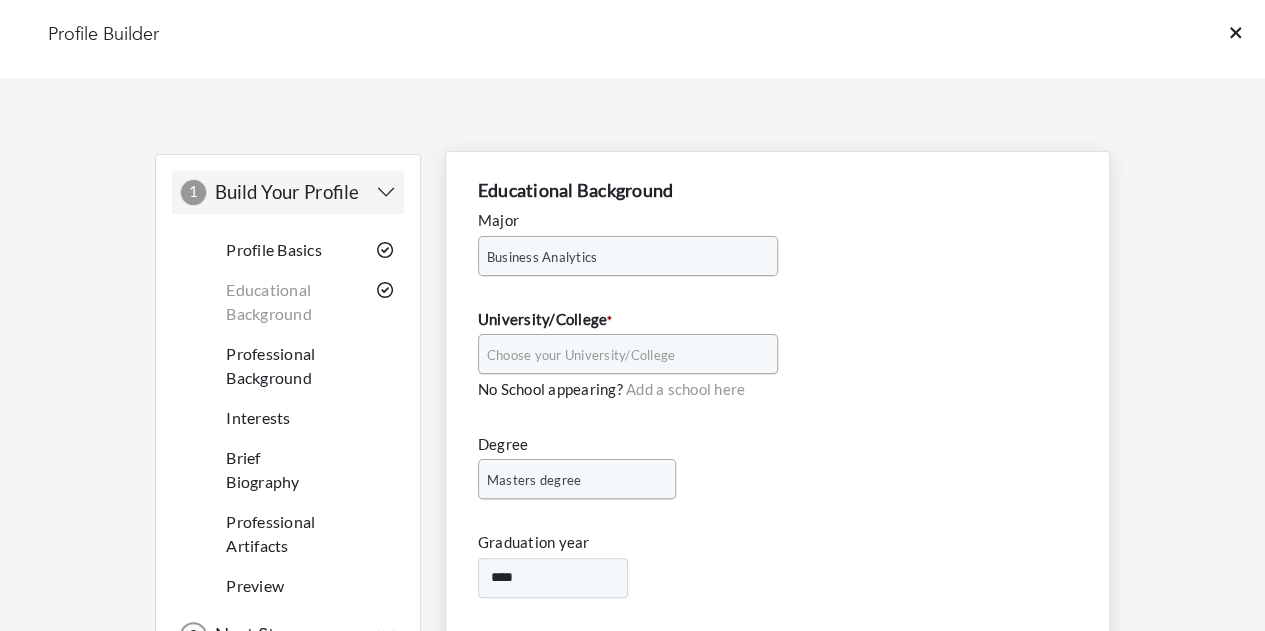 scroll, scrollTop: 1, scrollLeft: 0, axis: vertical 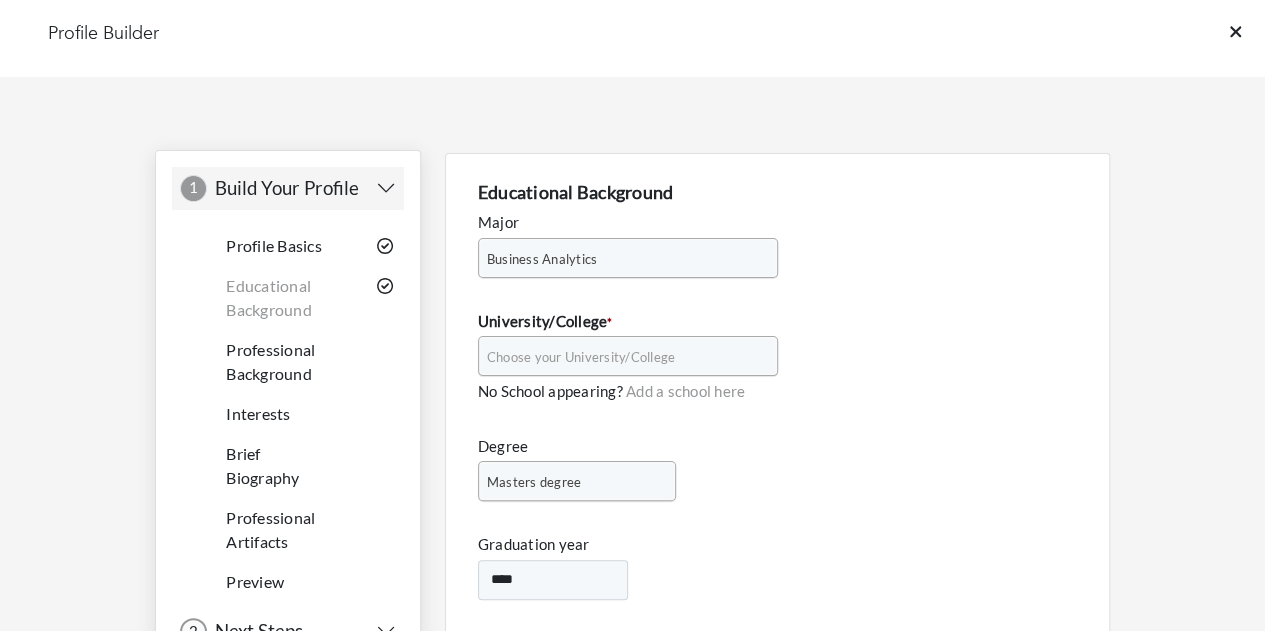 click on "Professional Background" at bounding box center (281, 362) 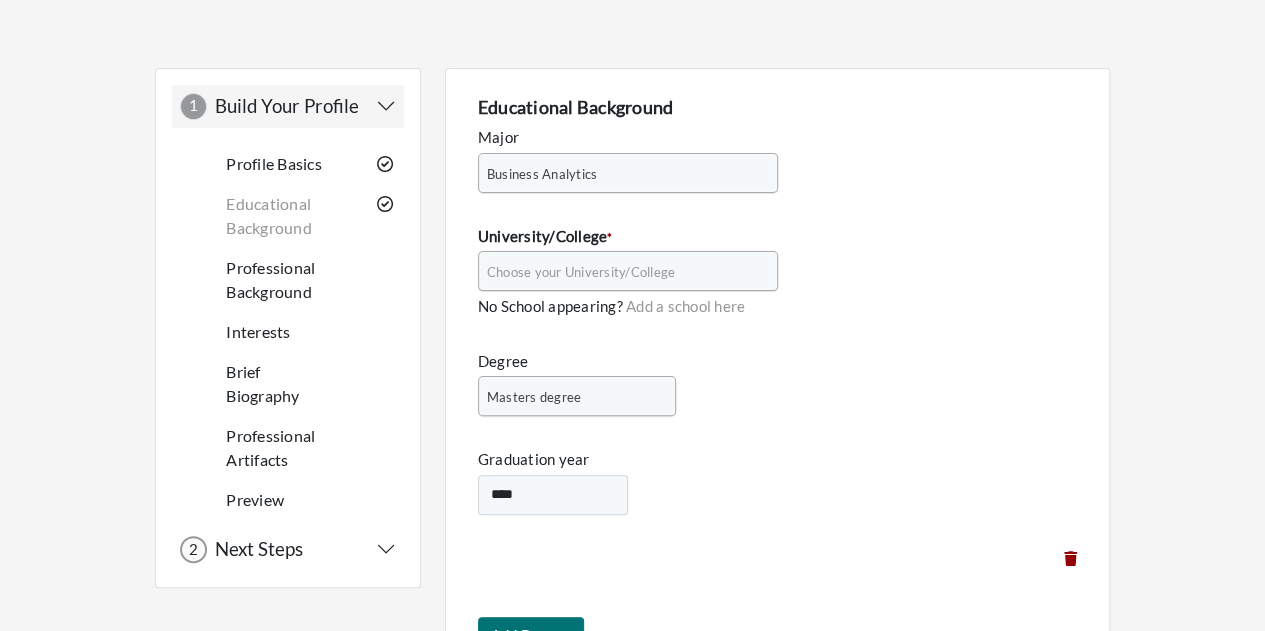 scroll, scrollTop: 286, scrollLeft: 0, axis: vertical 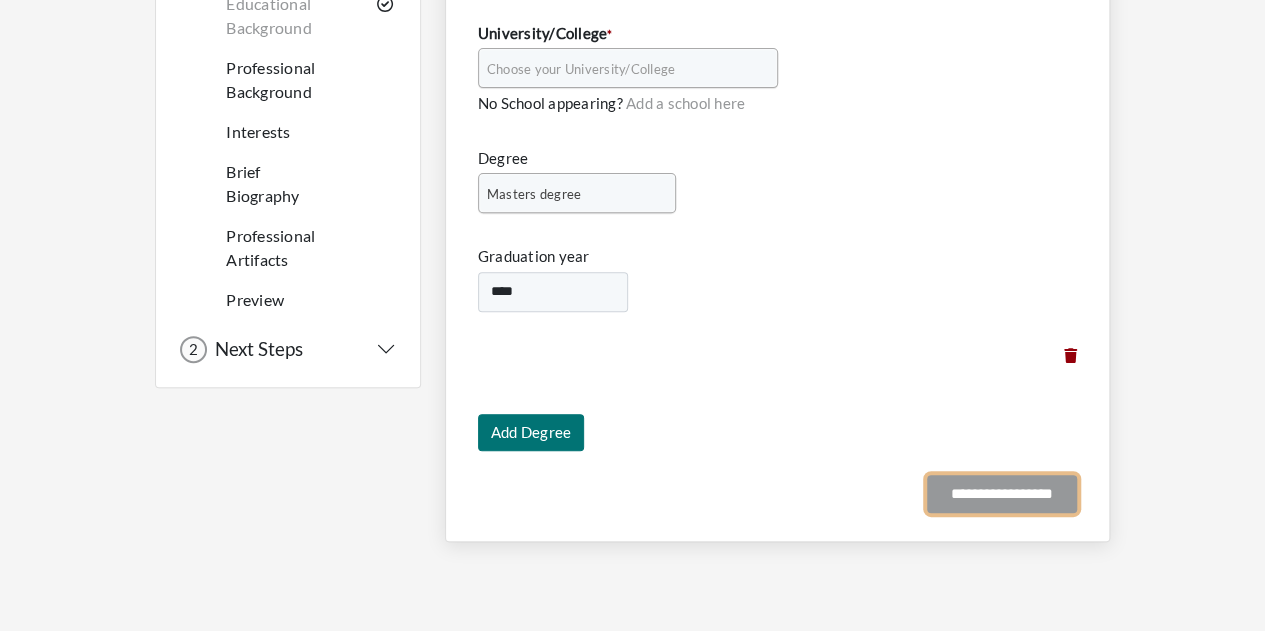 click on "**********" at bounding box center [1002, 494] 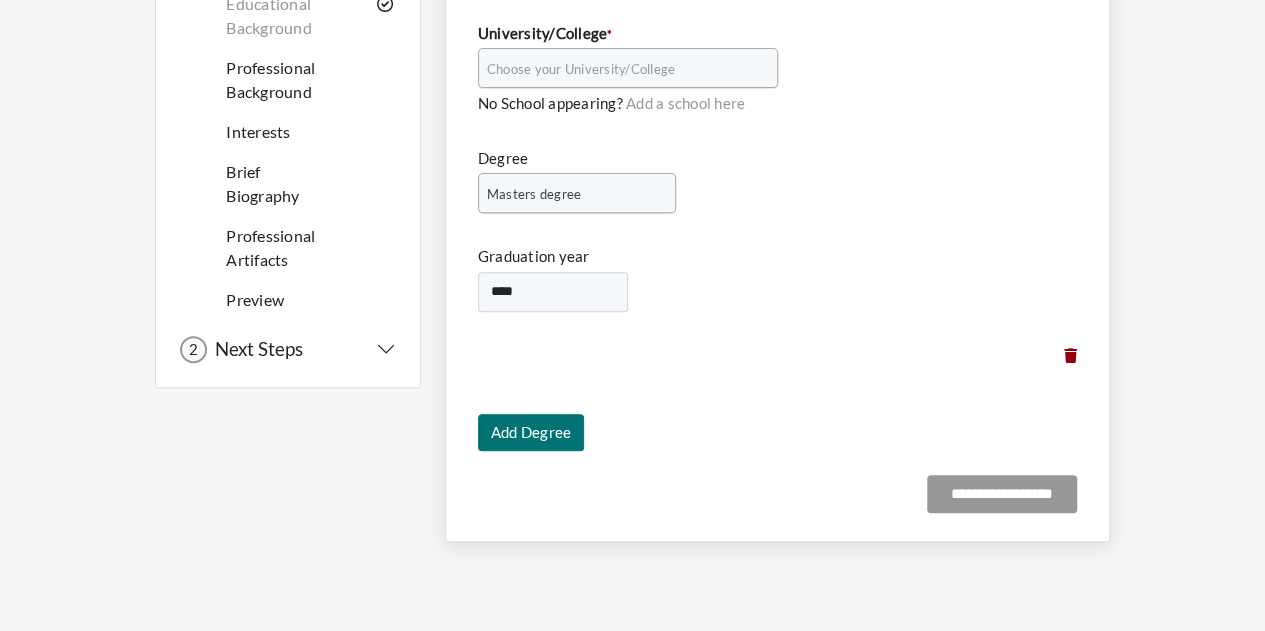 scroll, scrollTop: 0, scrollLeft: 0, axis: both 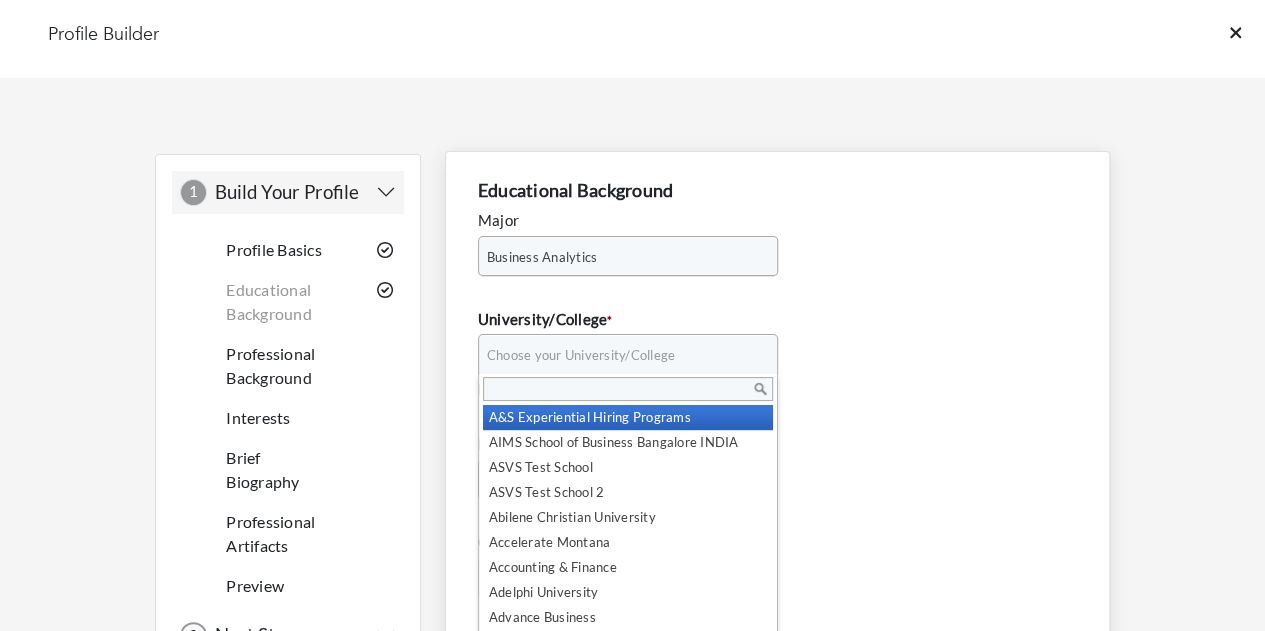 click on "Choose your University/College" at bounding box center (619, 355) 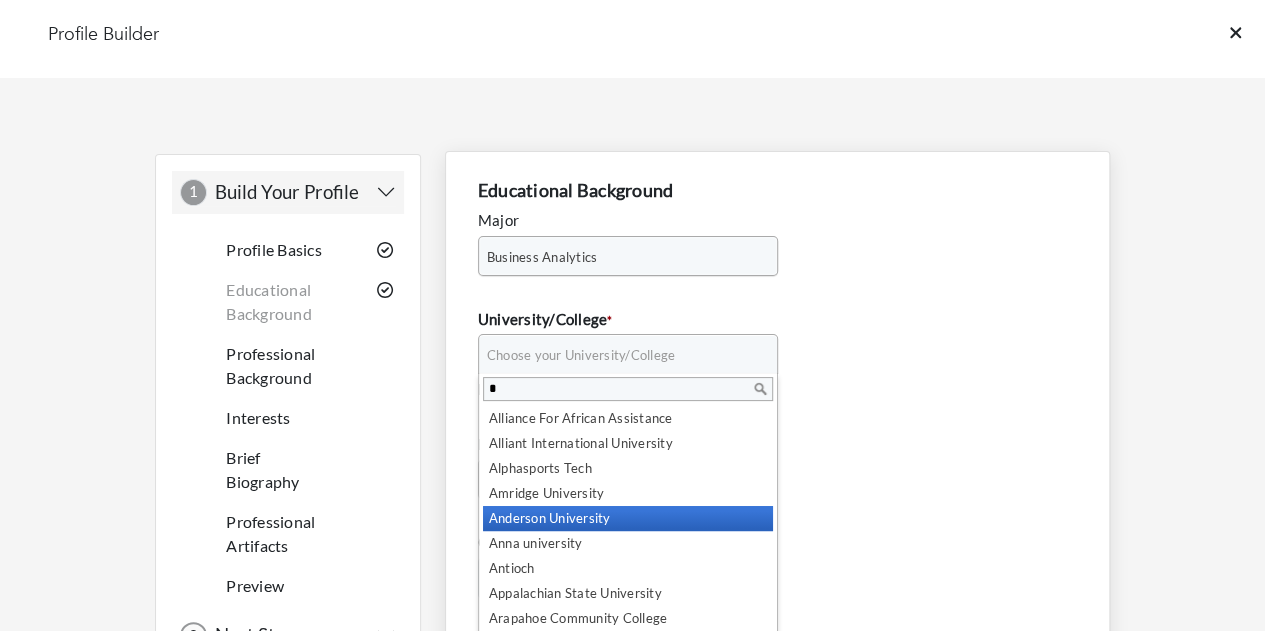 scroll, scrollTop: 0, scrollLeft: 0, axis: both 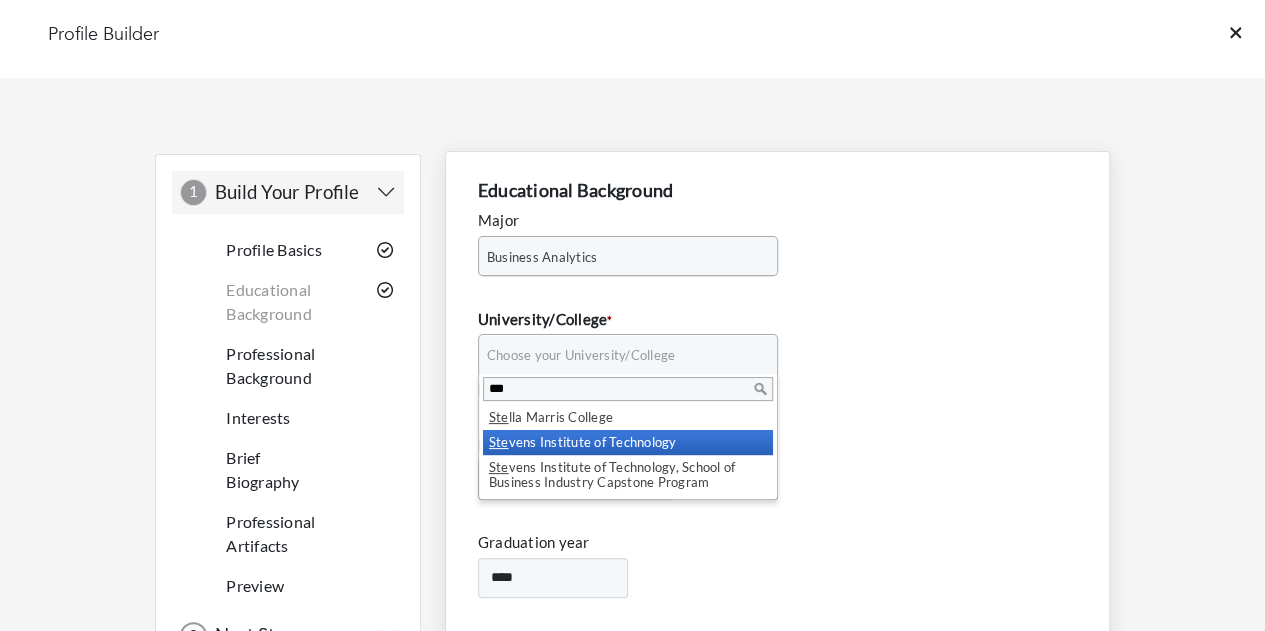 type on "***" 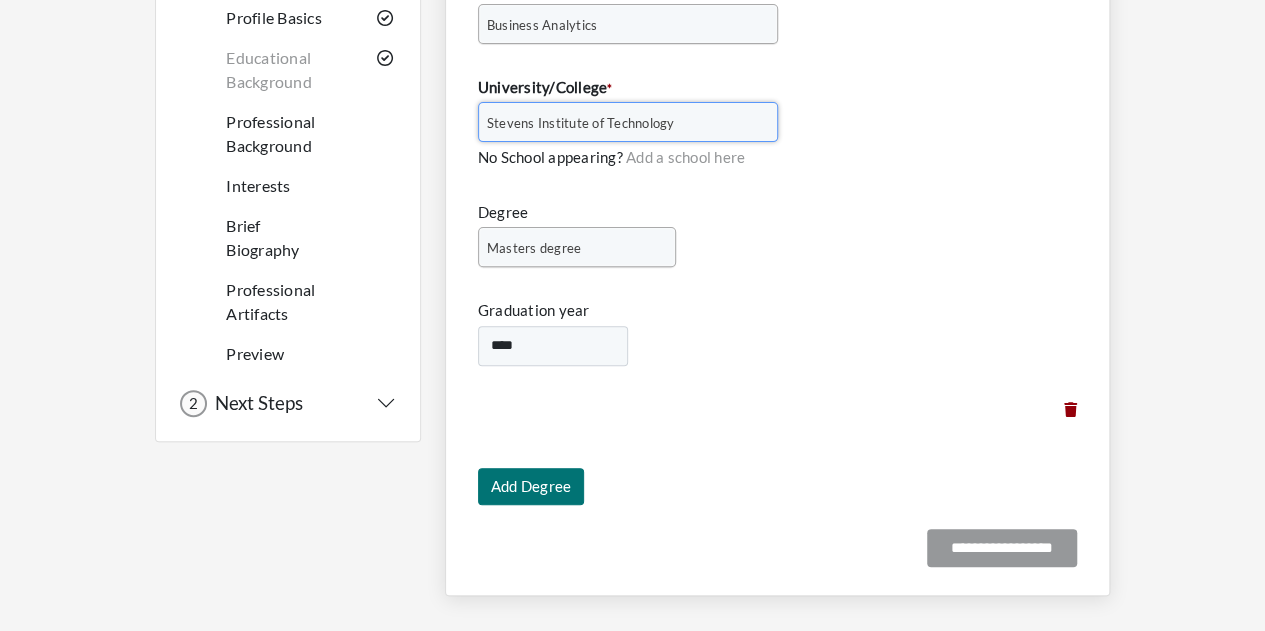scroll, scrollTop: 236, scrollLeft: 0, axis: vertical 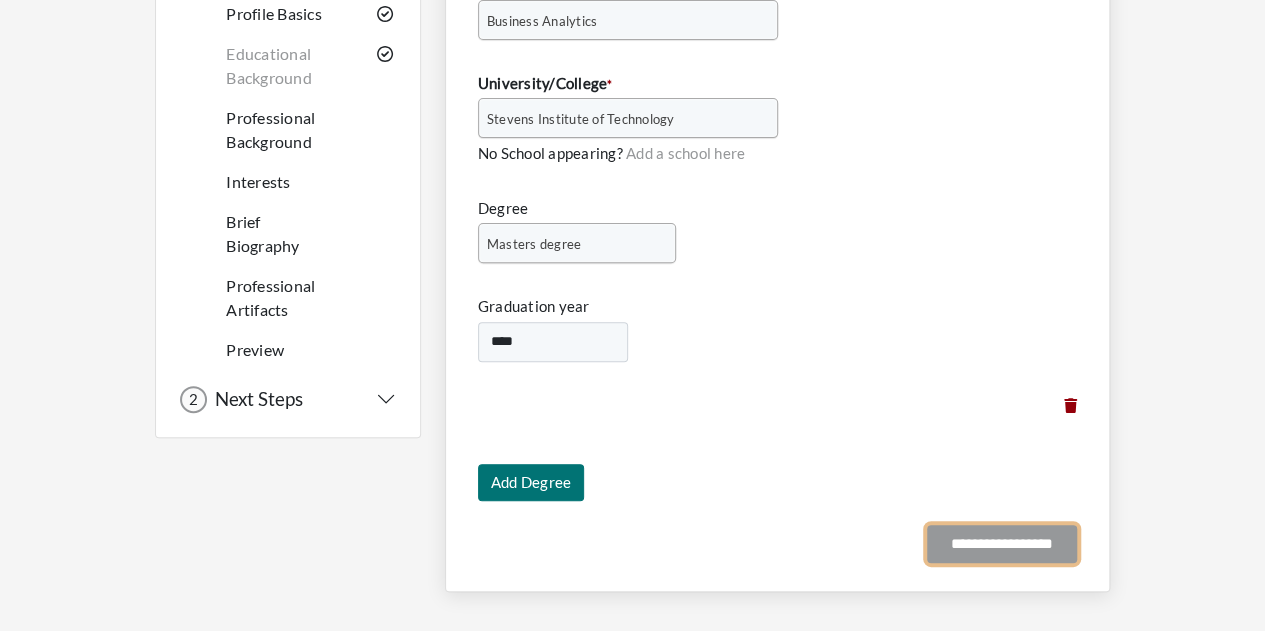 click on "**********" at bounding box center (1002, 544) 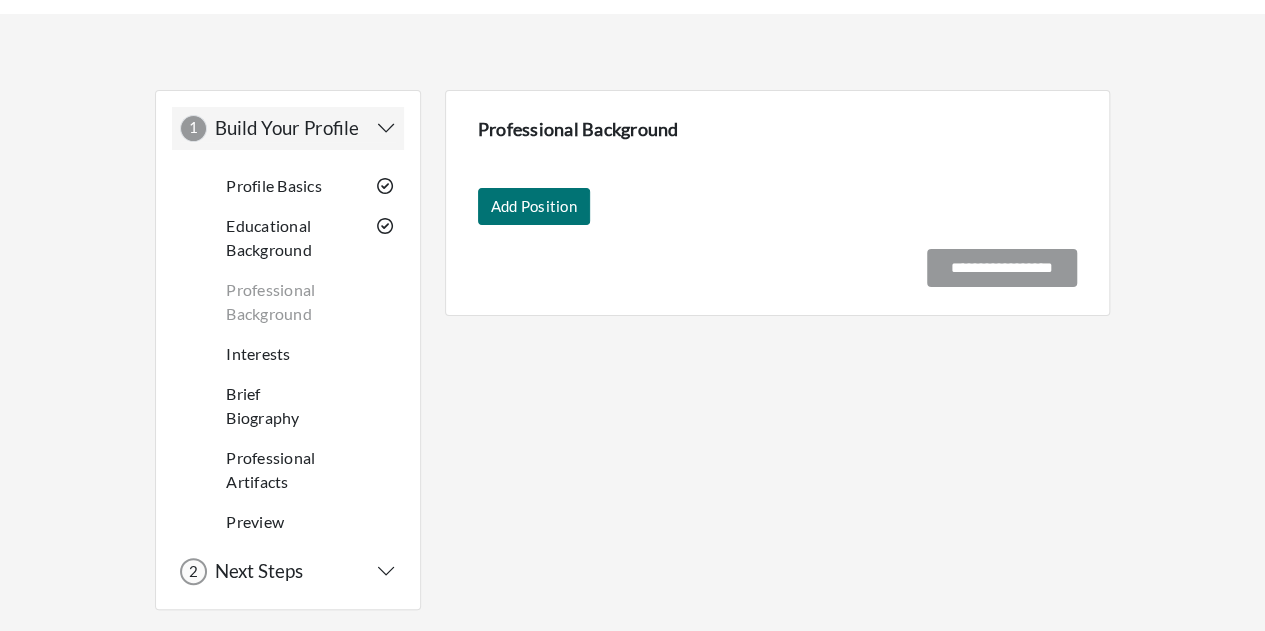scroll, scrollTop: 0, scrollLeft: 0, axis: both 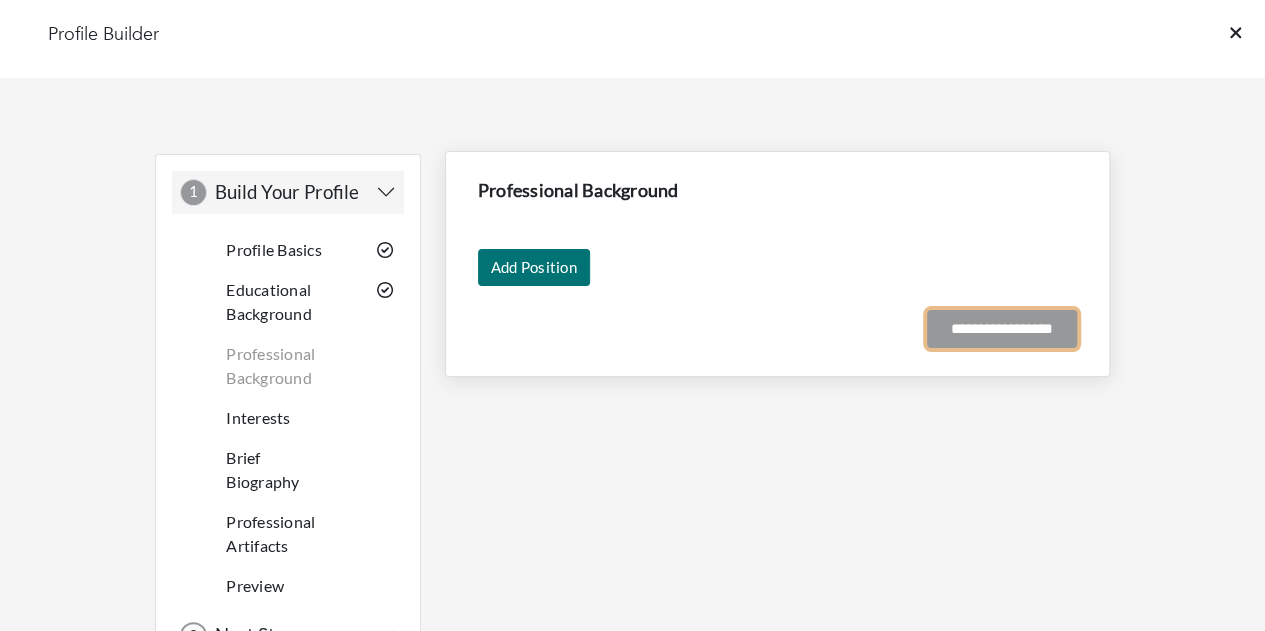click on "**********" at bounding box center [1002, 329] 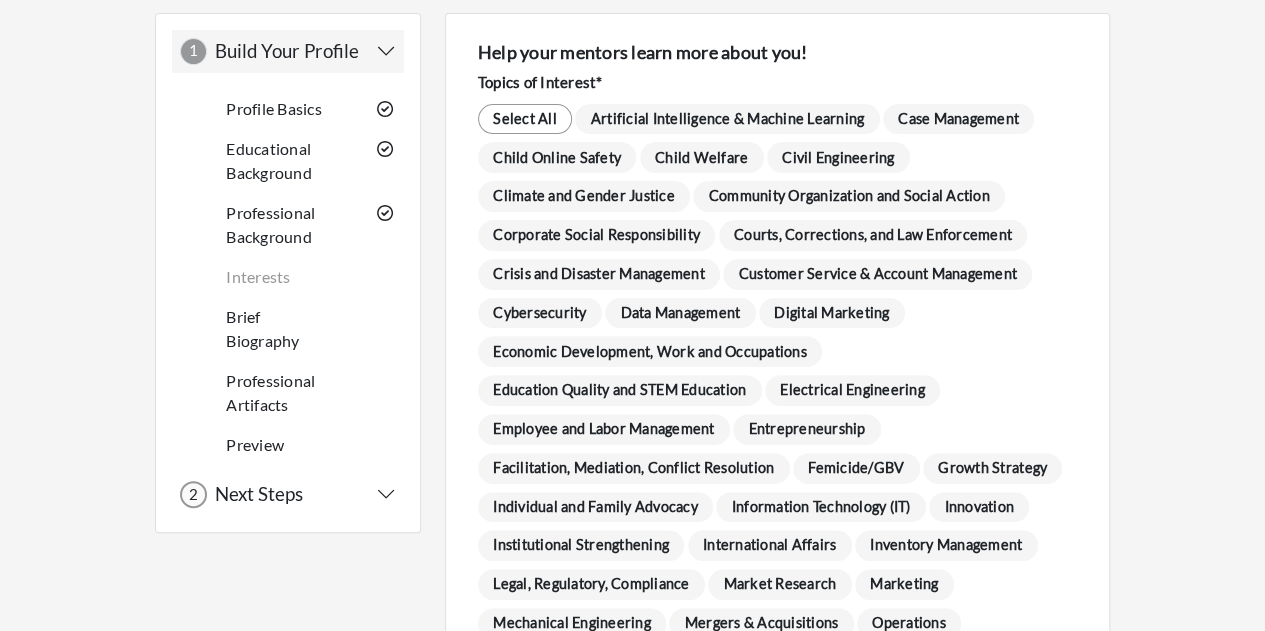 scroll, scrollTop: 142, scrollLeft: 0, axis: vertical 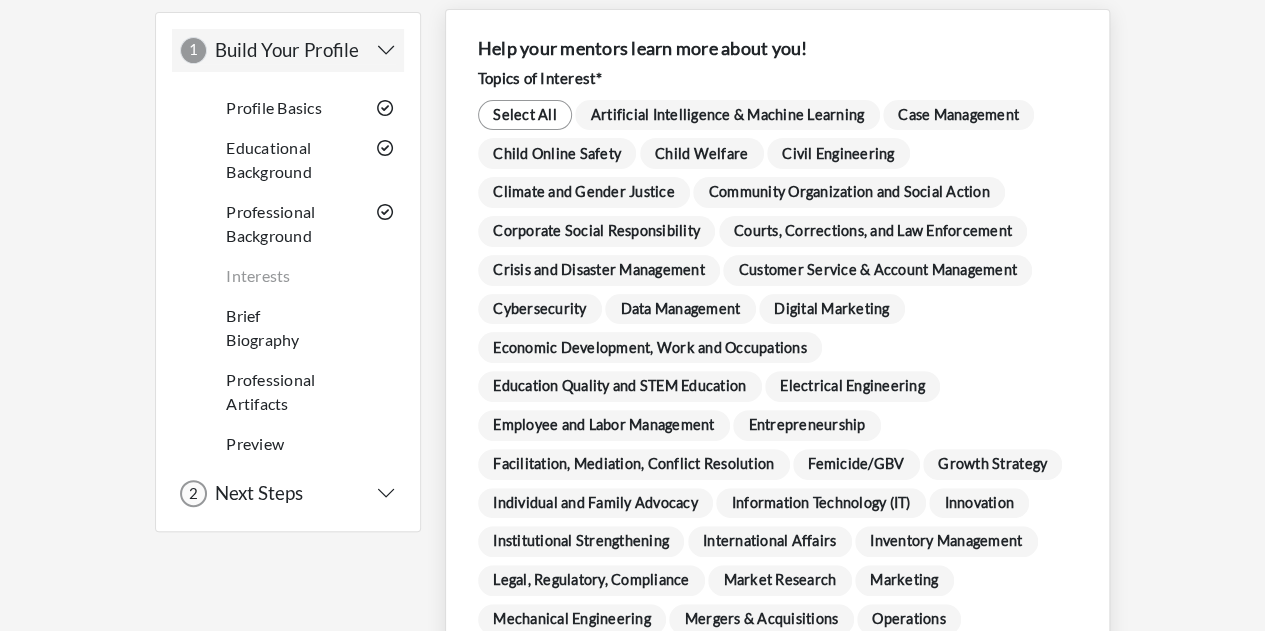 click on "Artificial Intelligence & Machine Learning" at bounding box center (727, 115) 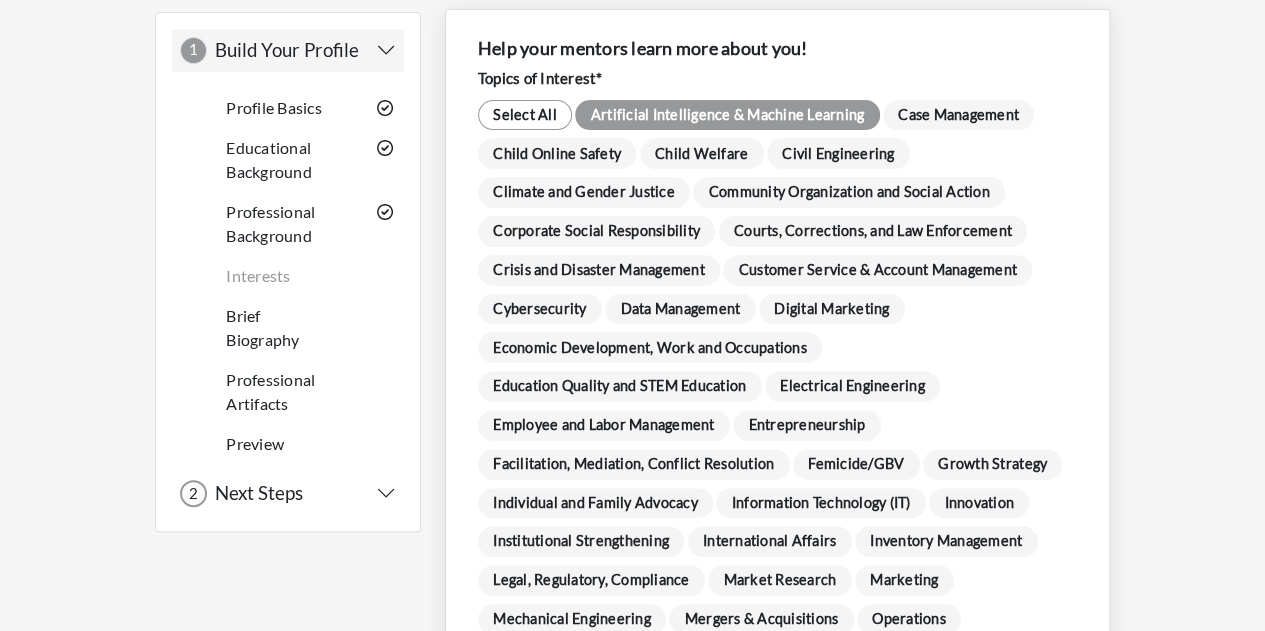 click on "Corporate Social Responsibility" at bounding box center [597, 231] 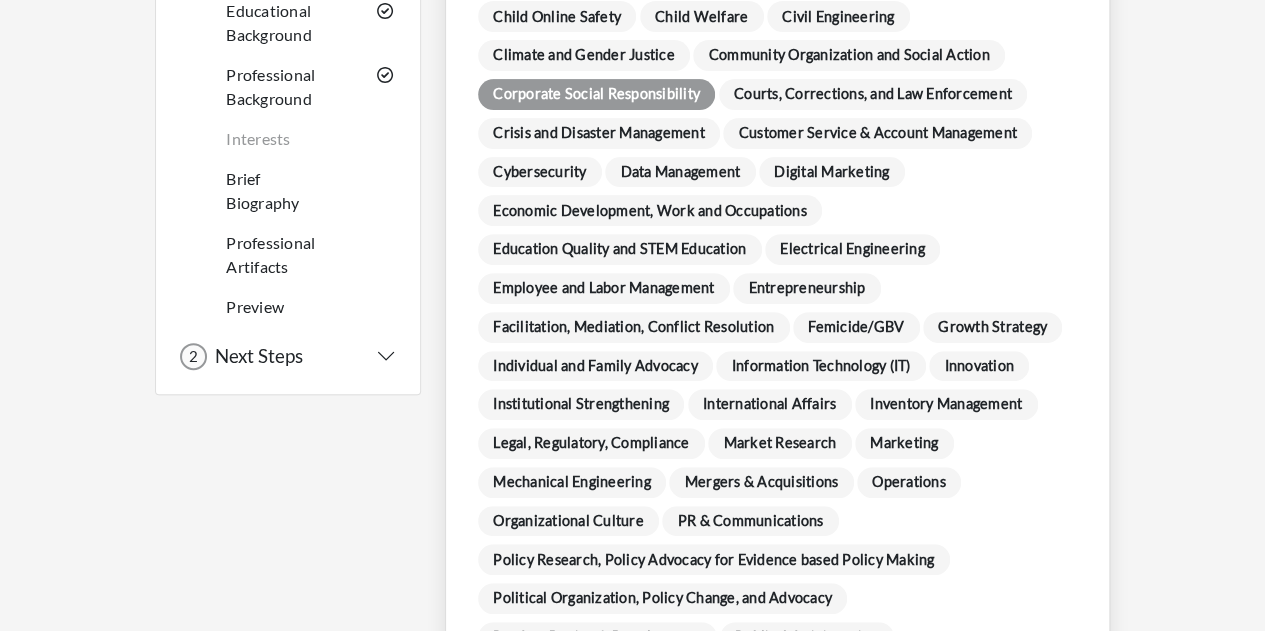 scroll, scrollTop: 281, scrollLeft: 0, axis: vertical 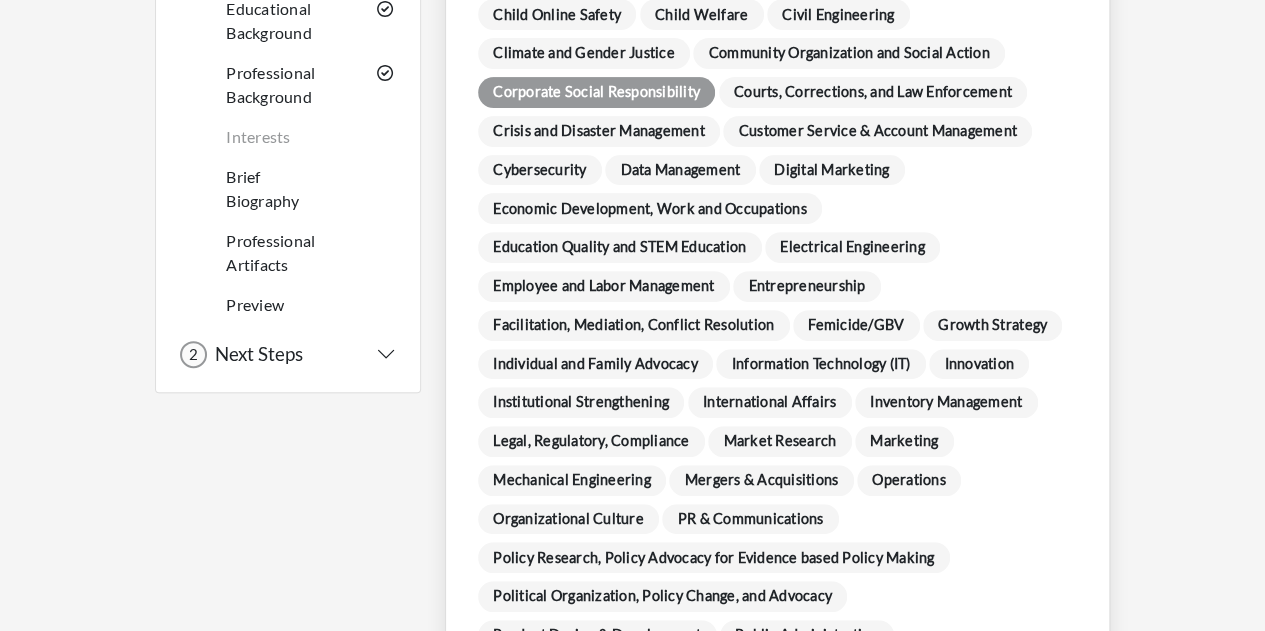 click on "Marketing" at bounding box center [904, 441] 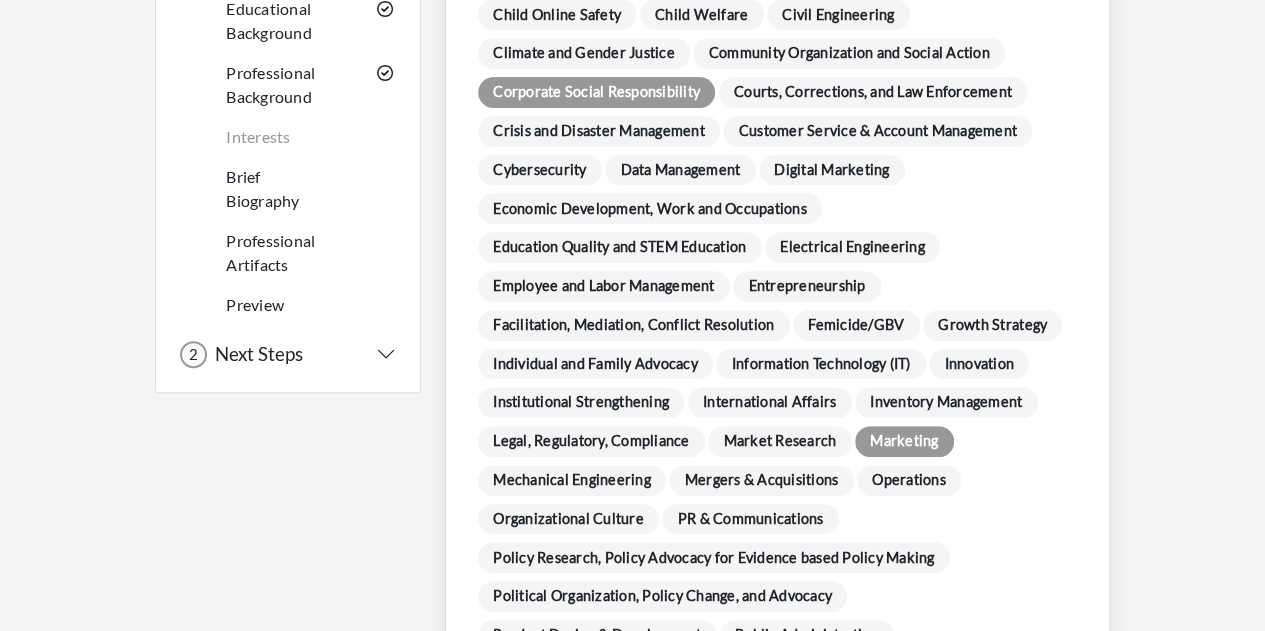 click on "Inventory Management" at bounding box center [946, 402] 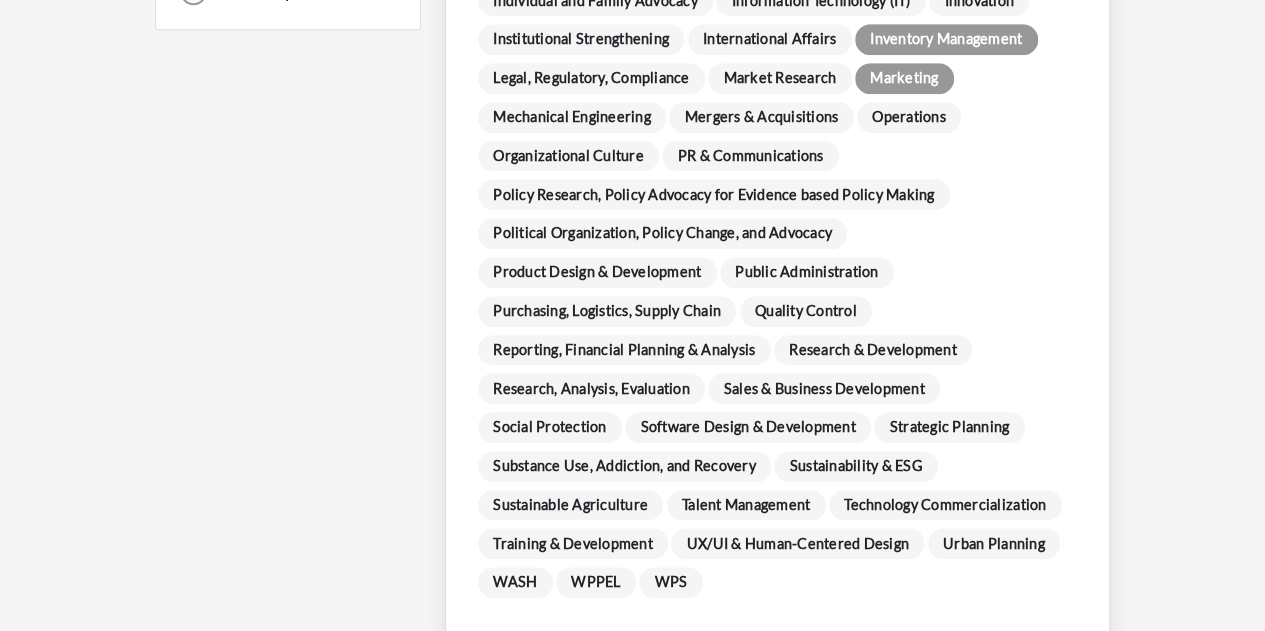 scroll, scrollTop: 645, scrollLeft: 0, axis: vertical 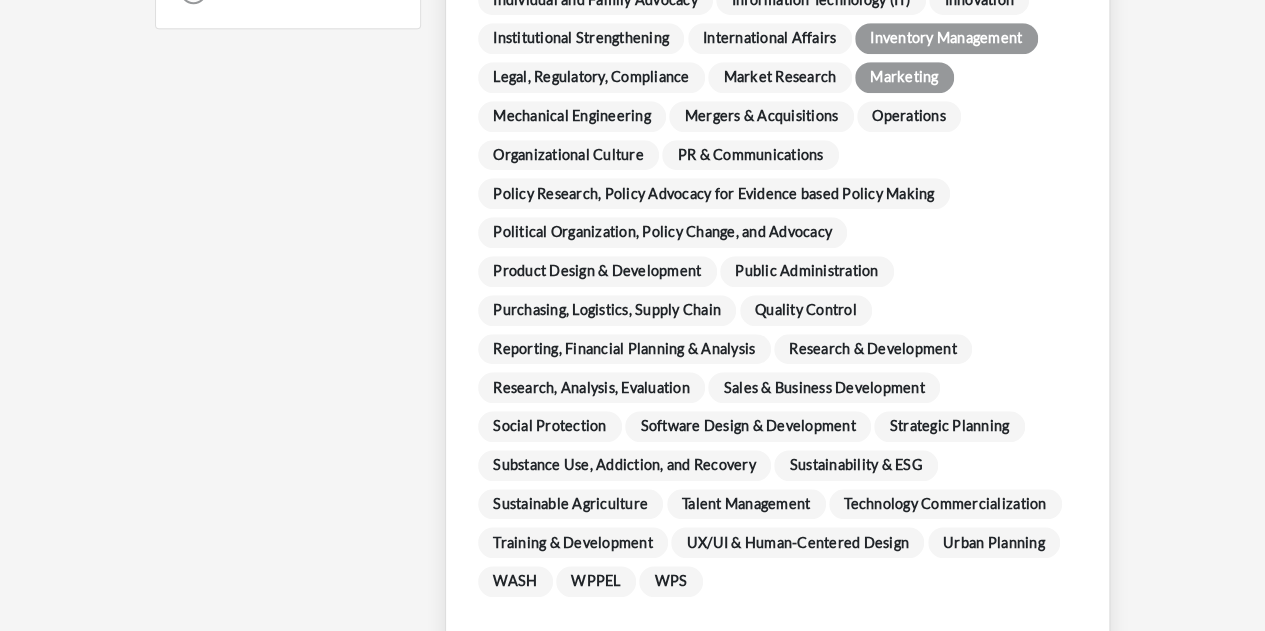 click on "Sustainability & ESG" at bounding box center (856, 465) 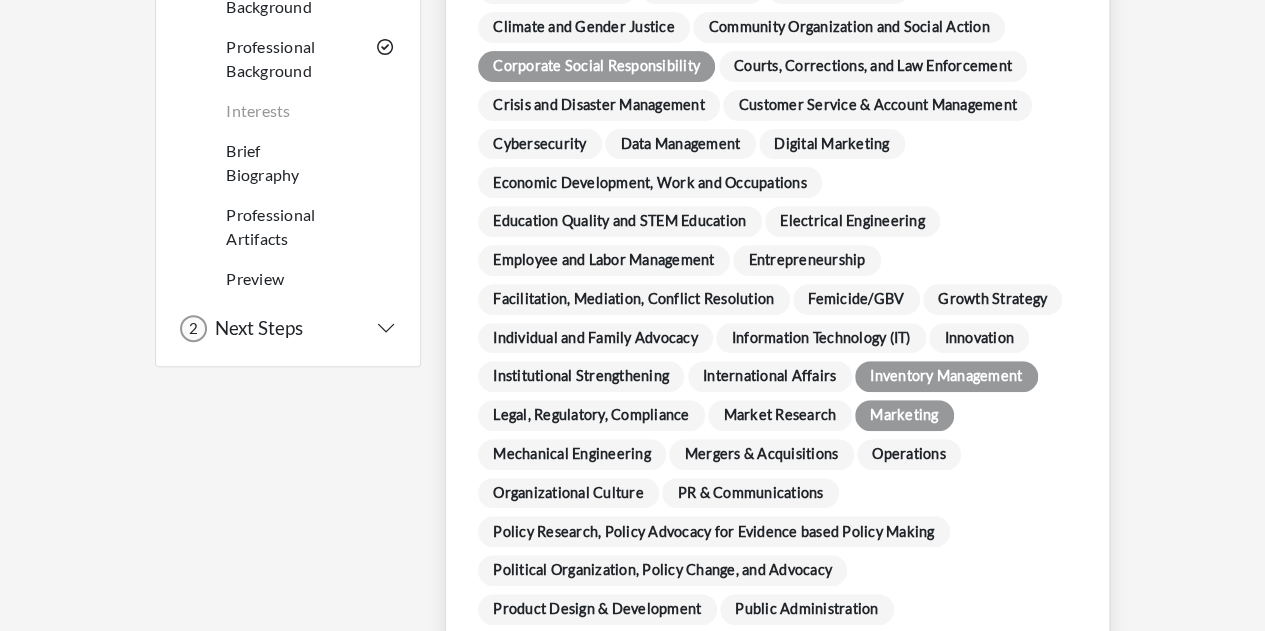 scroll, scrollTop: 305, scrollLeft: 0, axis: vertical 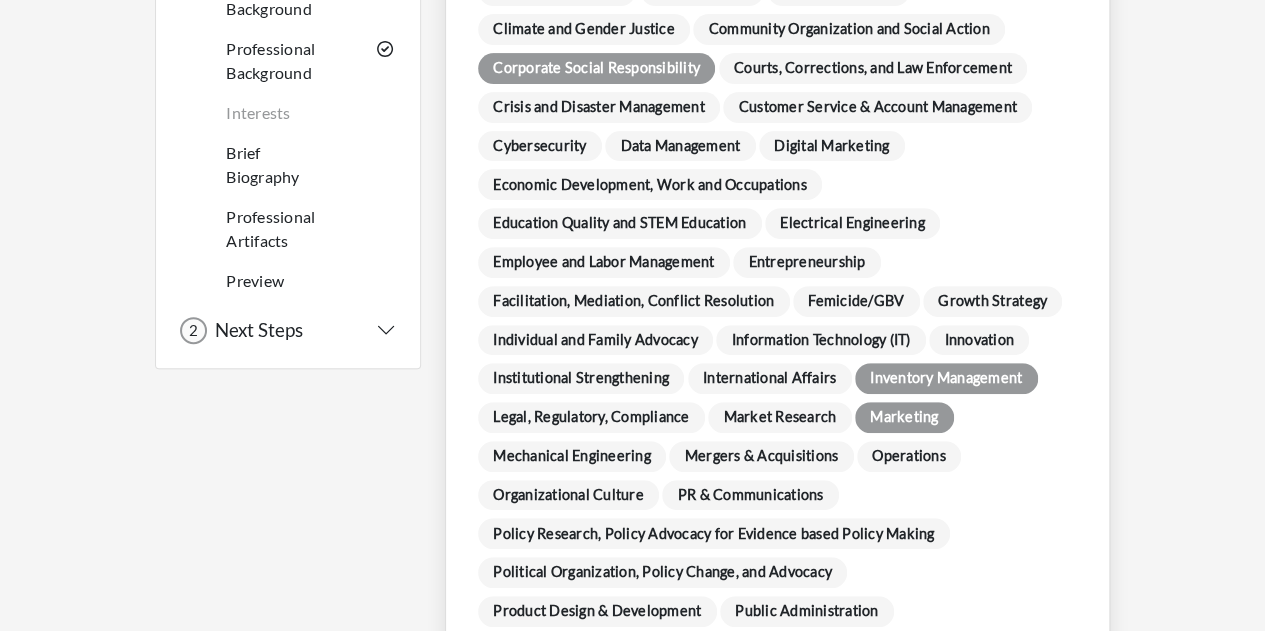 click on "Data Management" at bounding box center (680, 146) 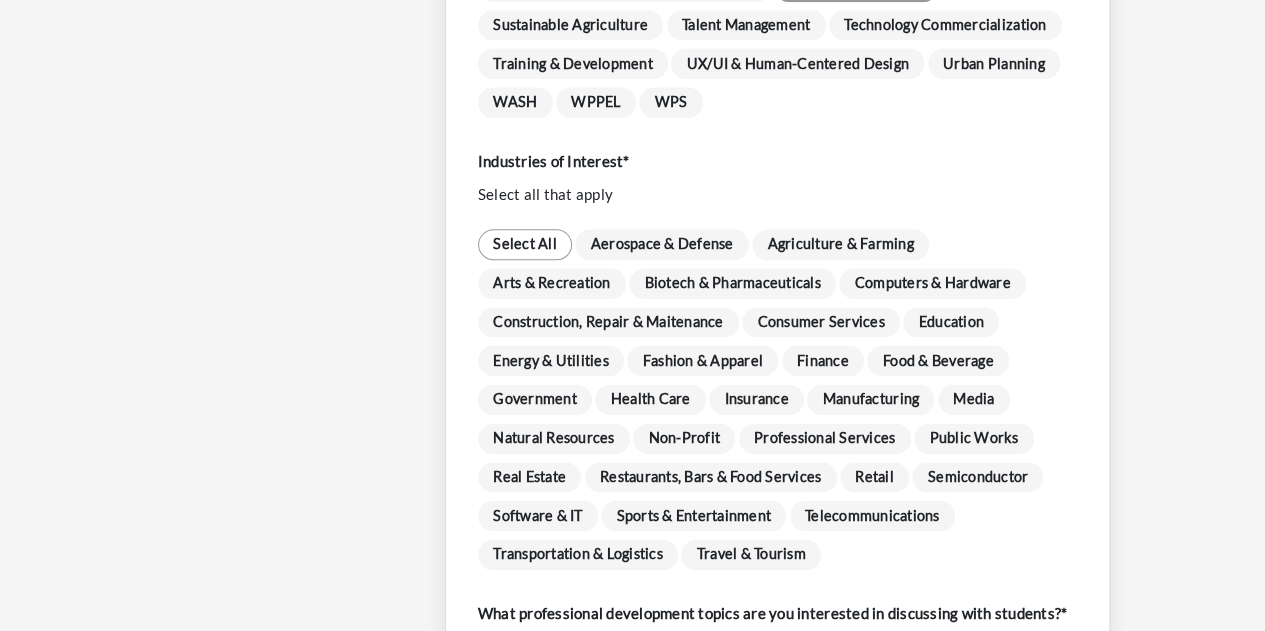 scroll, scrollTop: 1130, scrollLeft: 0, axis: vertical 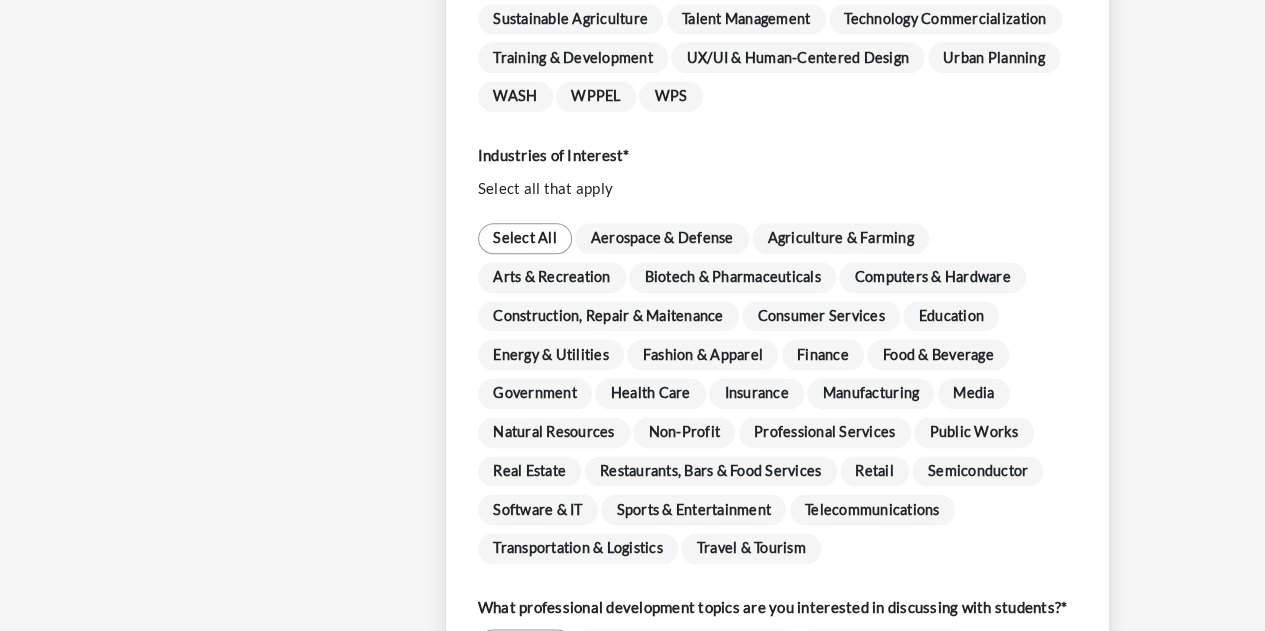 click on "Fashion & Apparel" at bounding box center (702, 354) 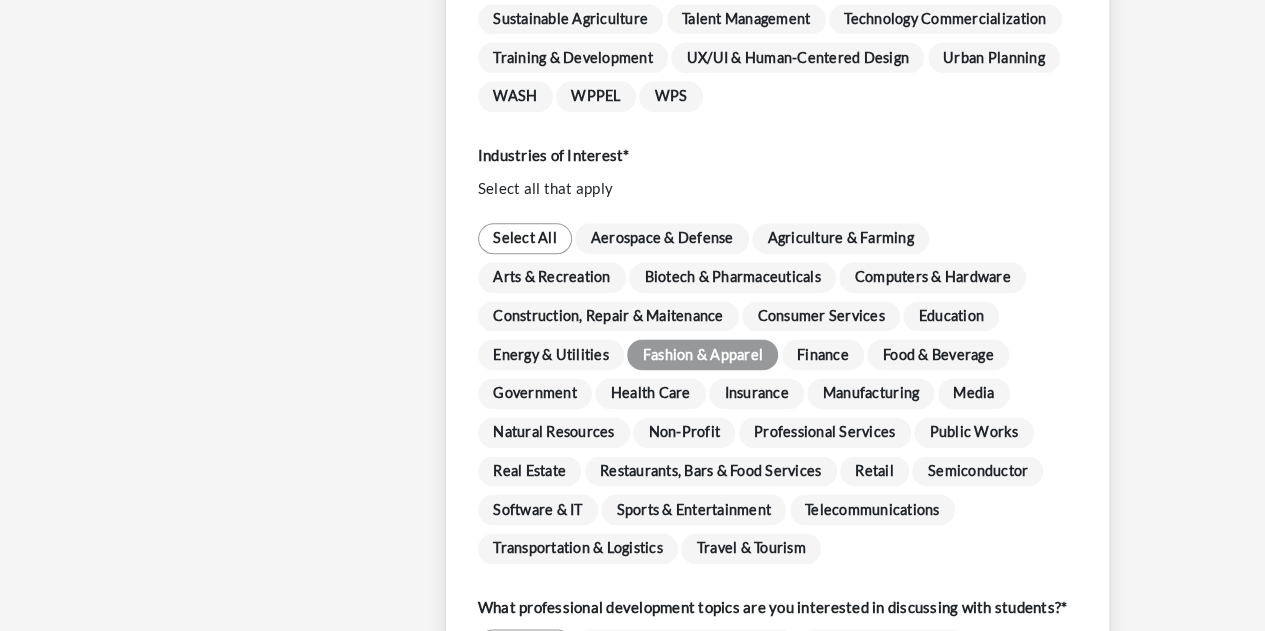 click on "Finance" at bounding box center [823, 354] 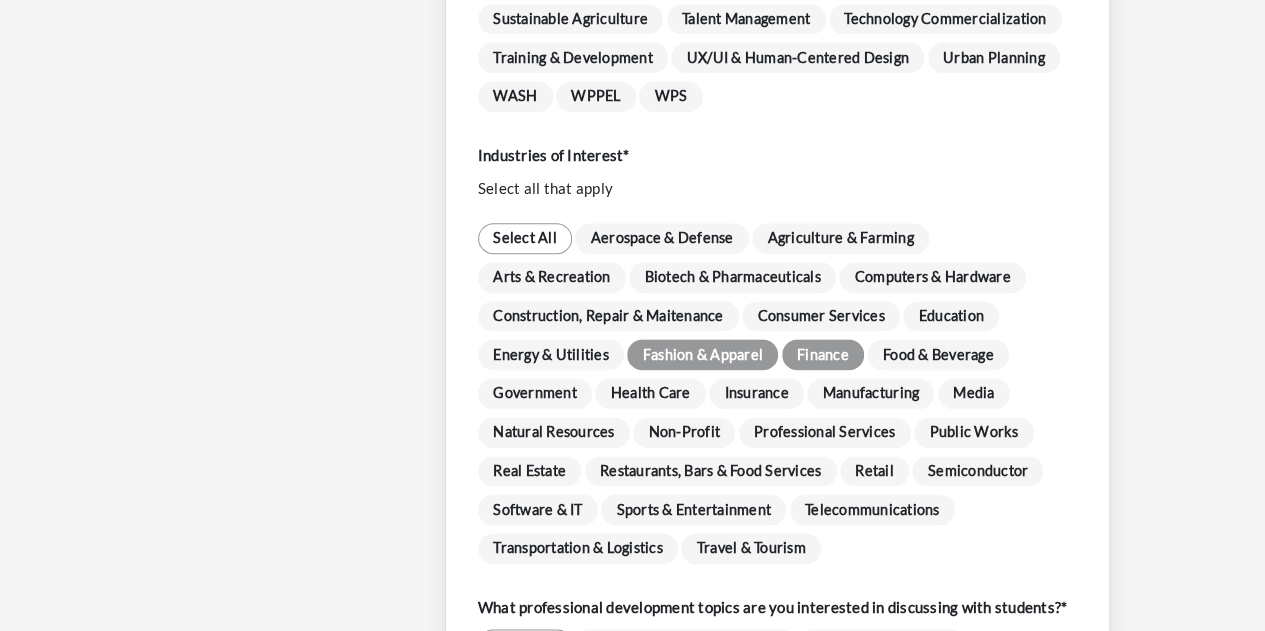 click on "Select All
Aerospace & Defense
Agriculture & Farming
Arts & Recreation
Biotech & Pharmaceuticals
Computers & Hardware
Construction, Repair & Maitenance
Consumer Services
Education
Energy & Utilities
Fashion & Apparel
Finance
Food & Beverage
Government
Health Care
Insurance
Manufacturing
Media
Natural Resources
Non-Profit
Professional Services
Public Works
Real Estate
Restaurants, Bars & Food Services
Retail
Semiconductor
Software & IT
Sports & Entertainment
Telecommunications
Transportation & Logistics
Travel & Tourism" at bounding box center [777, 397] 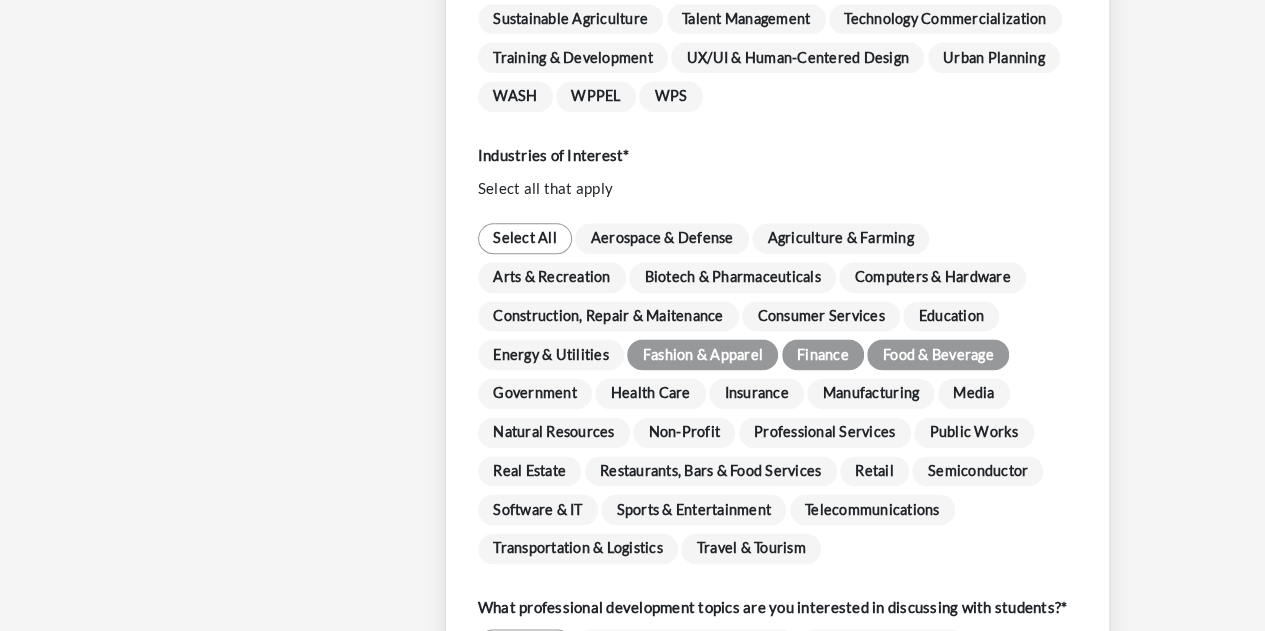 click on "Health Care" at bounding box center [650, 393] 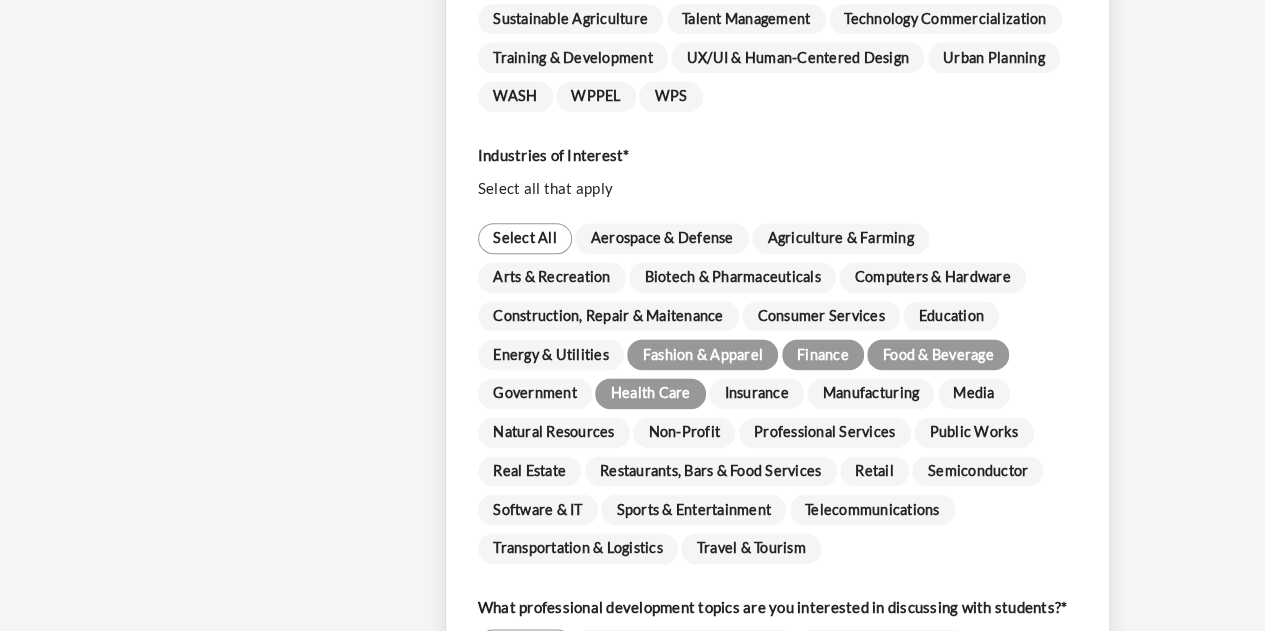 click on "Restaurants, Bars & Food Services" at bounding box center (711, 471) 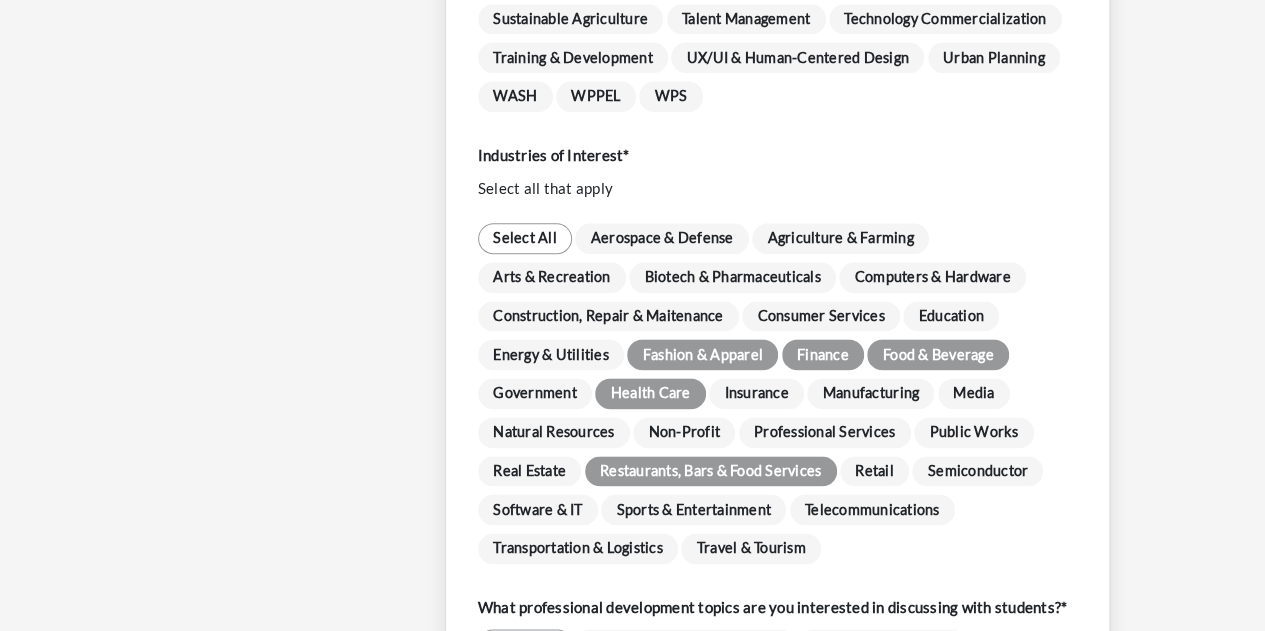 click on "Retail" at bounding box center [874, 471] 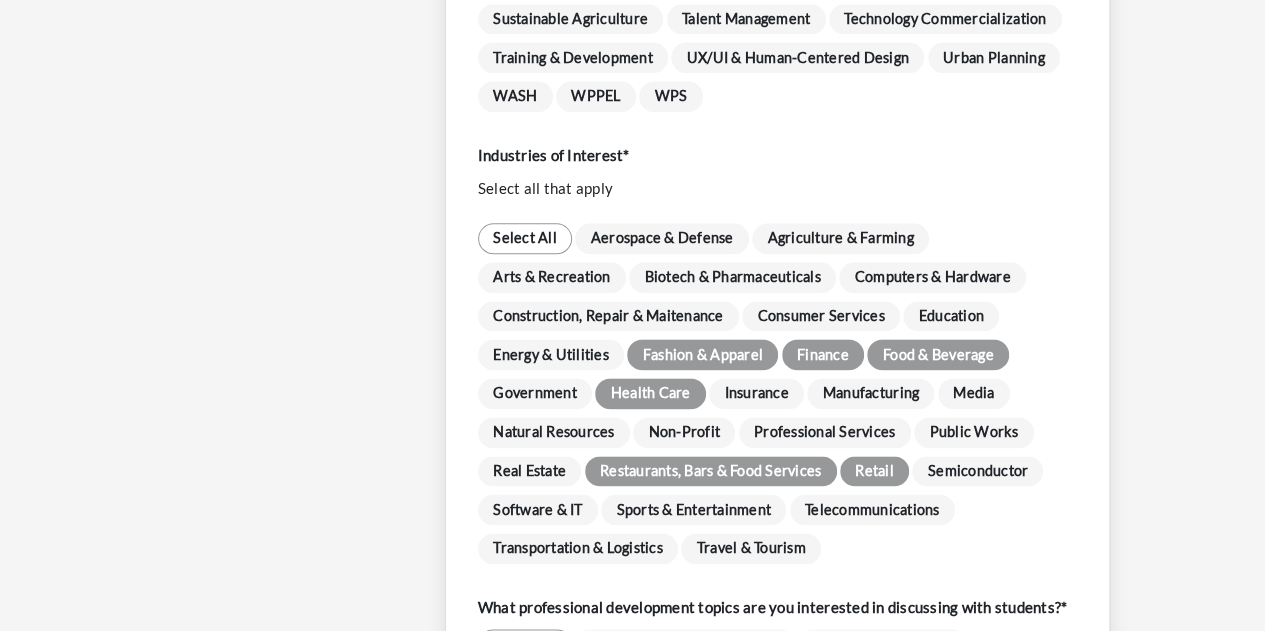 click on "Semiconductor" at bounding box center [977, 471] 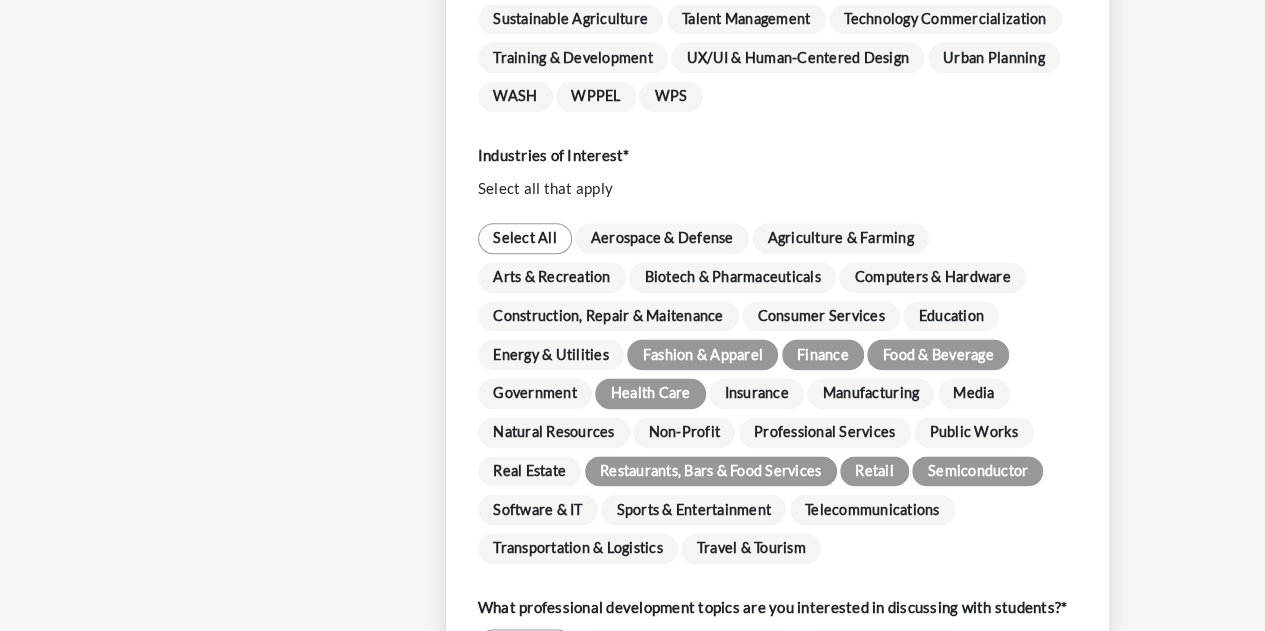 scroll, scrollTop: 1325, scrollLeft: 0, axis: vertical 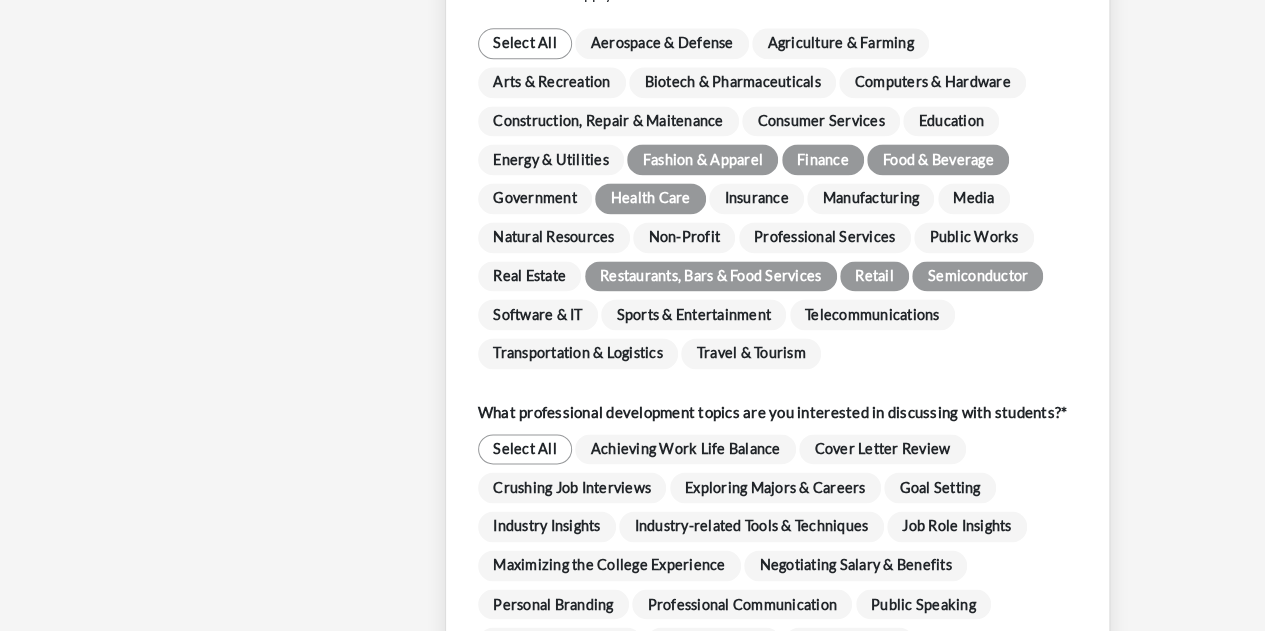 click on "Travel & Tourism" at bounding box center (751, 353) 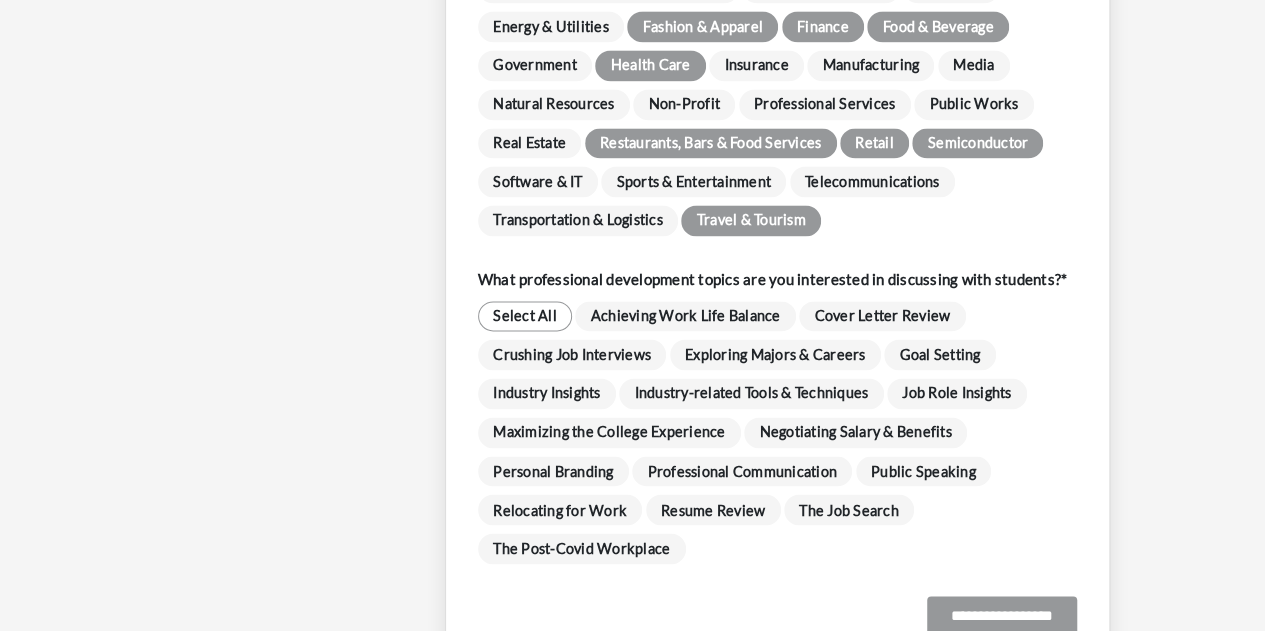 scroll, scrollTop: 1460, scrollLeft: 0, axis: vertical 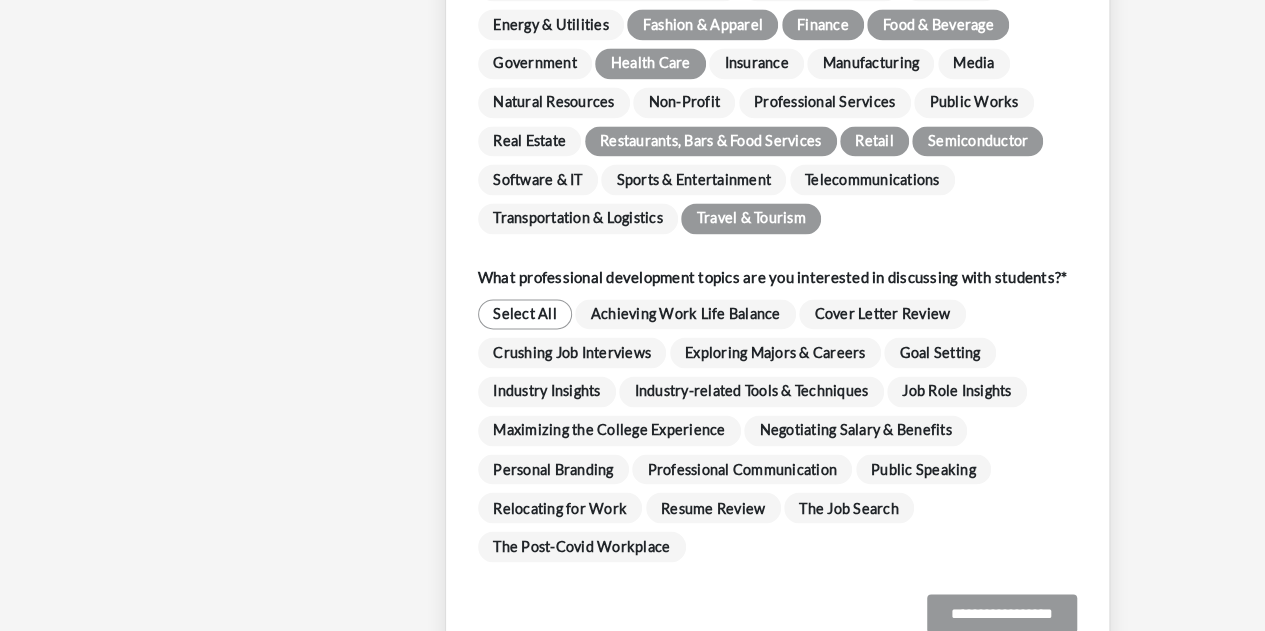 click on "Achieving Work Life Balance" at bounding box center (685, 314) 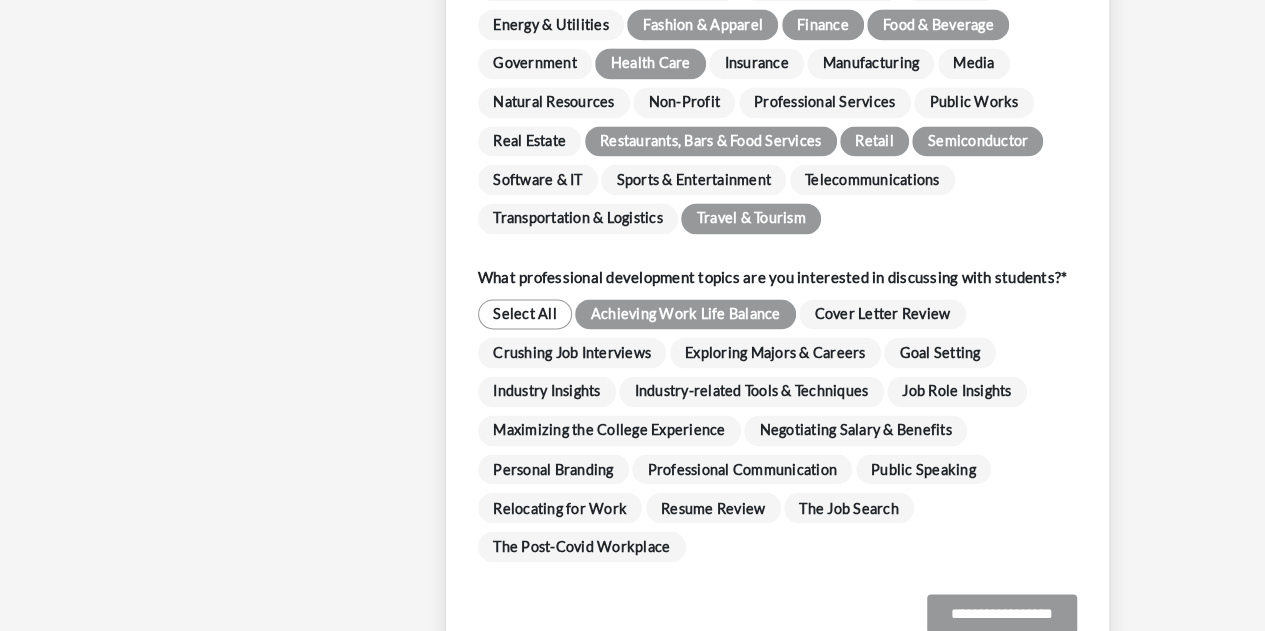 click on "Industry Insights" at bounding box center (547, 391) 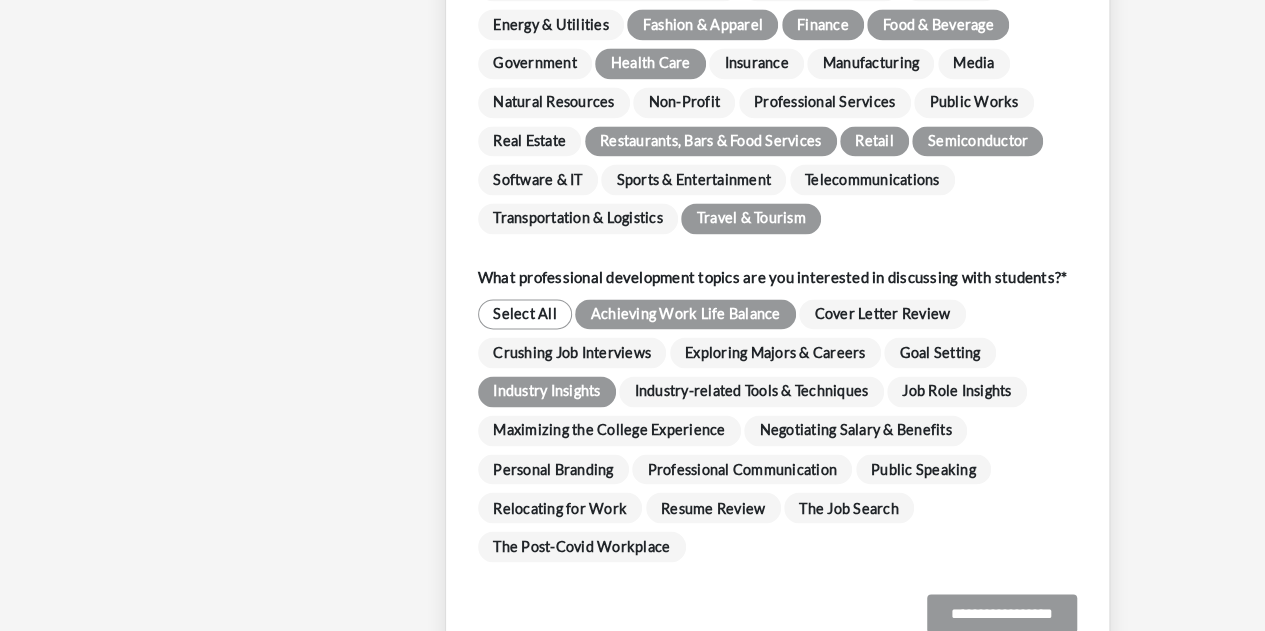 click on "Public Speaking" at bounding box center (924, 469) 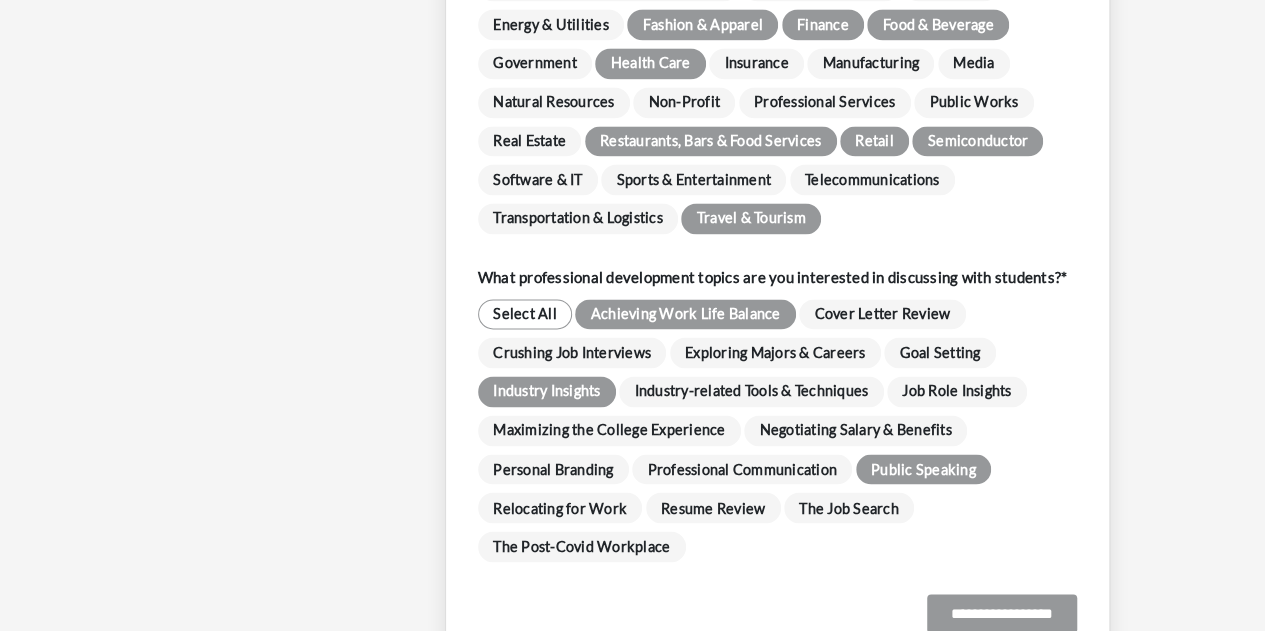 click on "The Job Search" at bounding box center [849, 507] 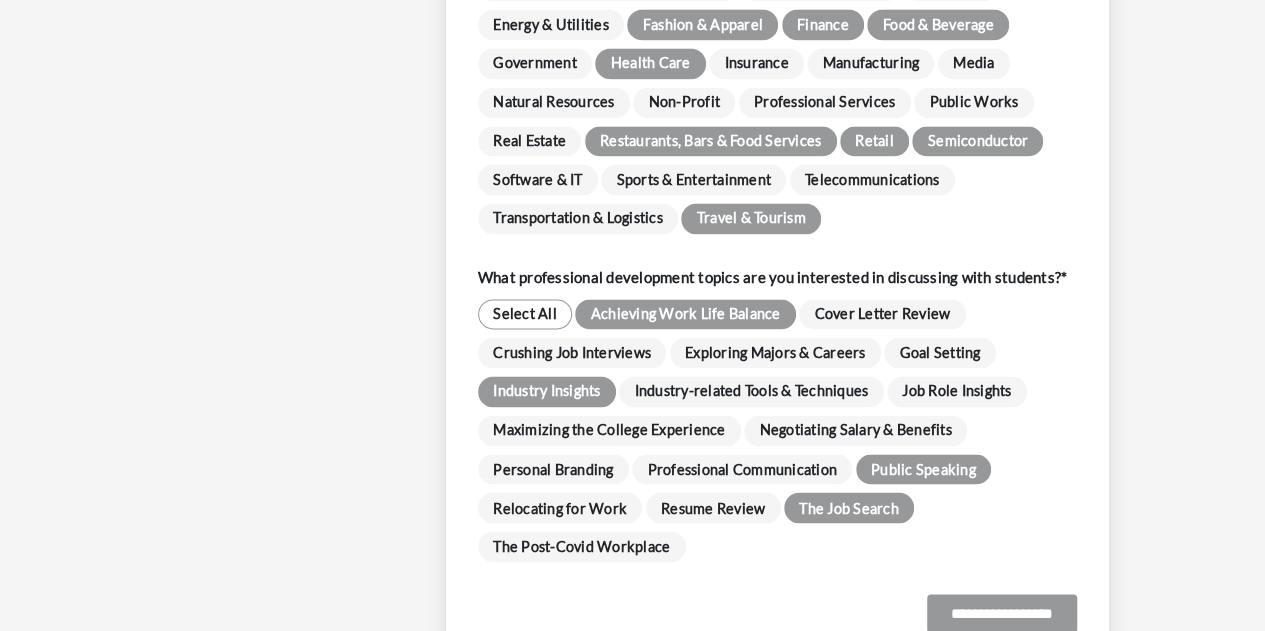 click on "Resume Review" at bounding box center [713, 507] 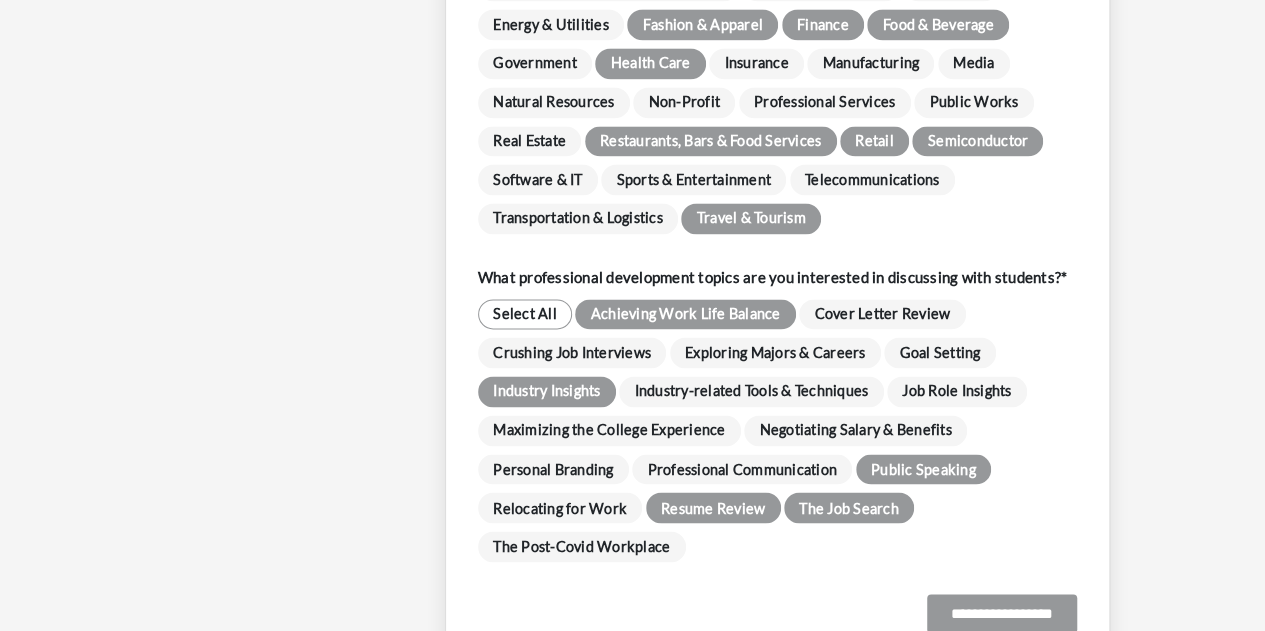click on "Negotiating Salary & Benefits" at bounding box center (855, 430) 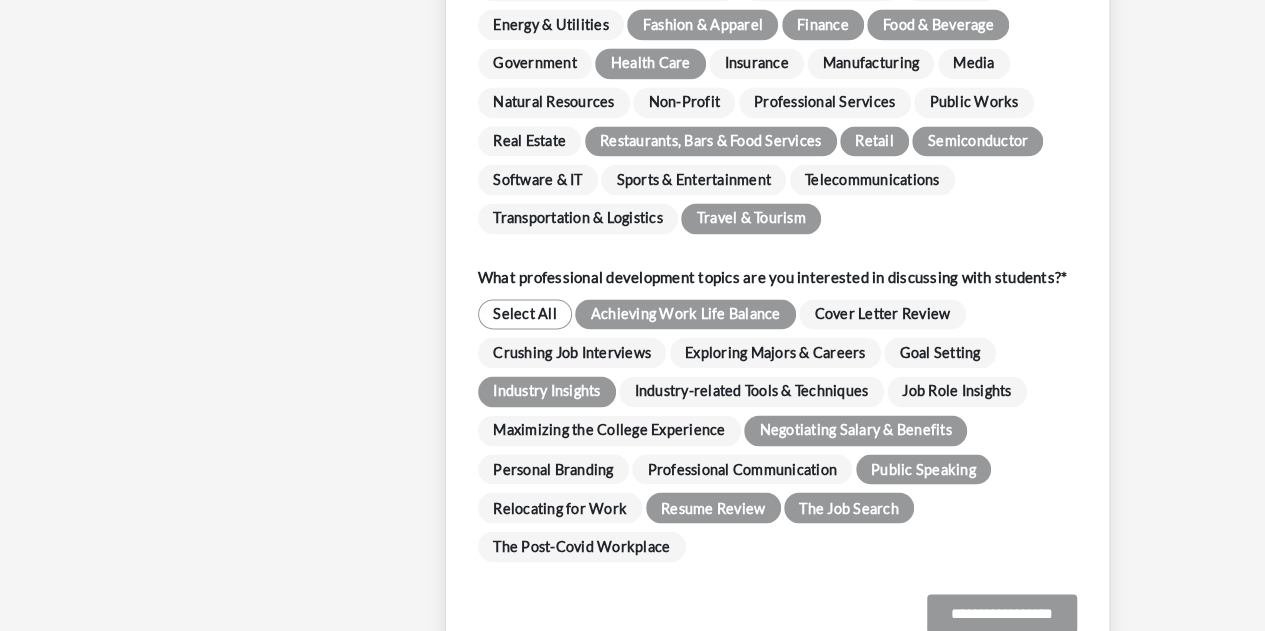 click on "Professional Communication" at bounding box center (742, 469) 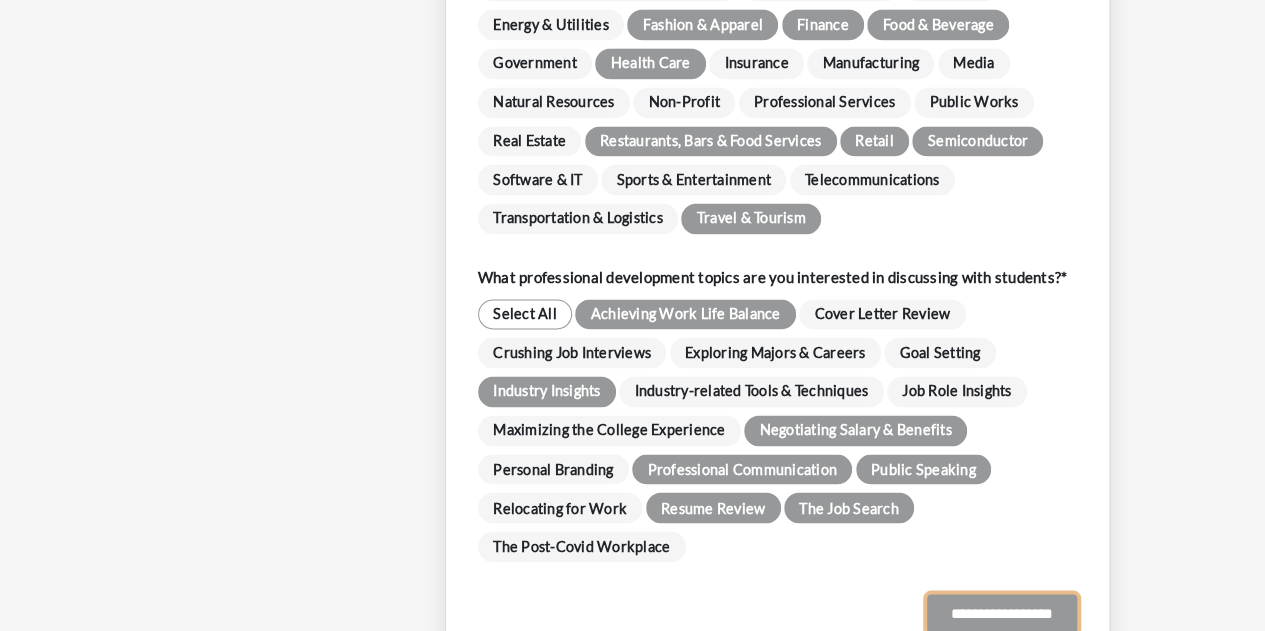 click on "**********" at bounding box center (1002, 613) 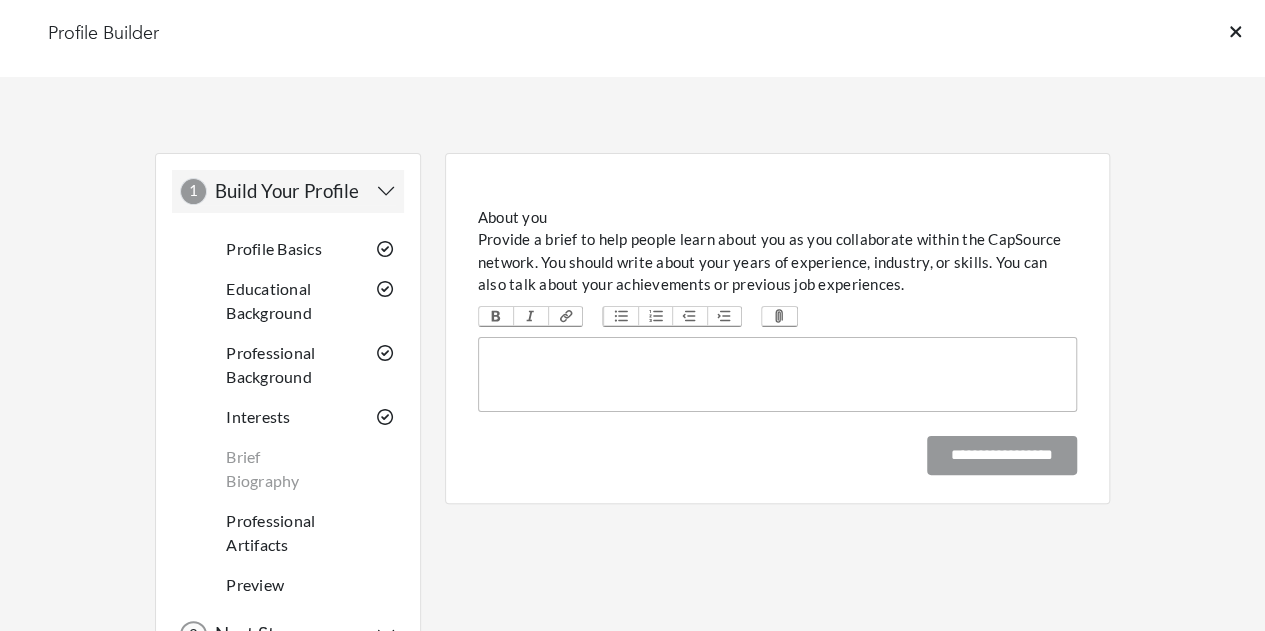 scroll, scrollTop: 0, scrollLeft: 0, axis: both 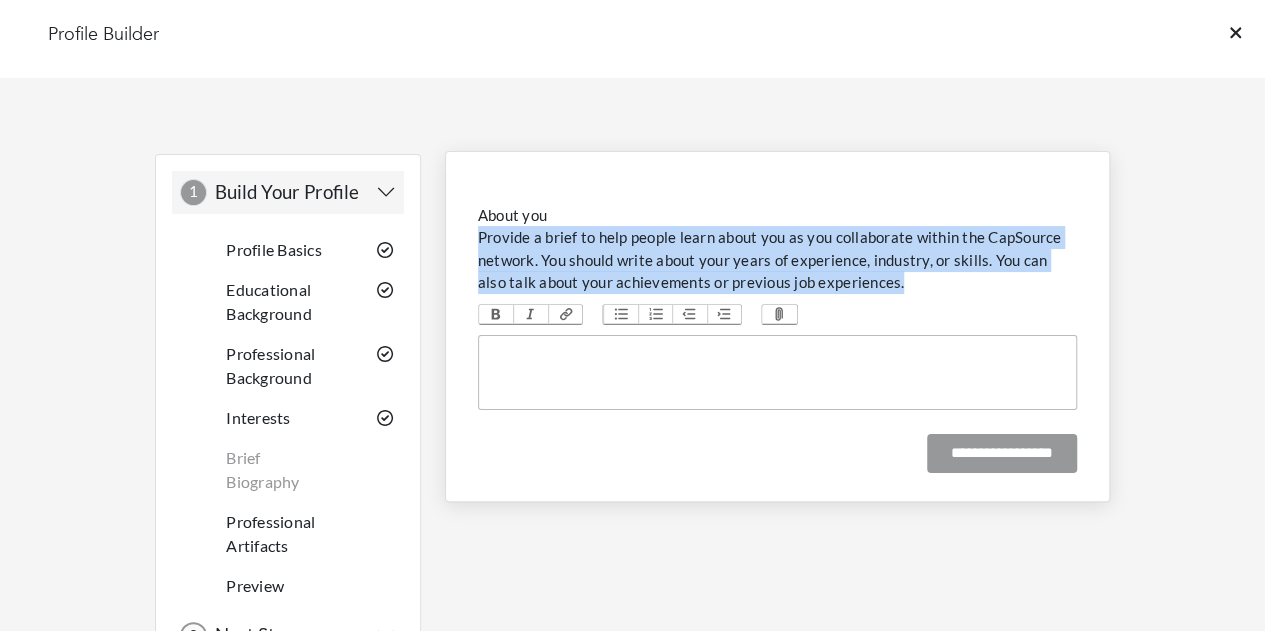 drag, startPoint x: 878, startPoint y: 287, endPoint x: 454, endPoint y: 242, distance: 426.3813 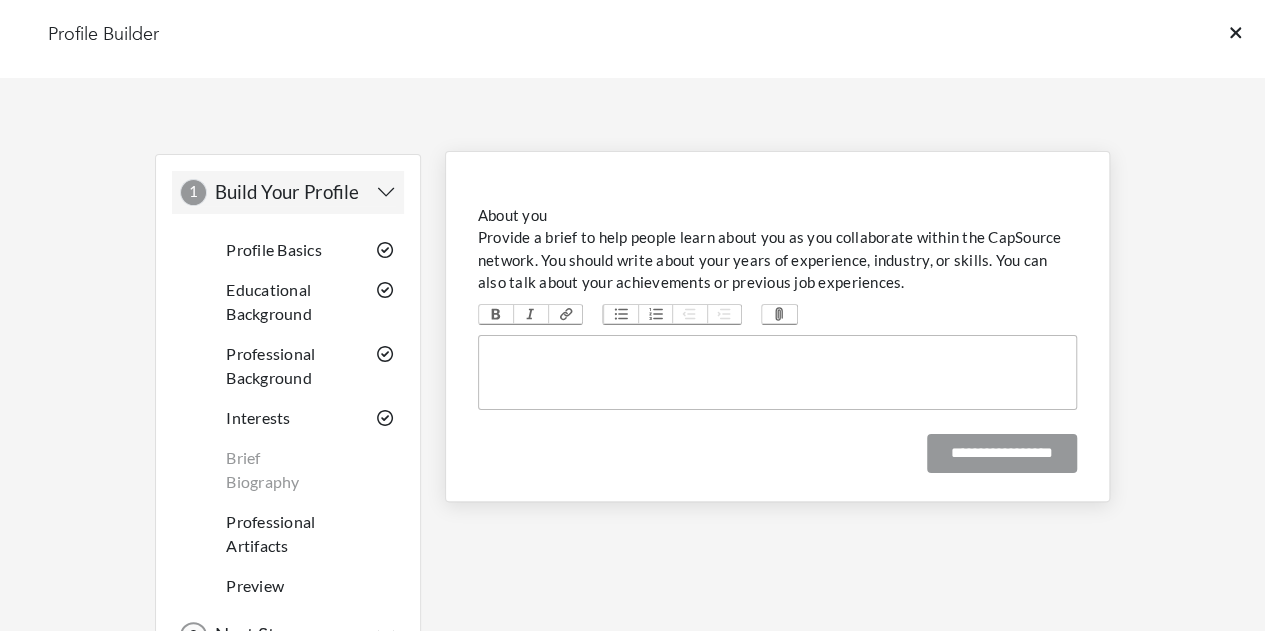 click at bounding box center [777, 372] 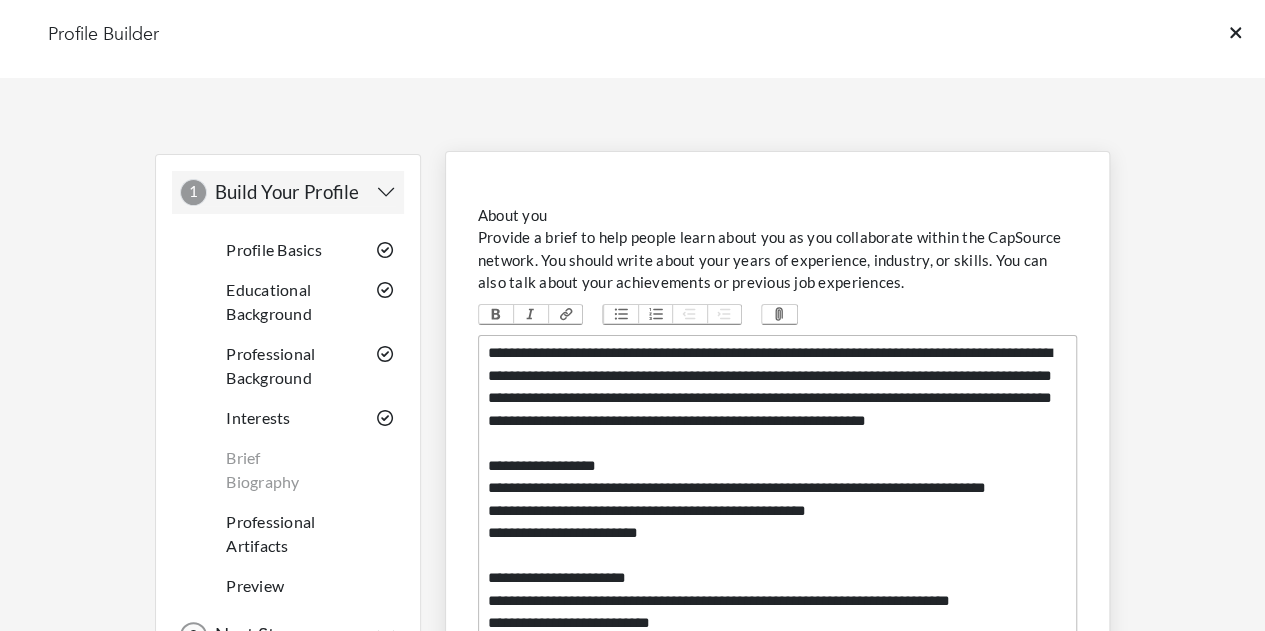 type on "**********" 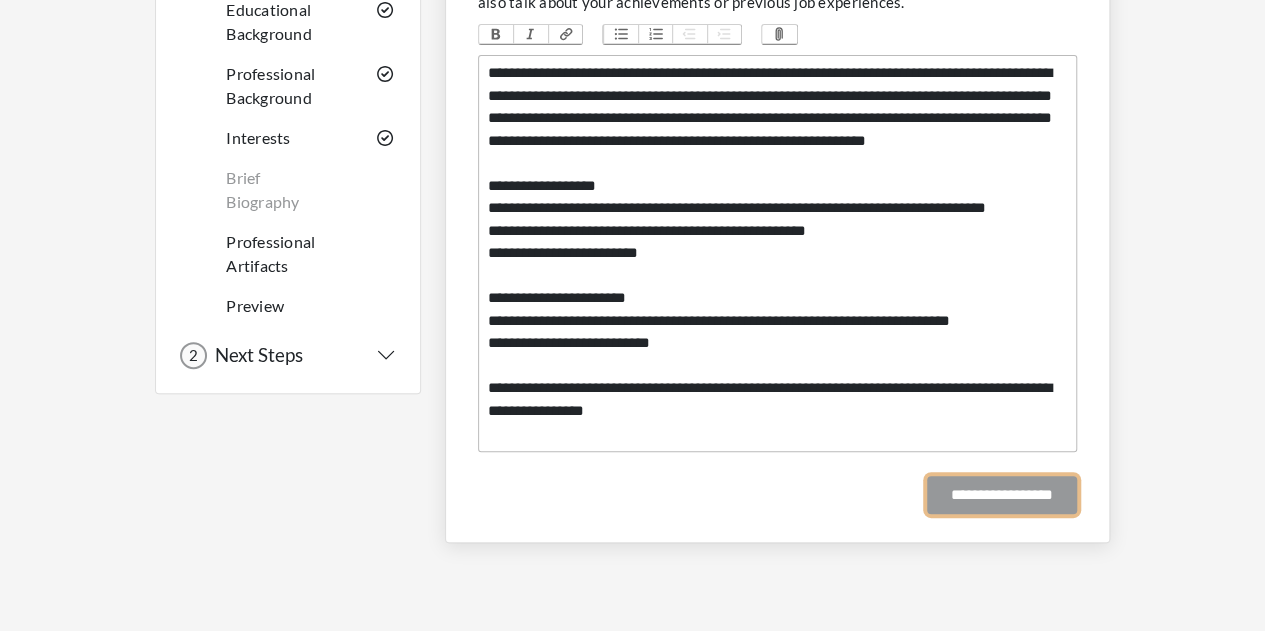 click on "**********" at bounding box center [1002, 495] 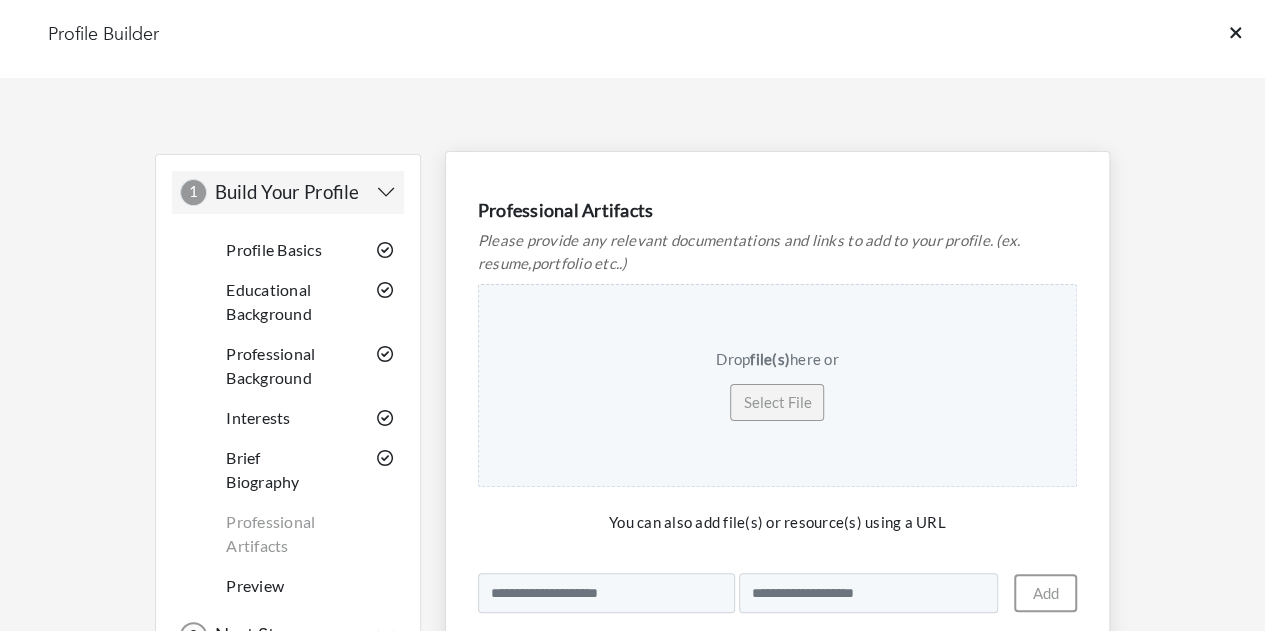 scroll, scrollTop: 293, scrollLeft: 0, axis: vertical 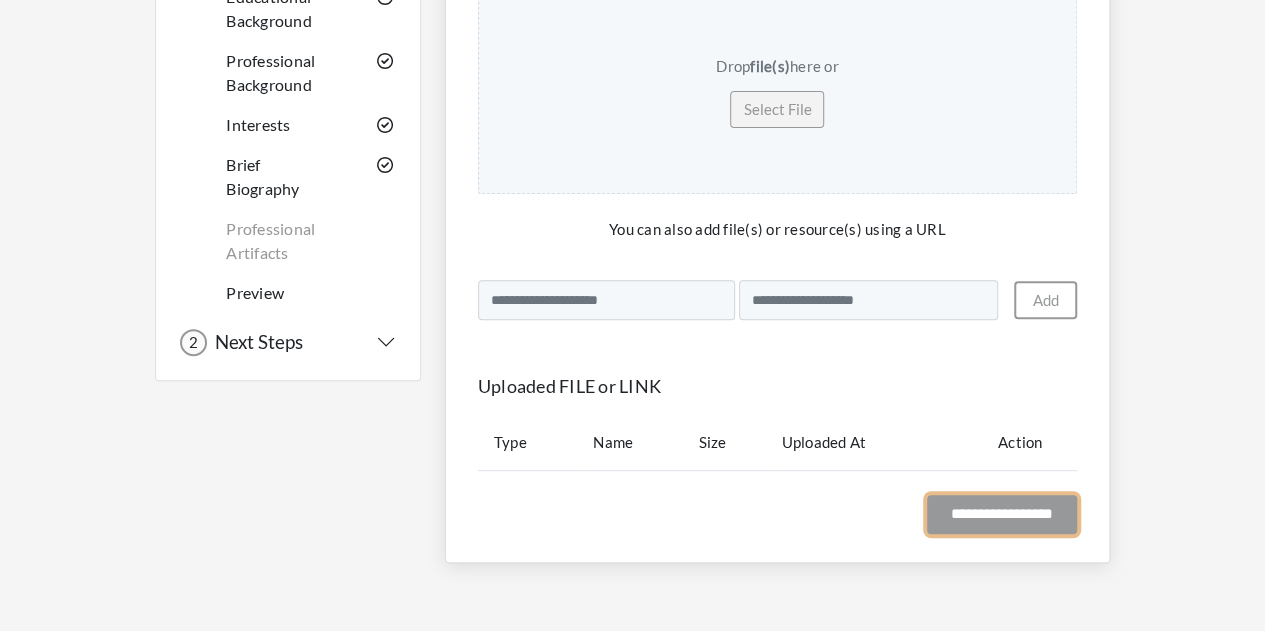 click on "**********" at bounding box center [1002, 514] 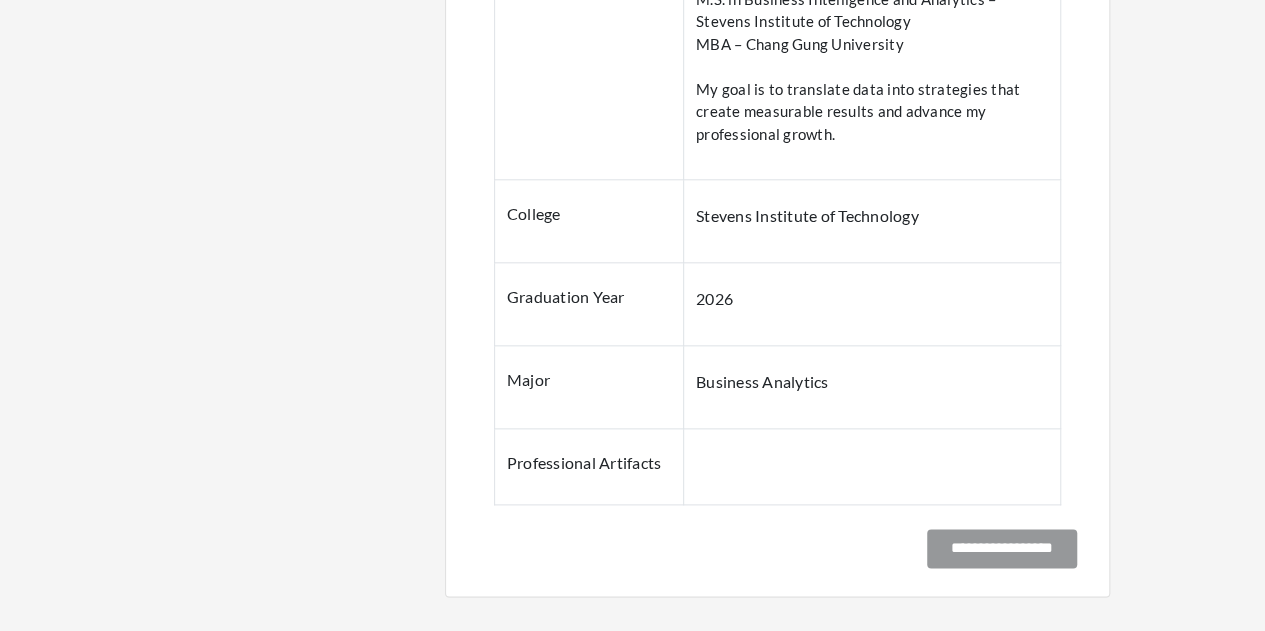 scroll, scrollTop: 1012, scrollLeft: 0, axis: vertical 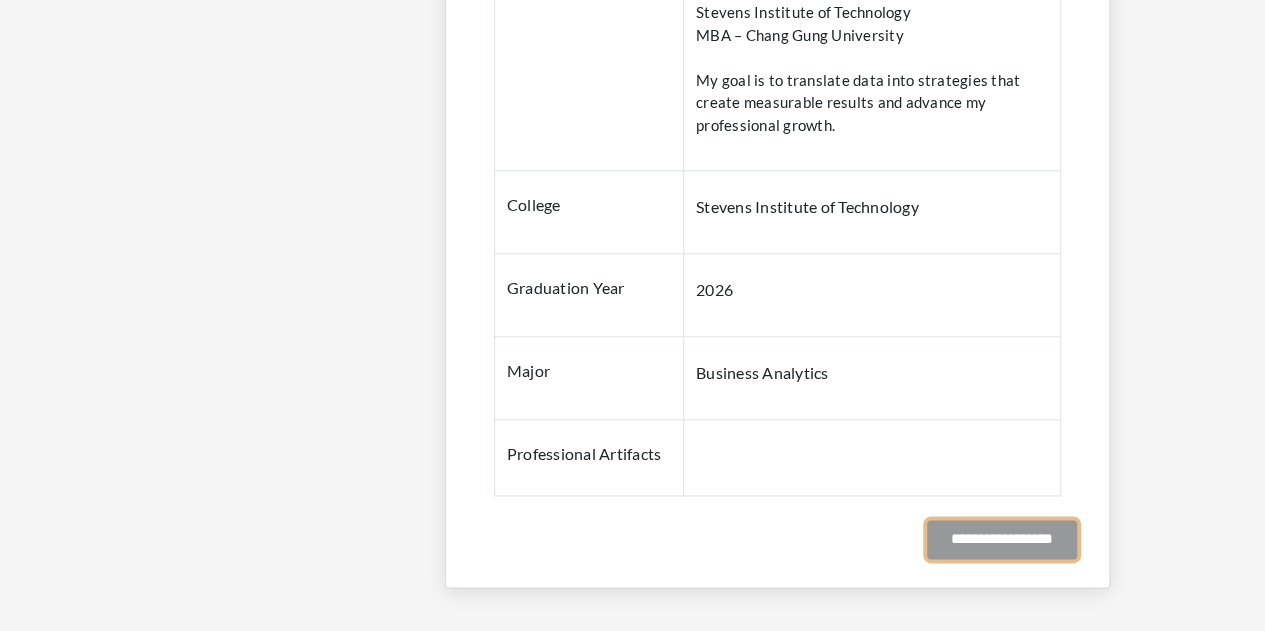click on "**********" at bounding box center [1002, 539] 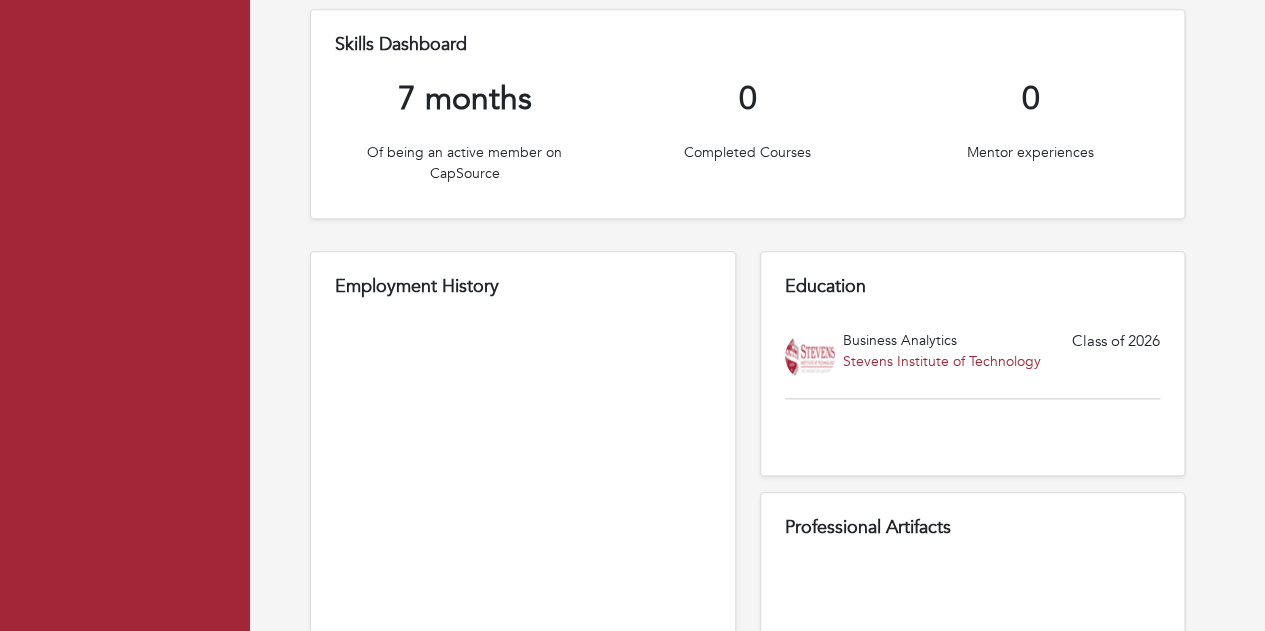scroll, scrollTop: 862, scrollLeft: 0, axis: vertical 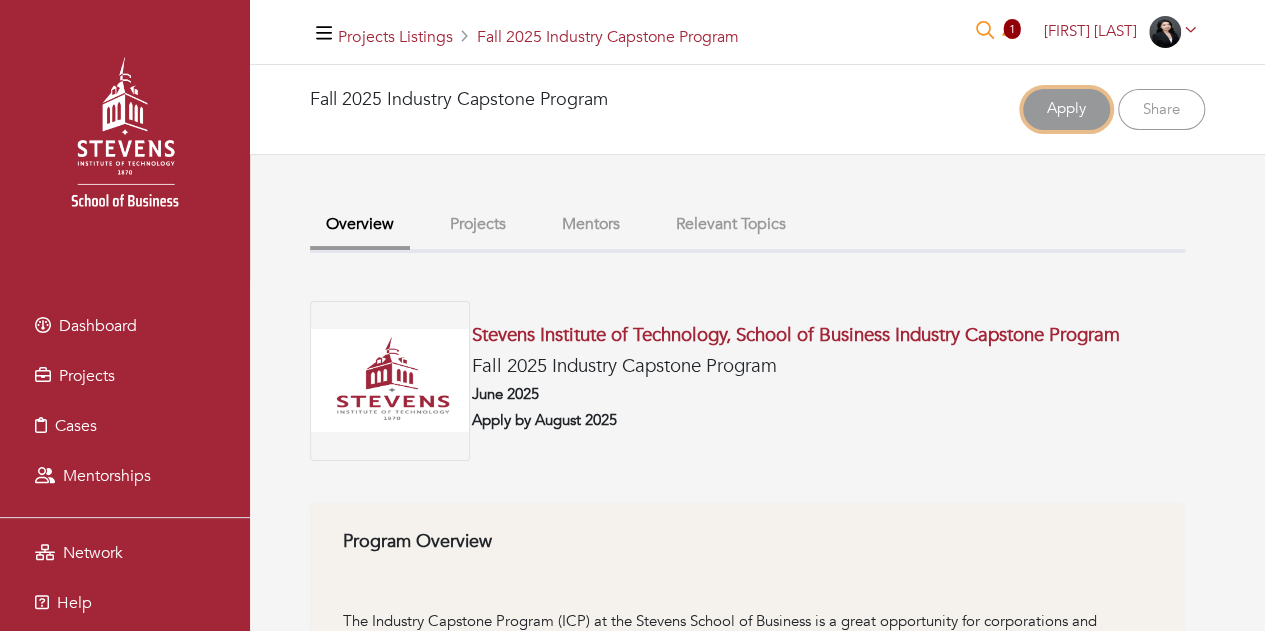 click on "Apply" at bounding box center (1066, 109) 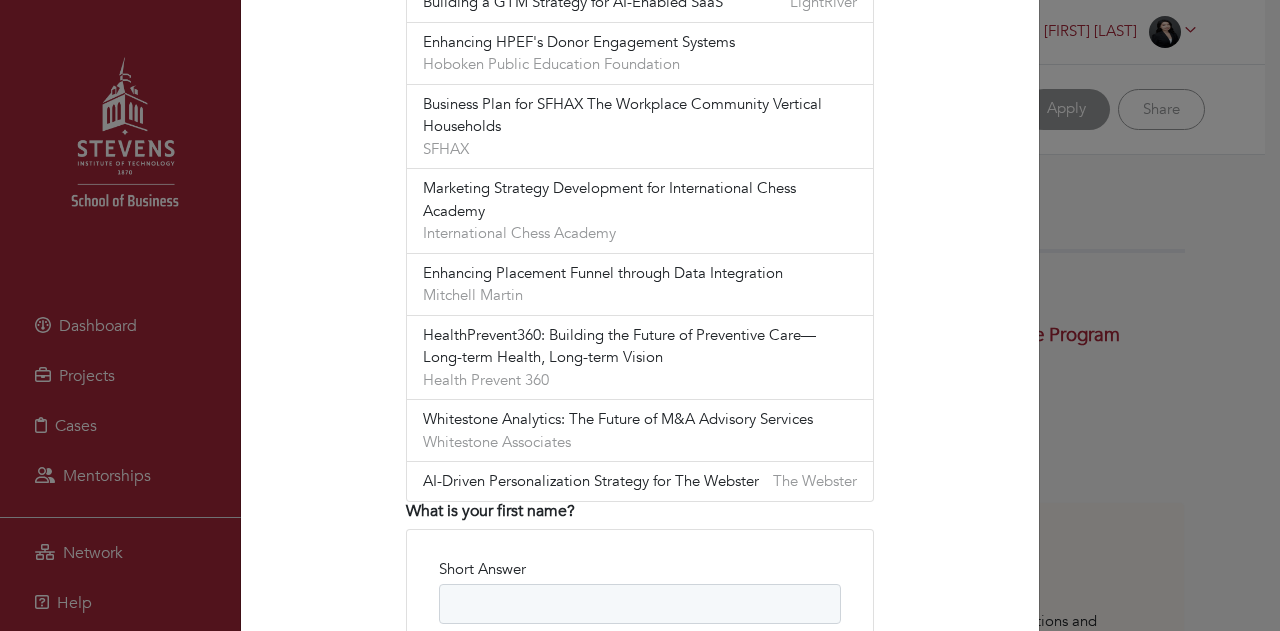 scroll, scrollTop: 822, scrollLeft: 0, axis: vertical 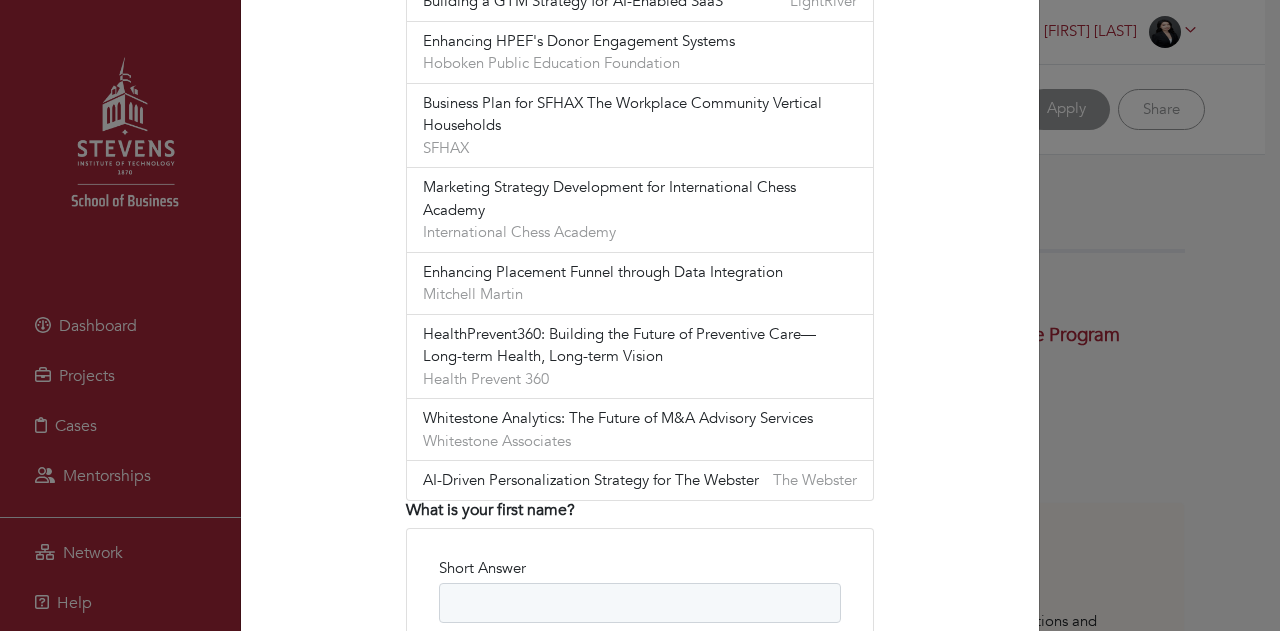 type 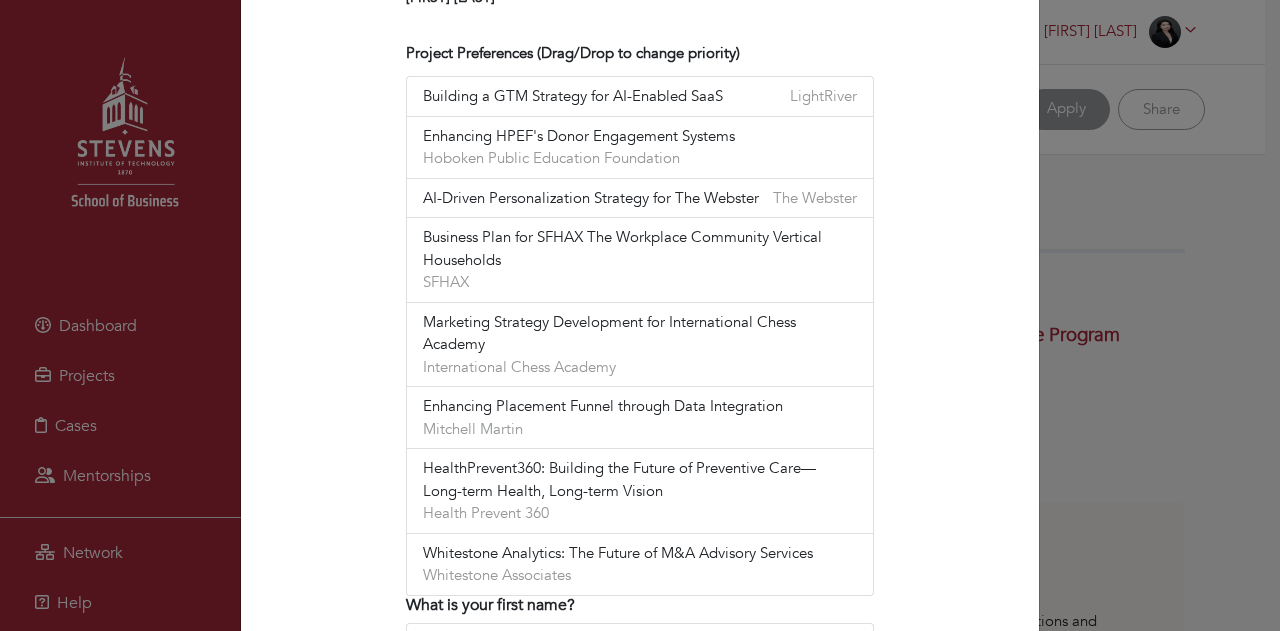 scroll, scrollTop: 716, scrollLeft: 0, axis: vertical 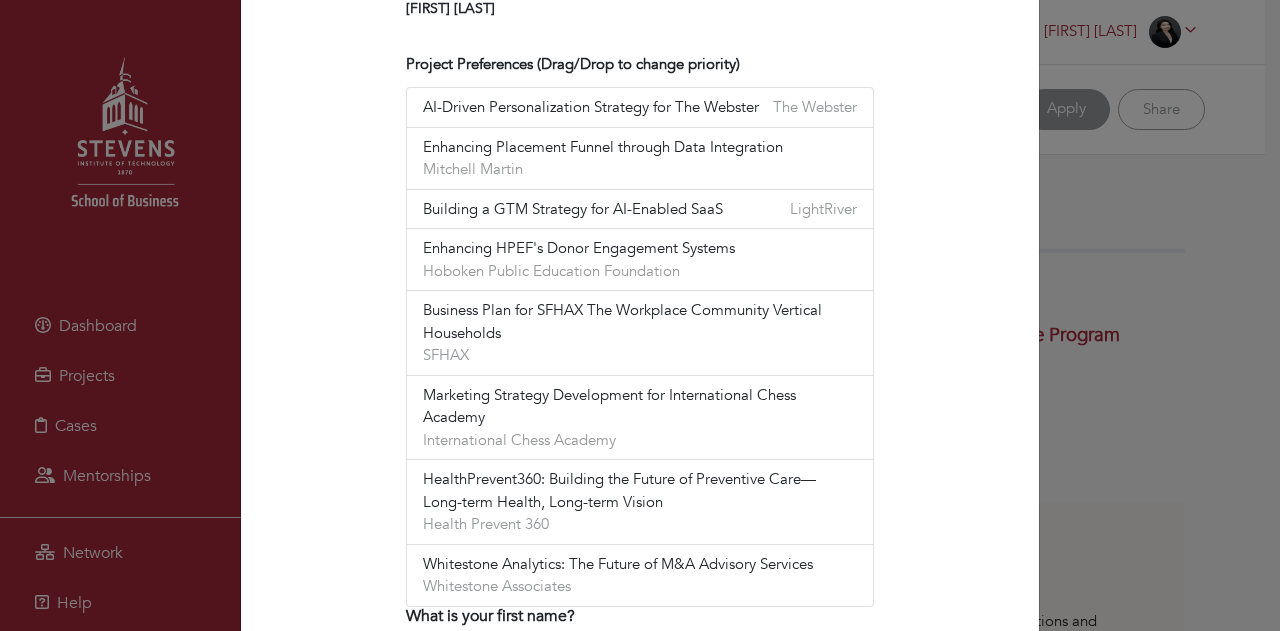click on "Whitestone Associates" at bounding box center (497, 586) 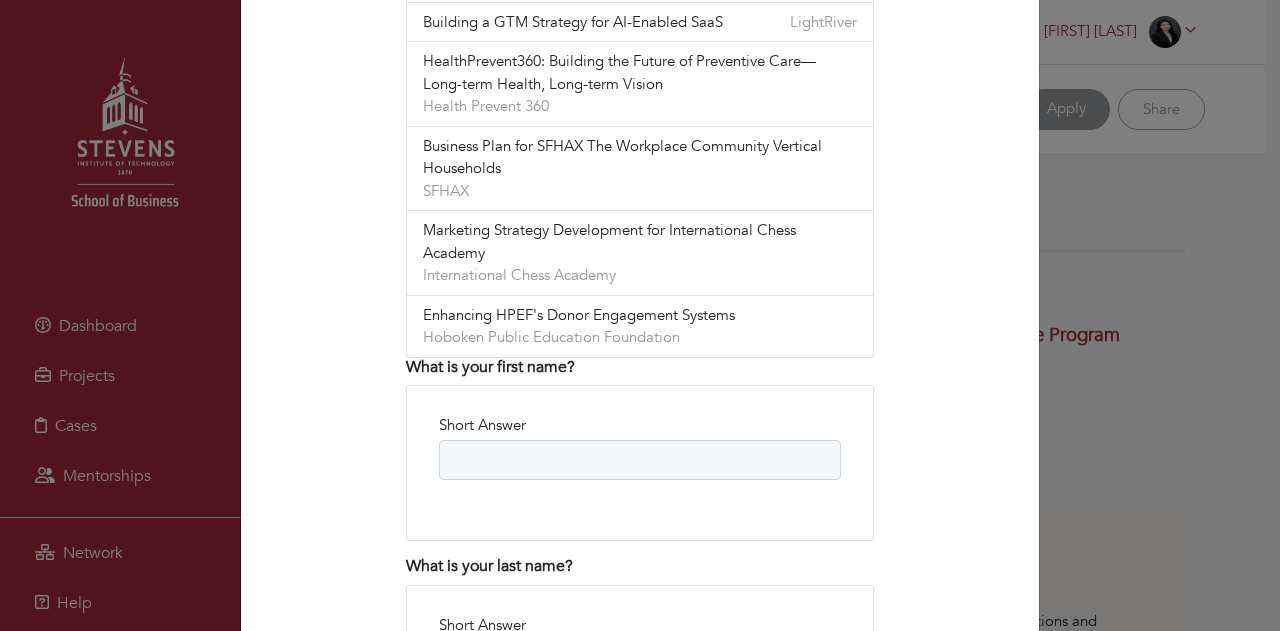 scroll, scrollTop: 968, scrollLeft: 0, axis: vertical 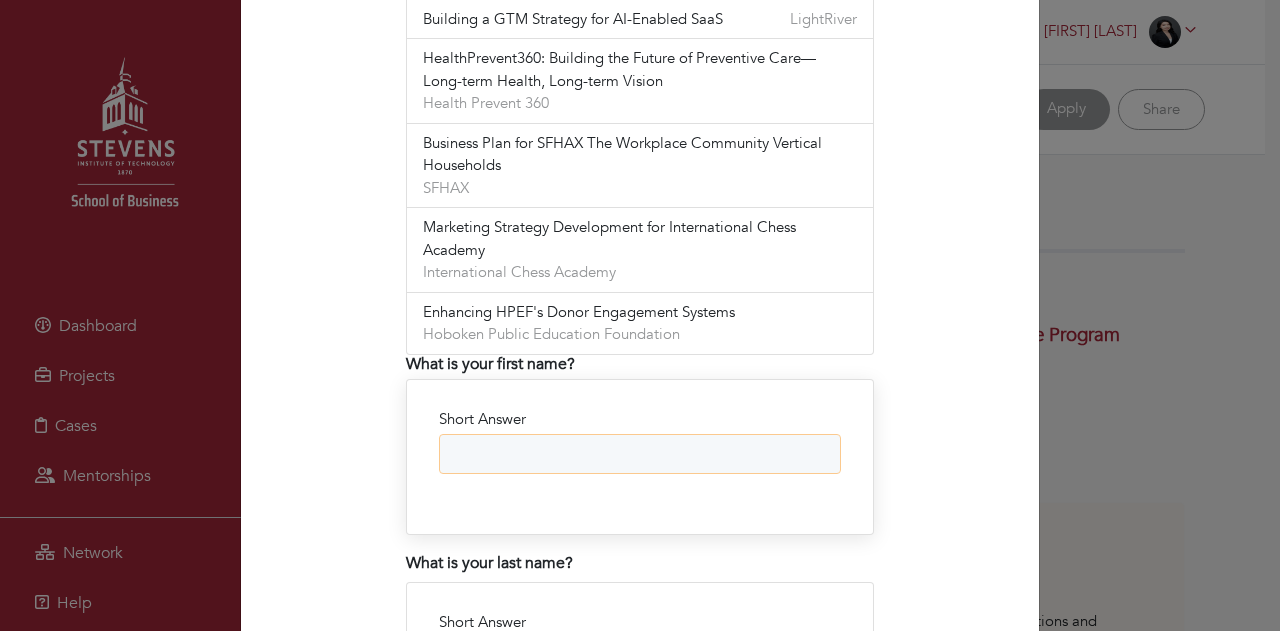 click on "Short Answer" at bounding box center [640, 454] 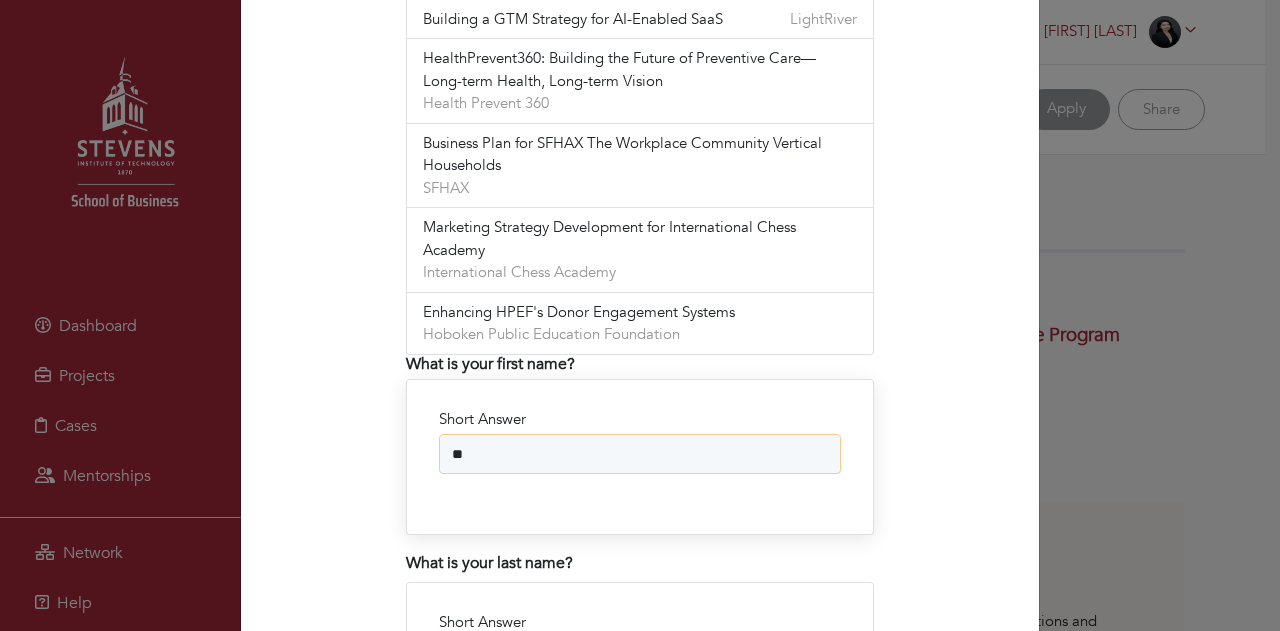 type on "*" 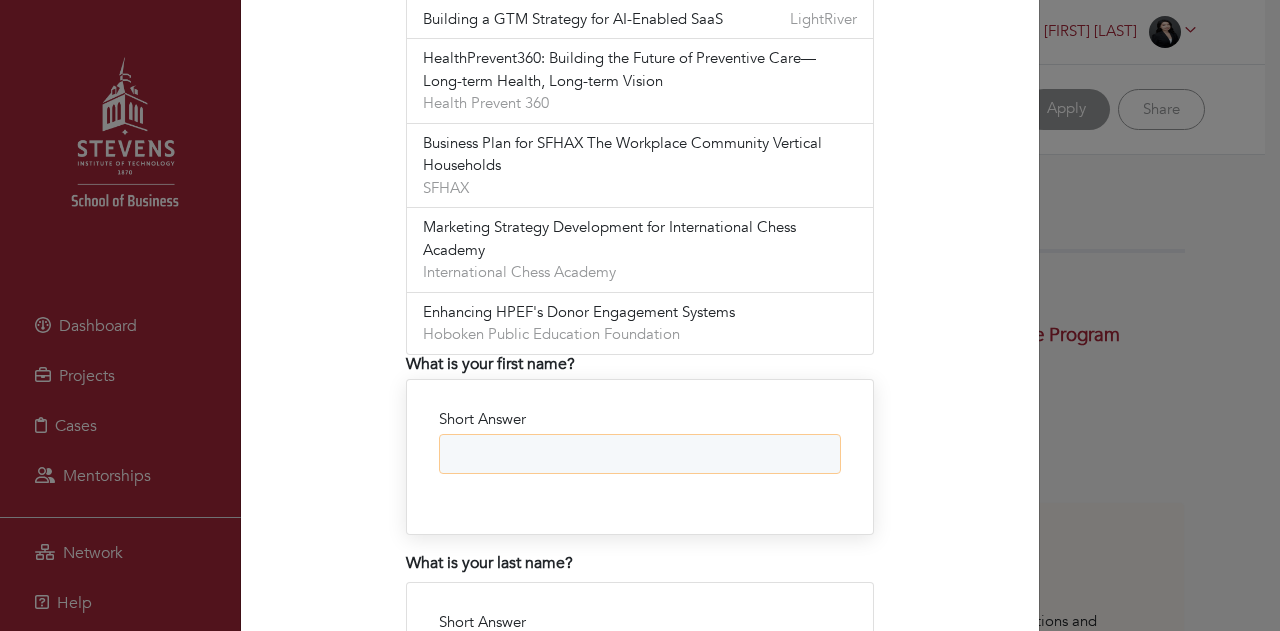 type on "*" 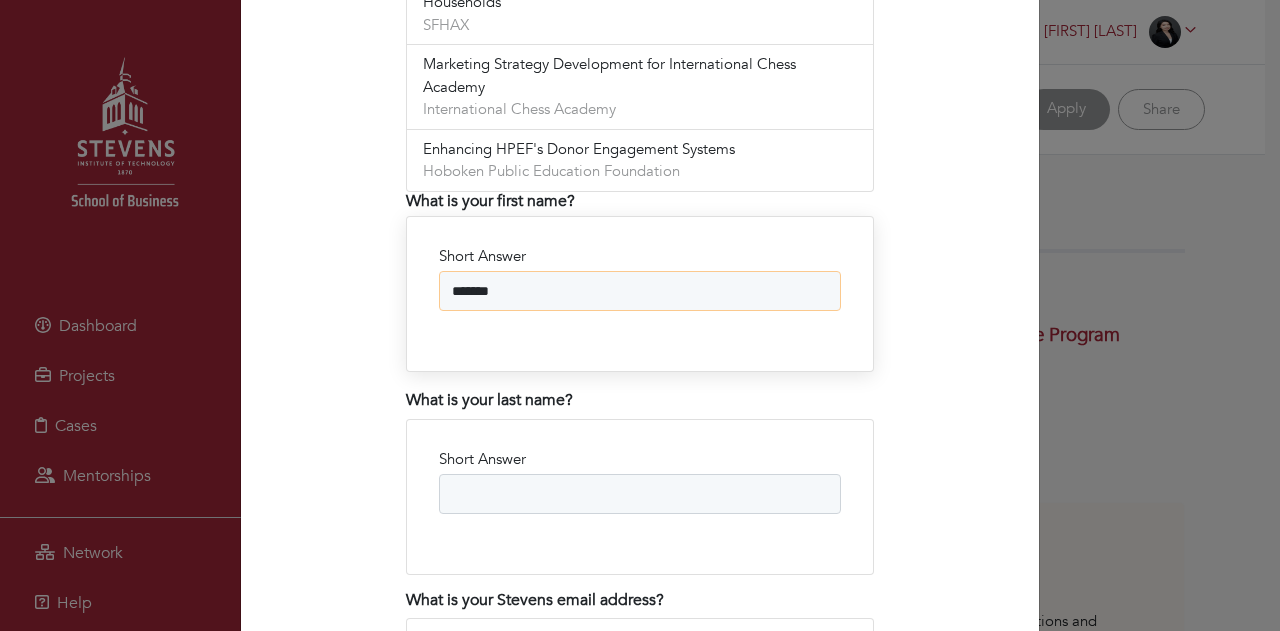 scroll, scrollTop: 1132, scrollLeft: 0, axis: vertical 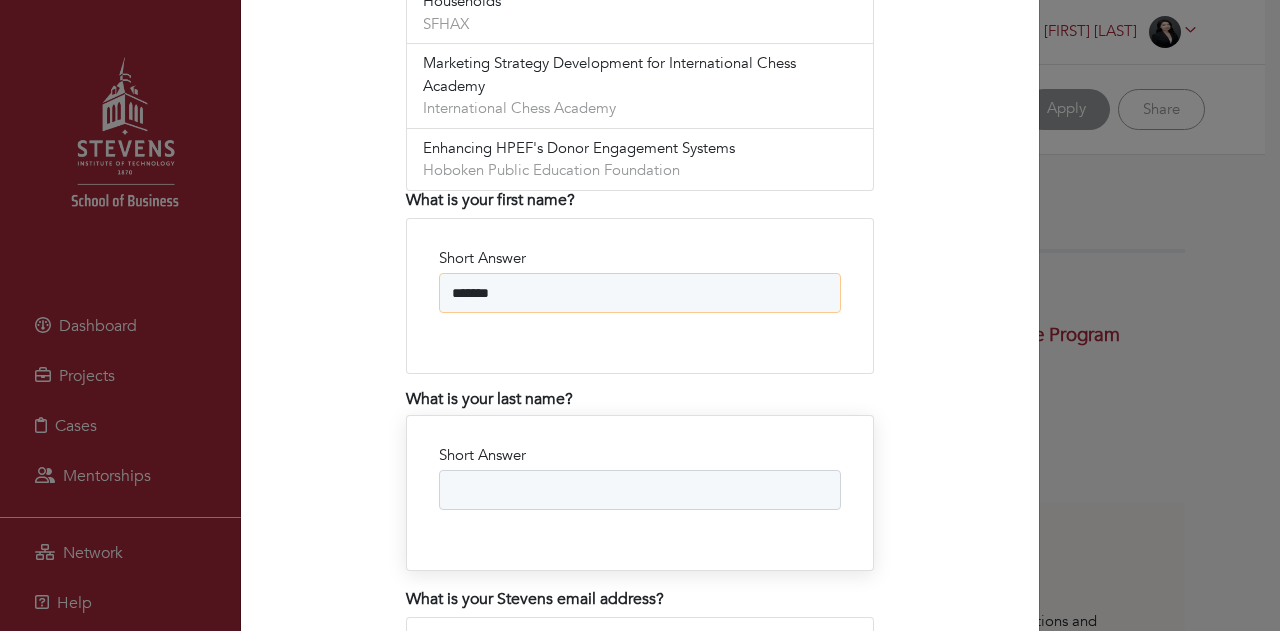 type on "*******" 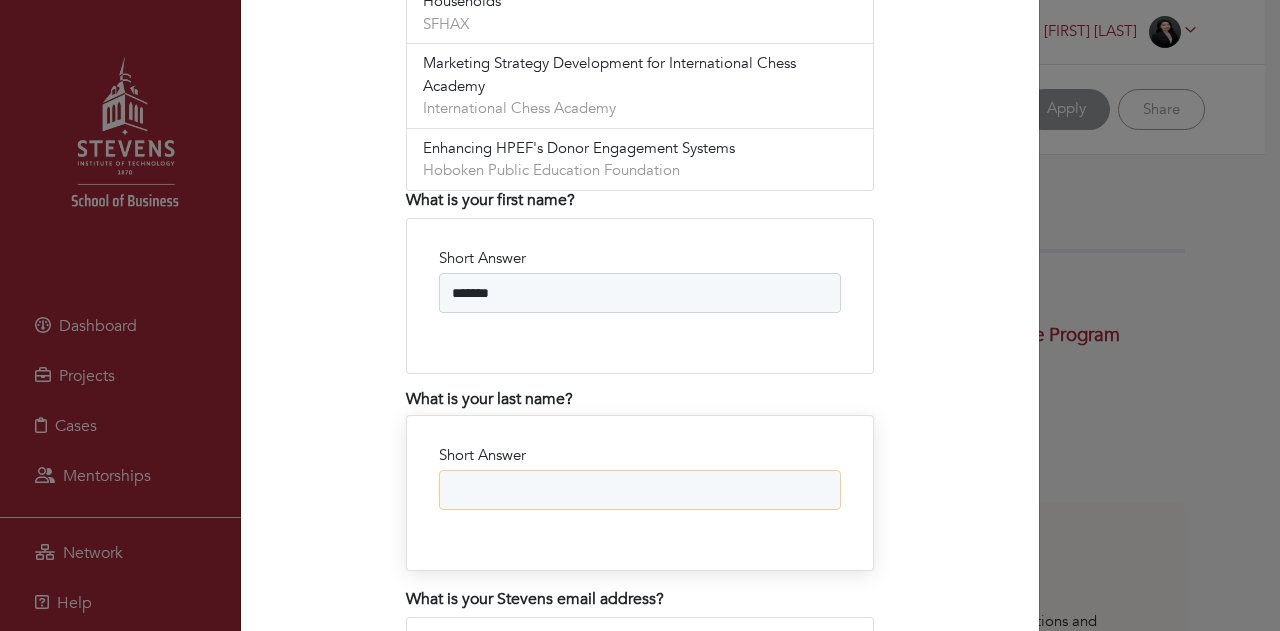 click on "Short Answer" at bounding box center (640, 490) 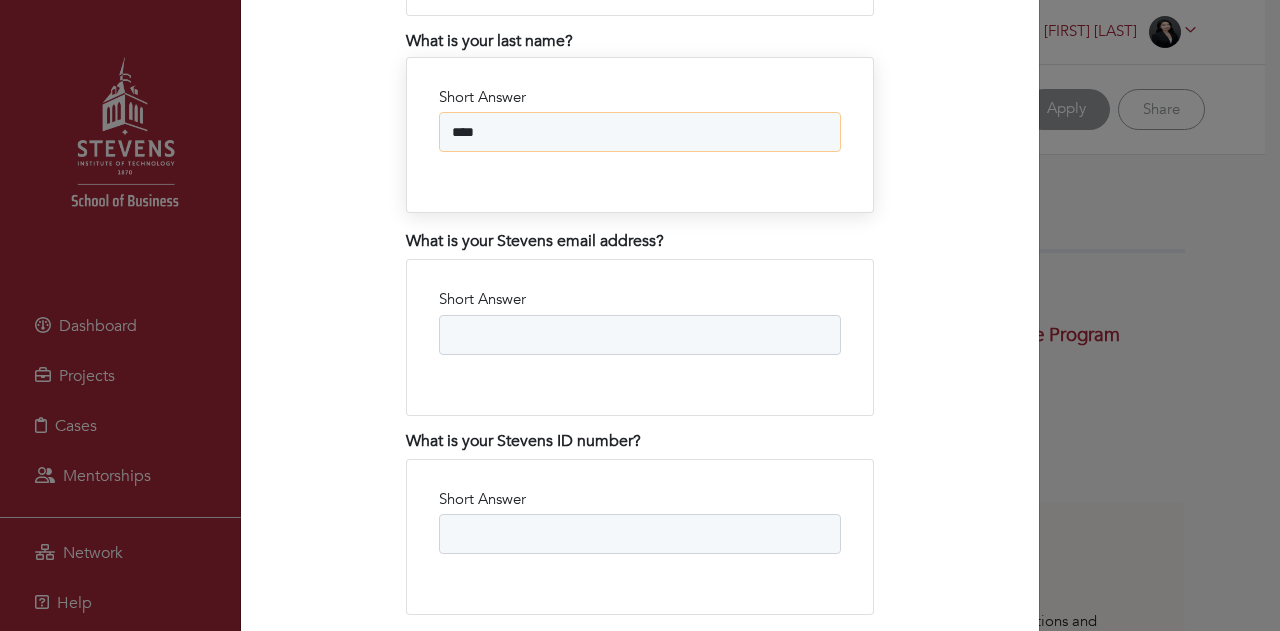 scroll, scrollTop: 1492, scrollLeft: 0, axis: vertical 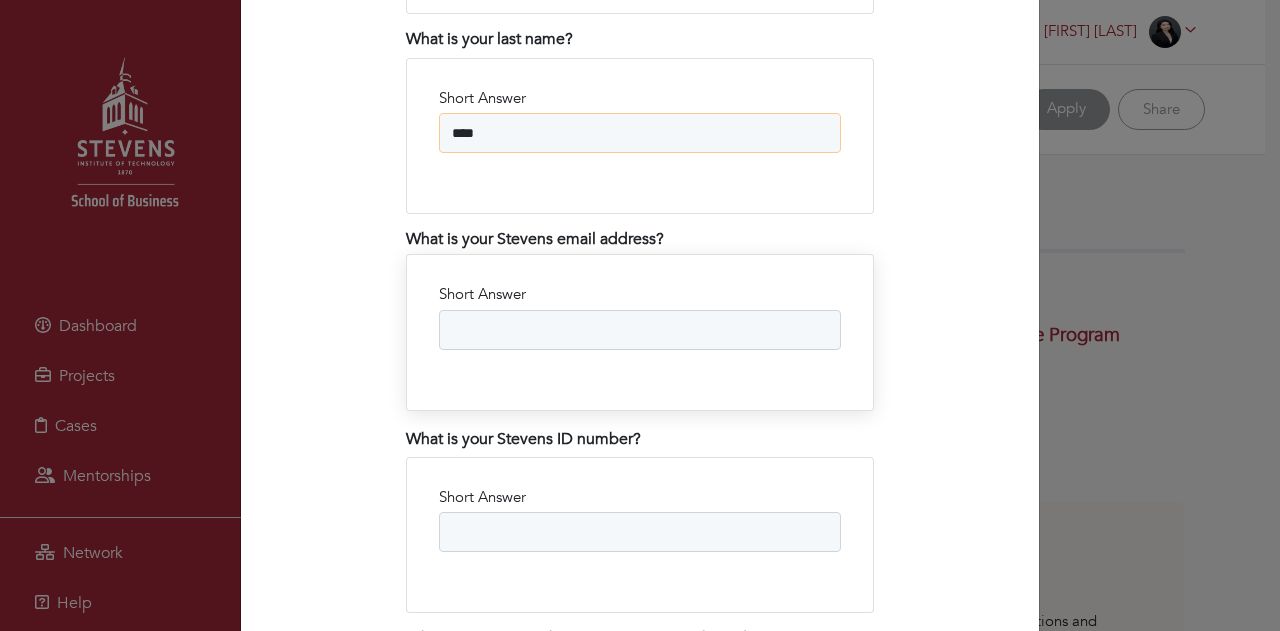 type on "****" 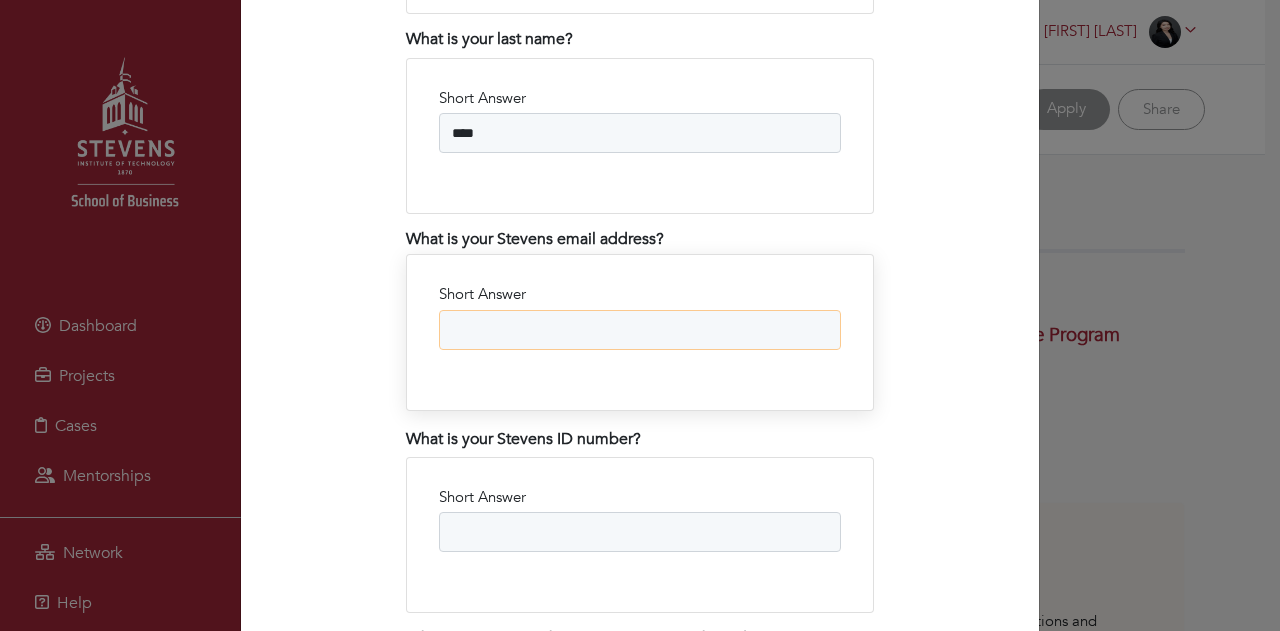 click on "Short Answer" at bounding box center [640, 330] 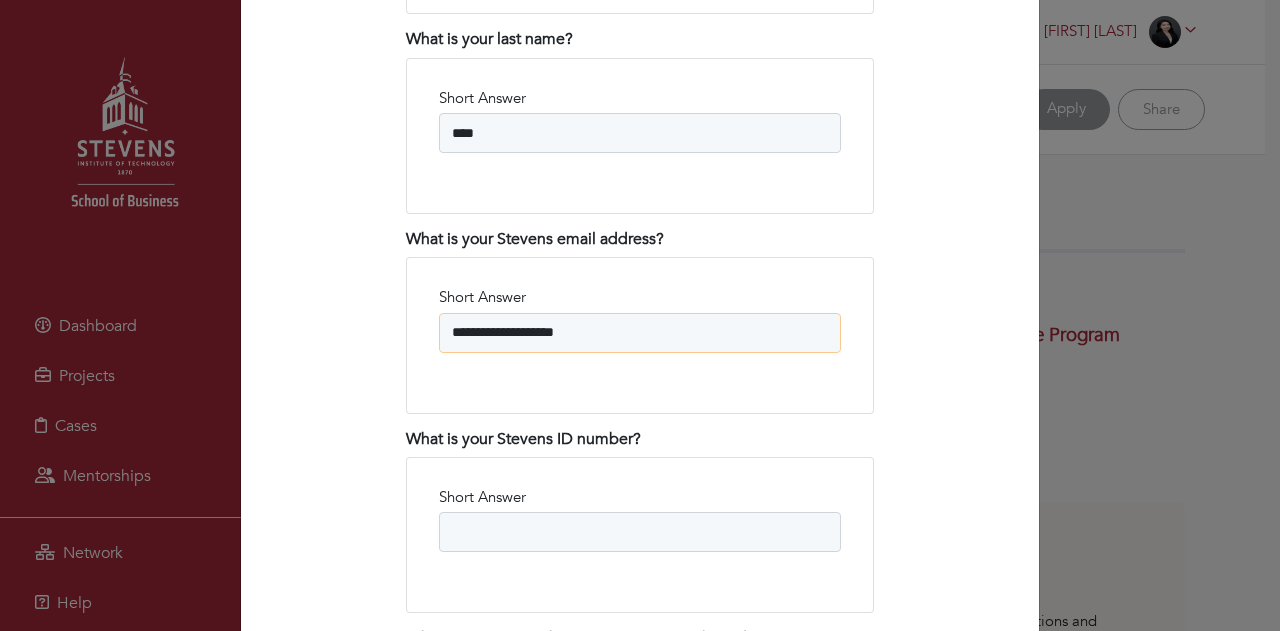 type on "**********" 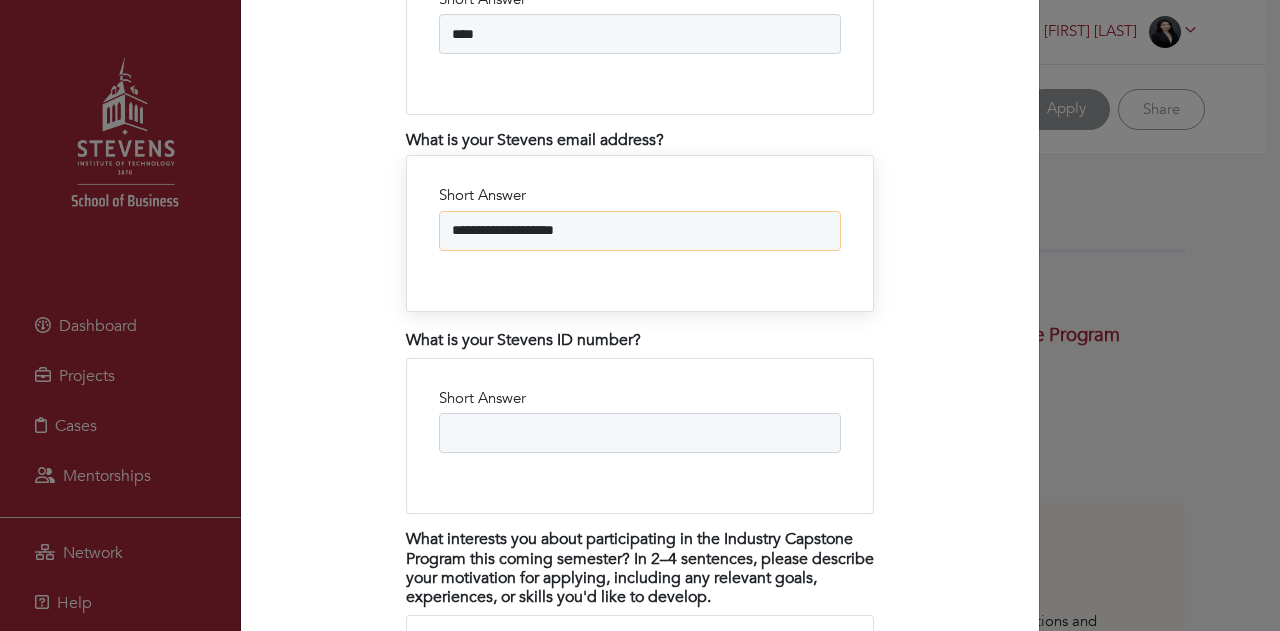 scroll, scrollTop: 1604, scrollLeft: 0, axis: vertical 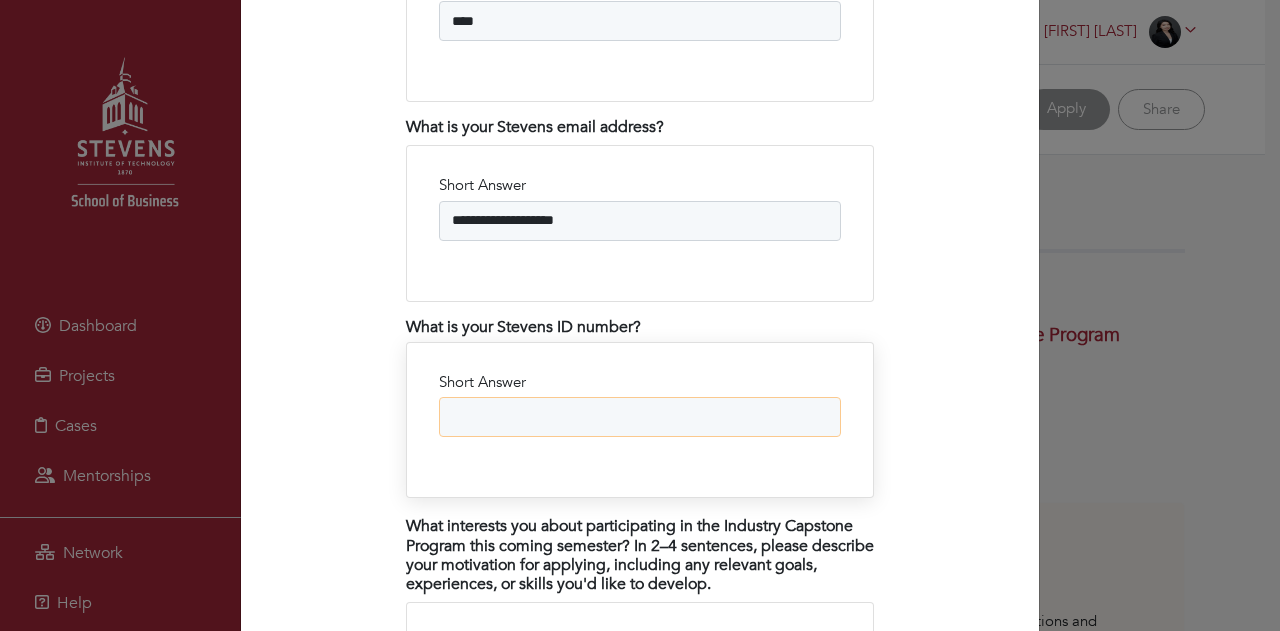 click on "Short Answer" at bounding box center (640, 417) 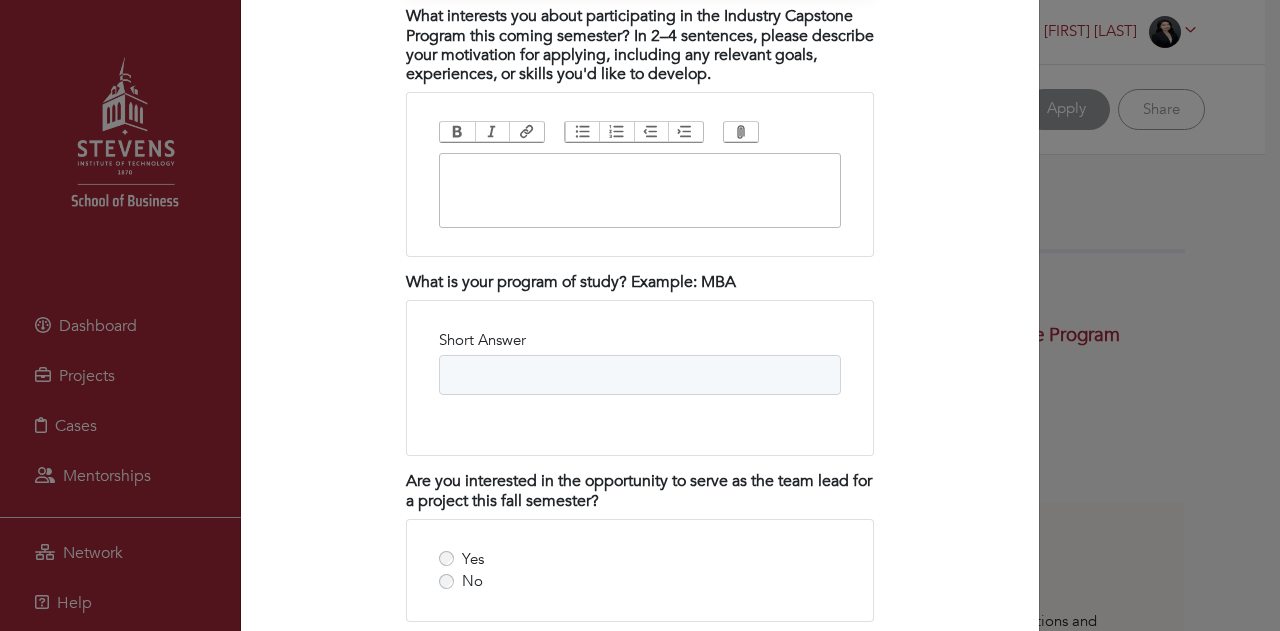 scroll, scrollTop: 2115, scrollLeft: 0, axis: vertical 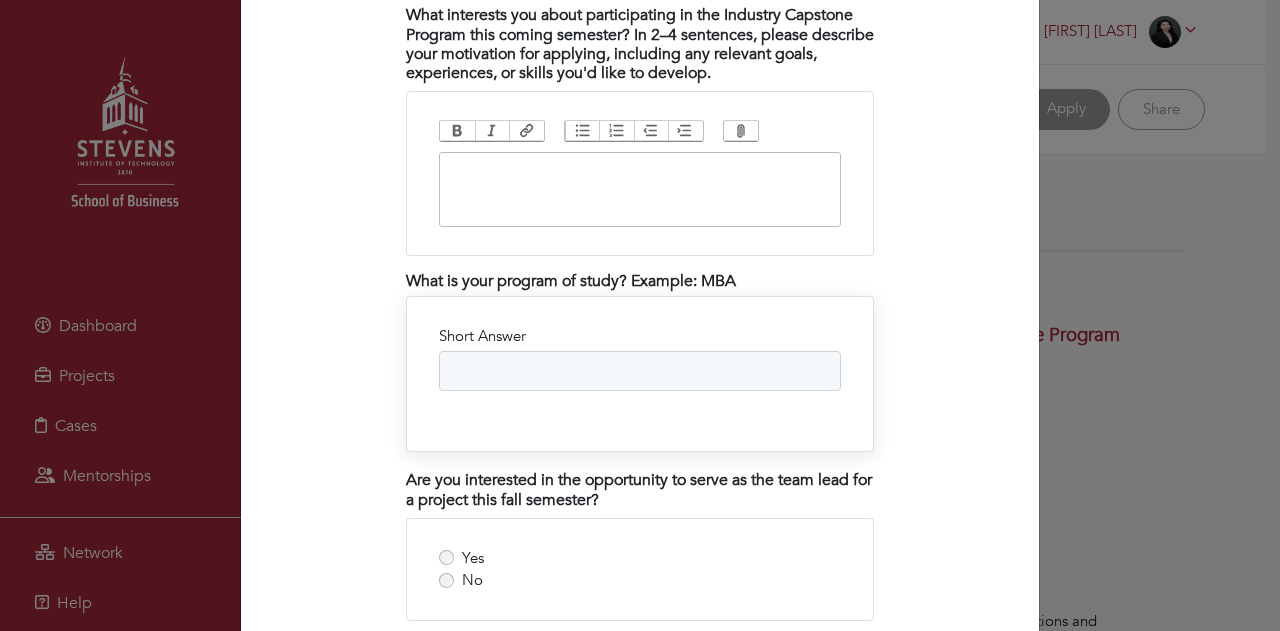 type on "********" 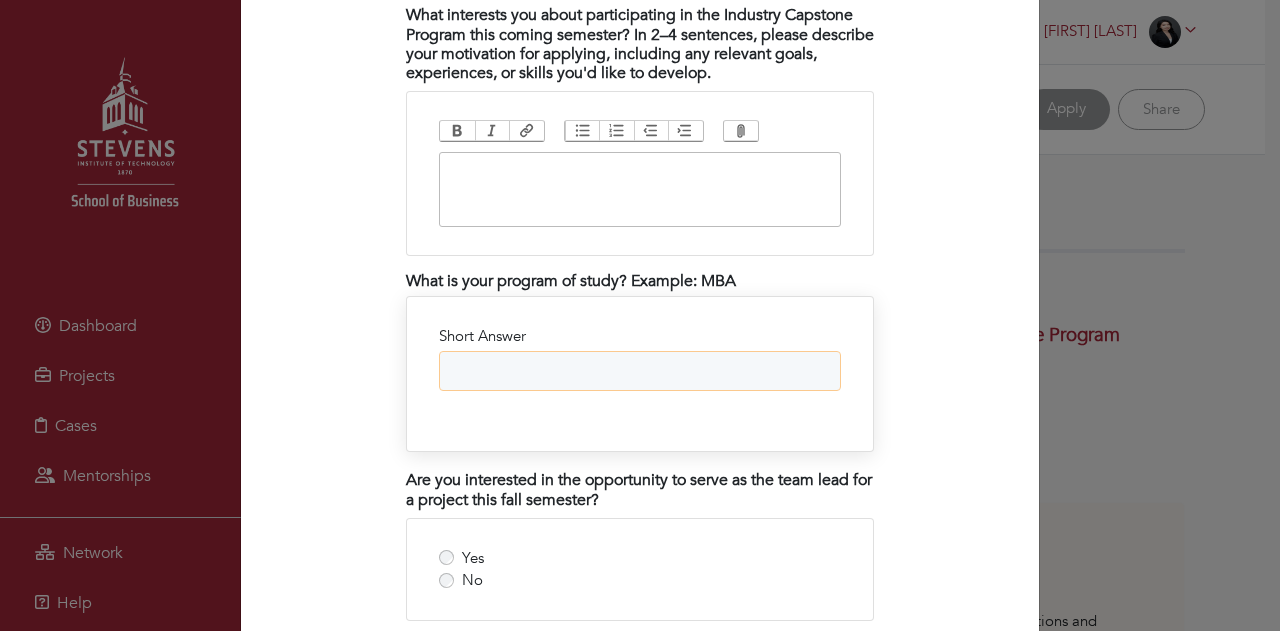 click on "Short Answer" at bounding box center [640, 371] 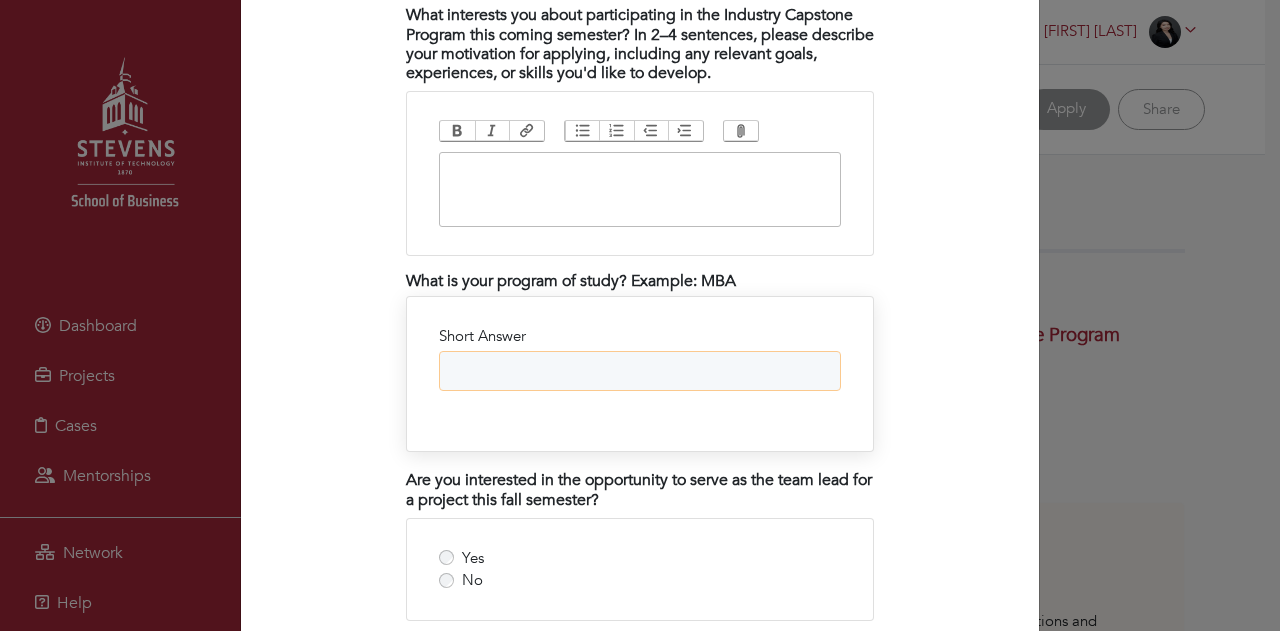 paste on "**********" 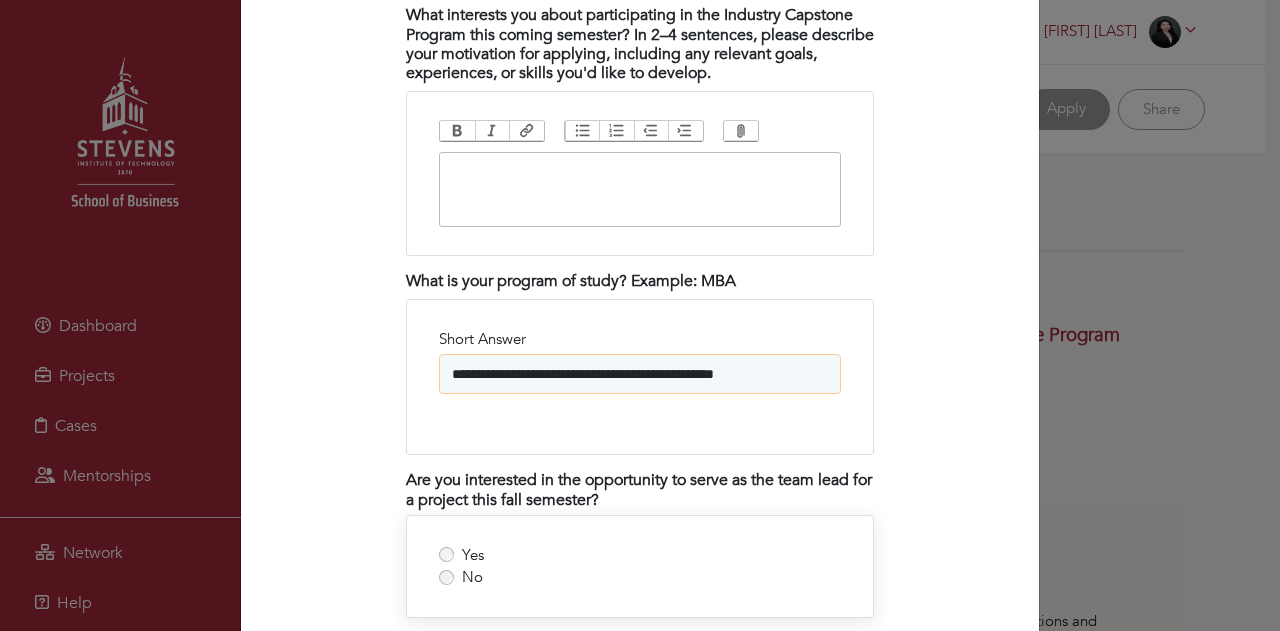 type on "**********" 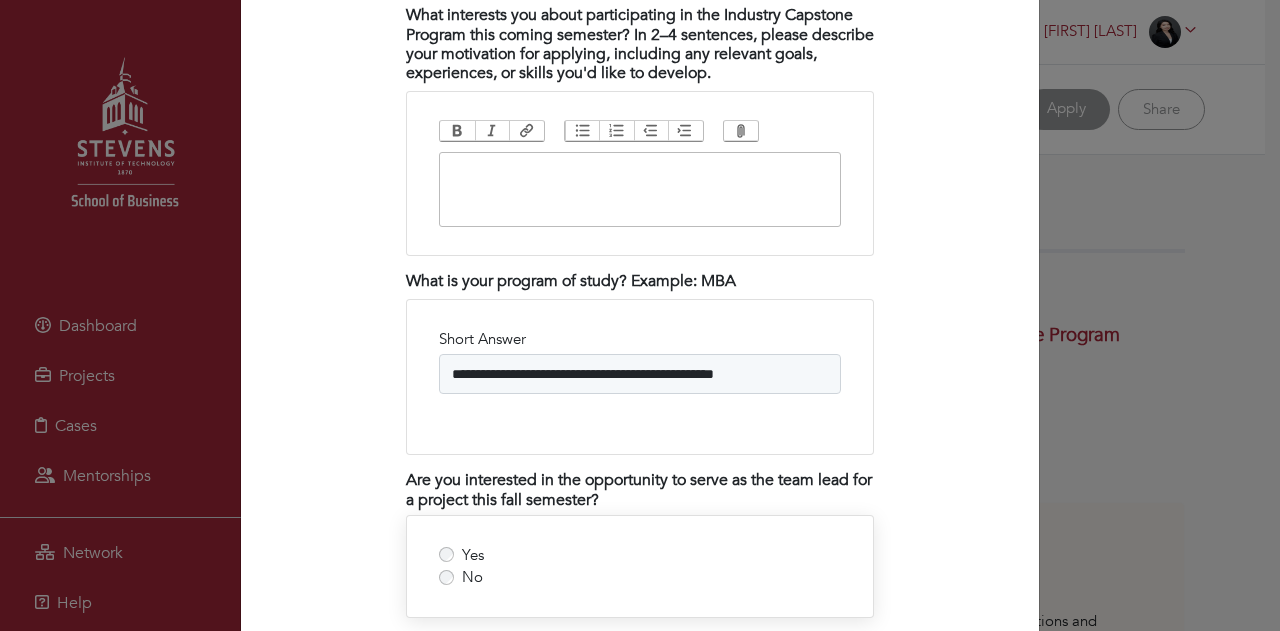 click on "Yes
No" at bounding box center [640, 566] 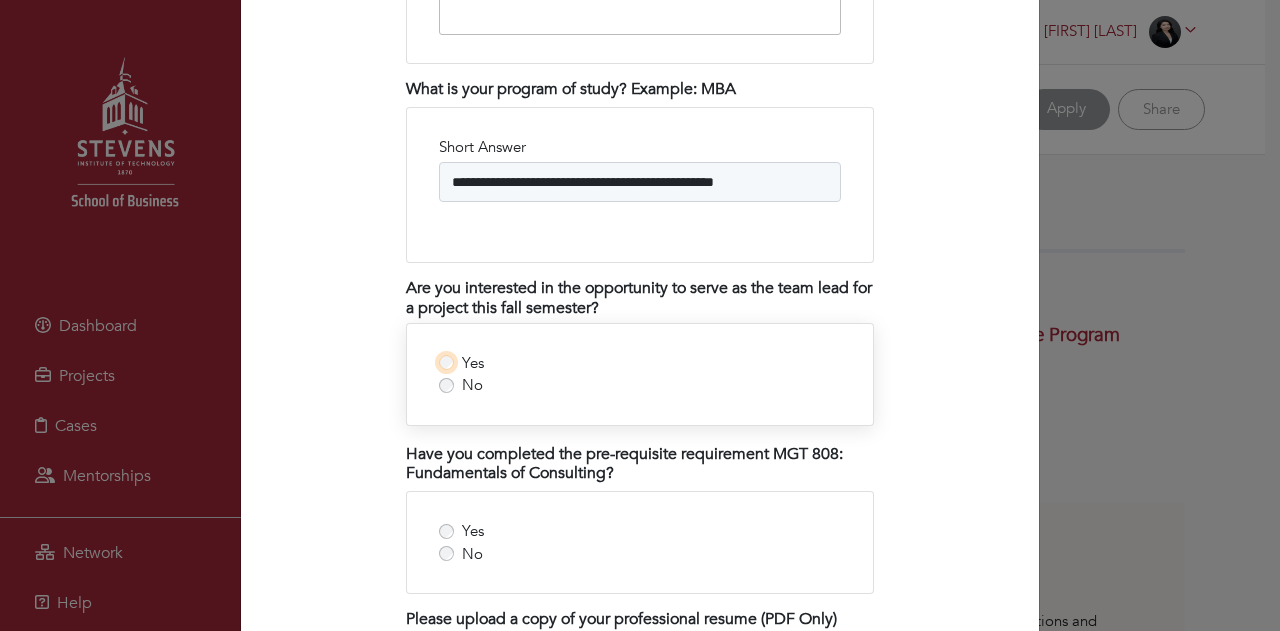 scroll, scrollTop: 2311, scrollLeft: 0, axis: vertical 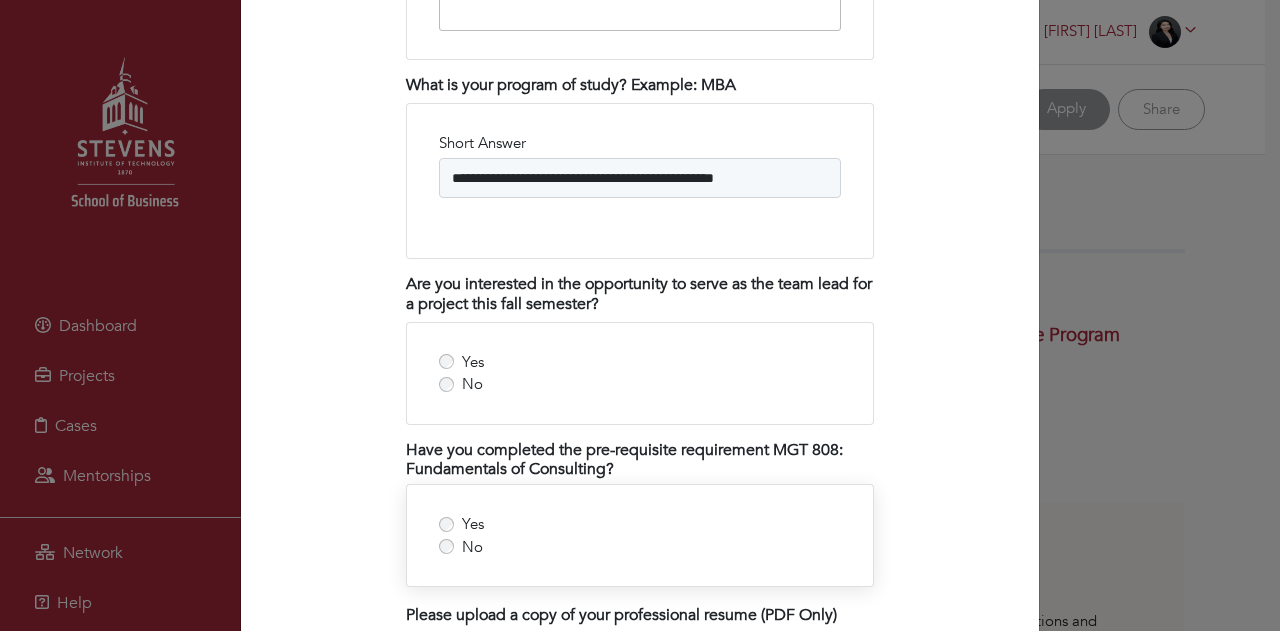 click on "Yes
No" at bounding box center (640, 535) 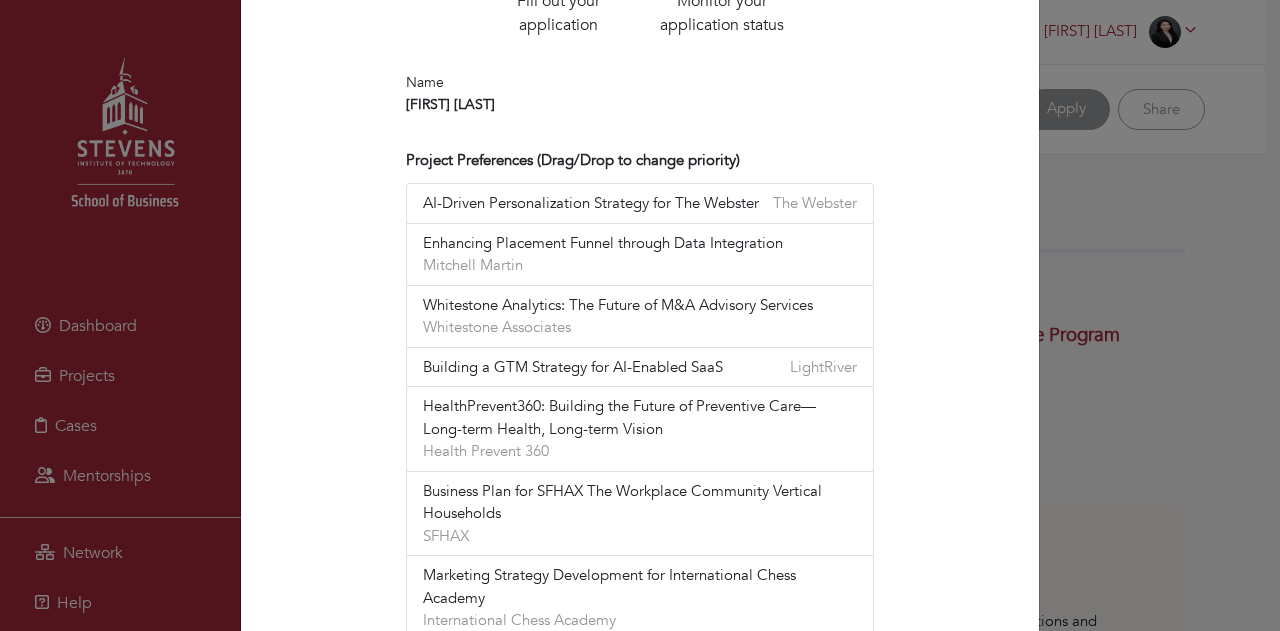 scroll, scrollTop: 621, scrollLeft: 0, axis: vertical 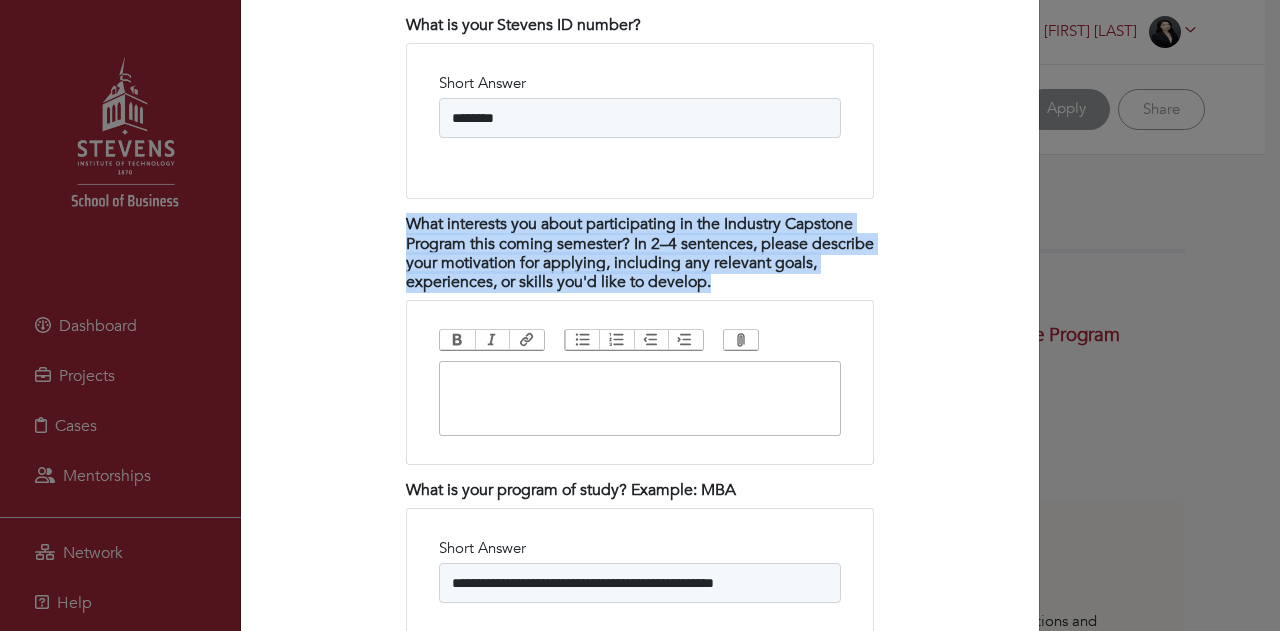 drag, startPoint x: 753, startPoint y: 278, endPoint x: 380, endPoint y: 215, distance: 378.28296 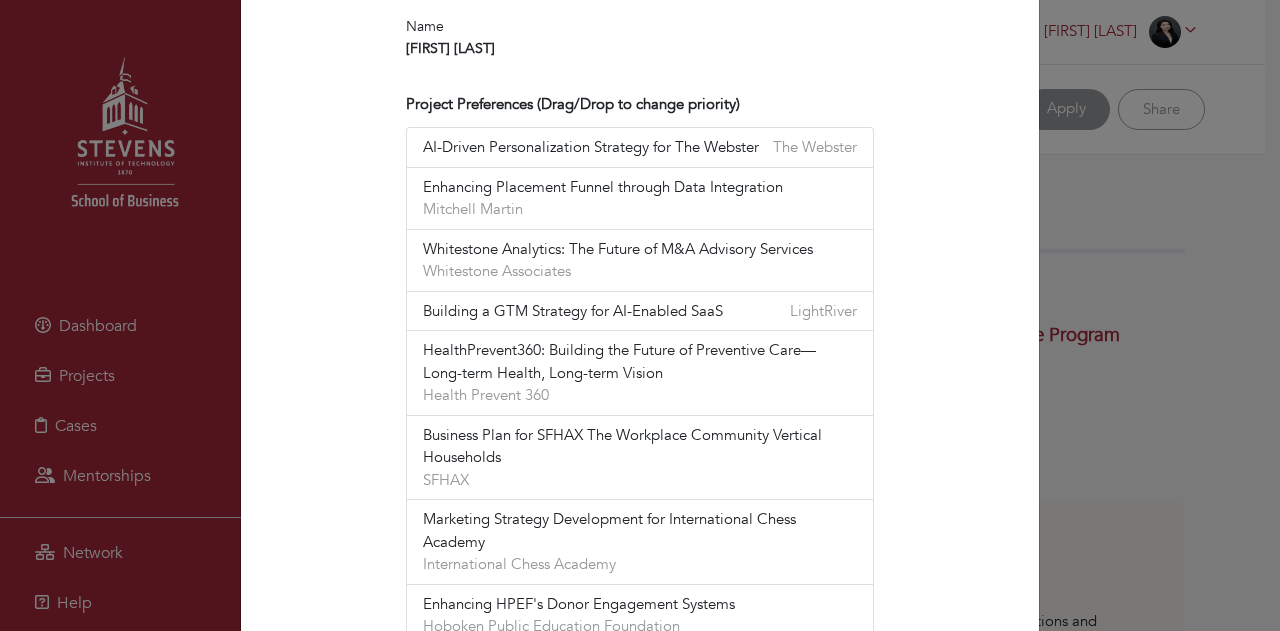 scroll, scrollTop: 686, scrollLeft: 0, axis: vertical 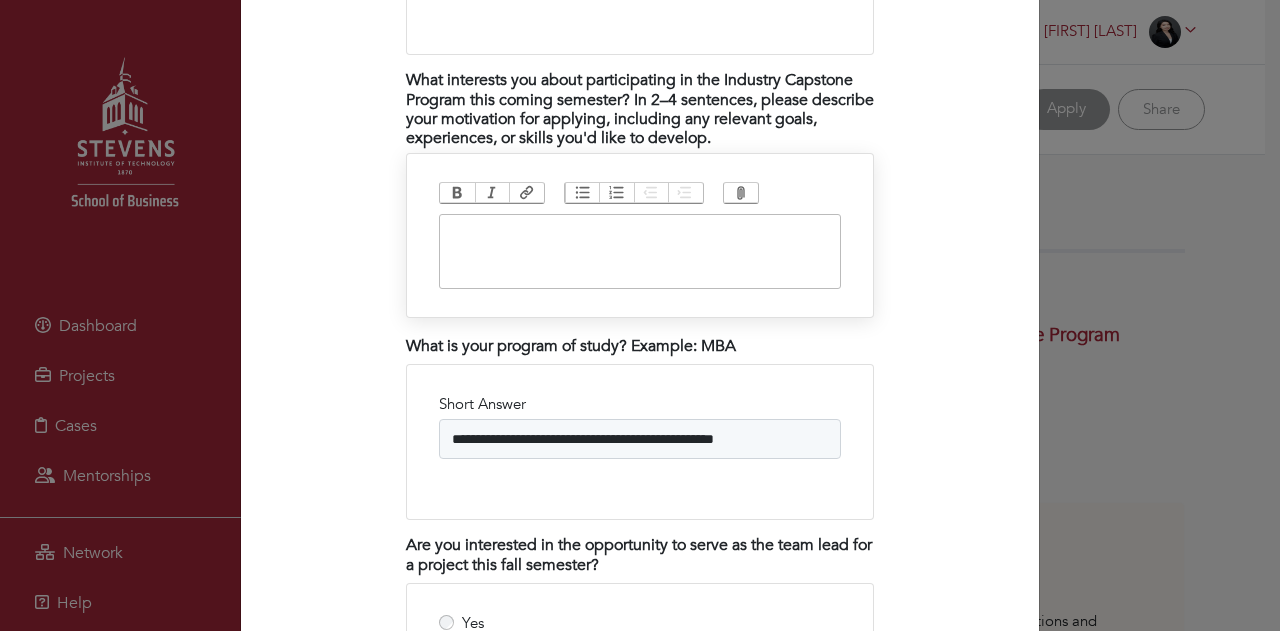 click at bounding box center (640, 251) 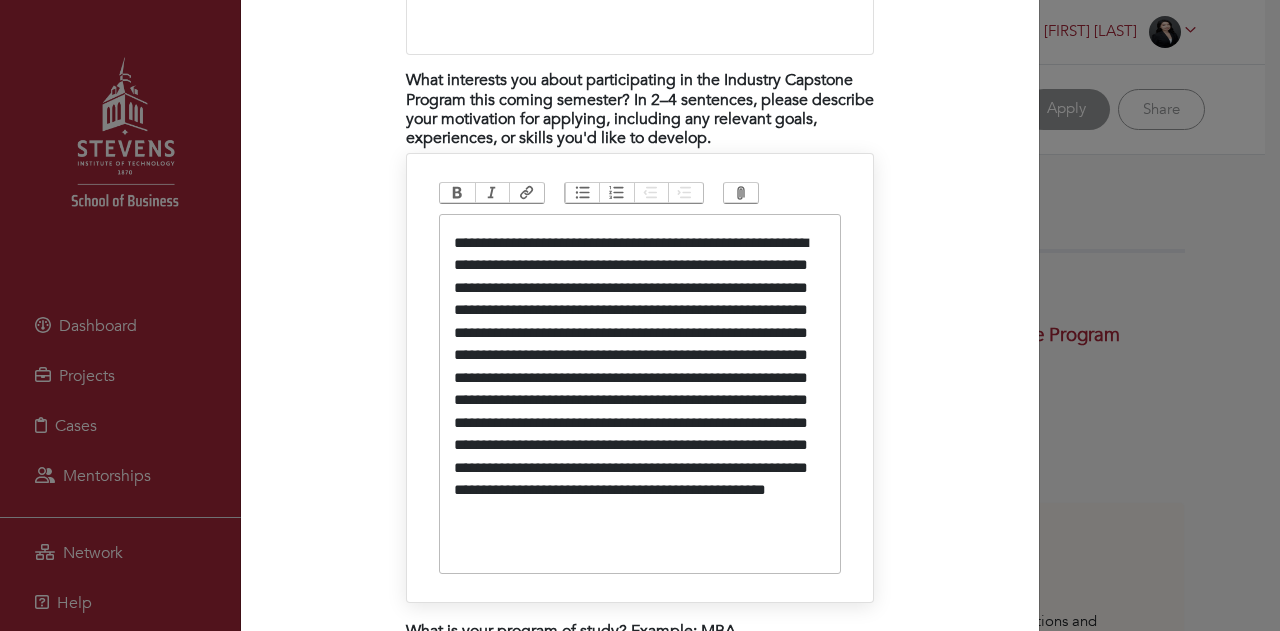 click on "**********" at bounding box center [641, 389] 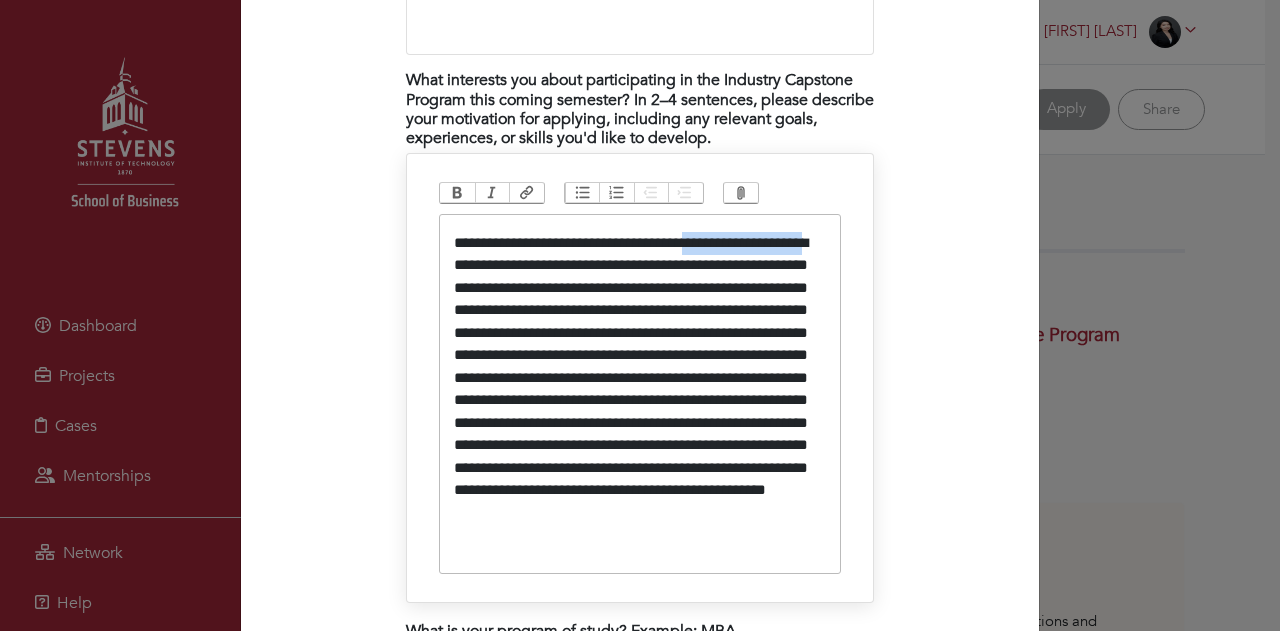 drag, startPoint x: 699, startPoint y: 231, endPoint x: 521, endPoint y: 256, distance: 179.74704 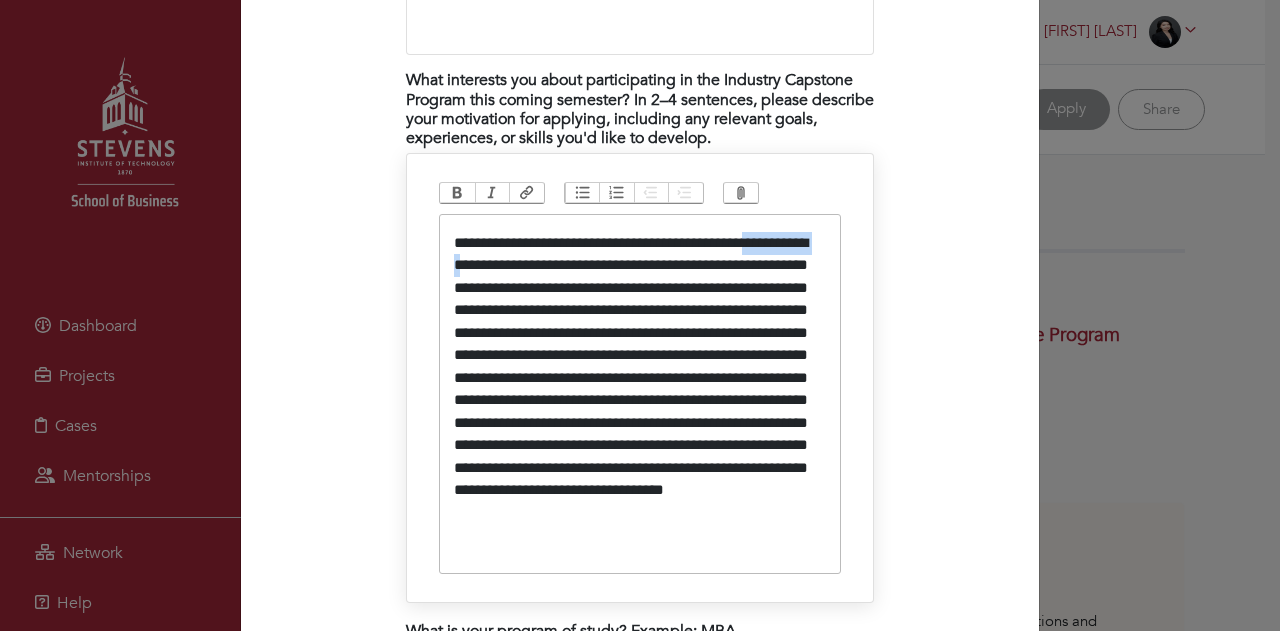 drag, startPoint x: 773, startPoint y: 235, endPoint x: 508, endPoint y: 257, distance: 265.91165 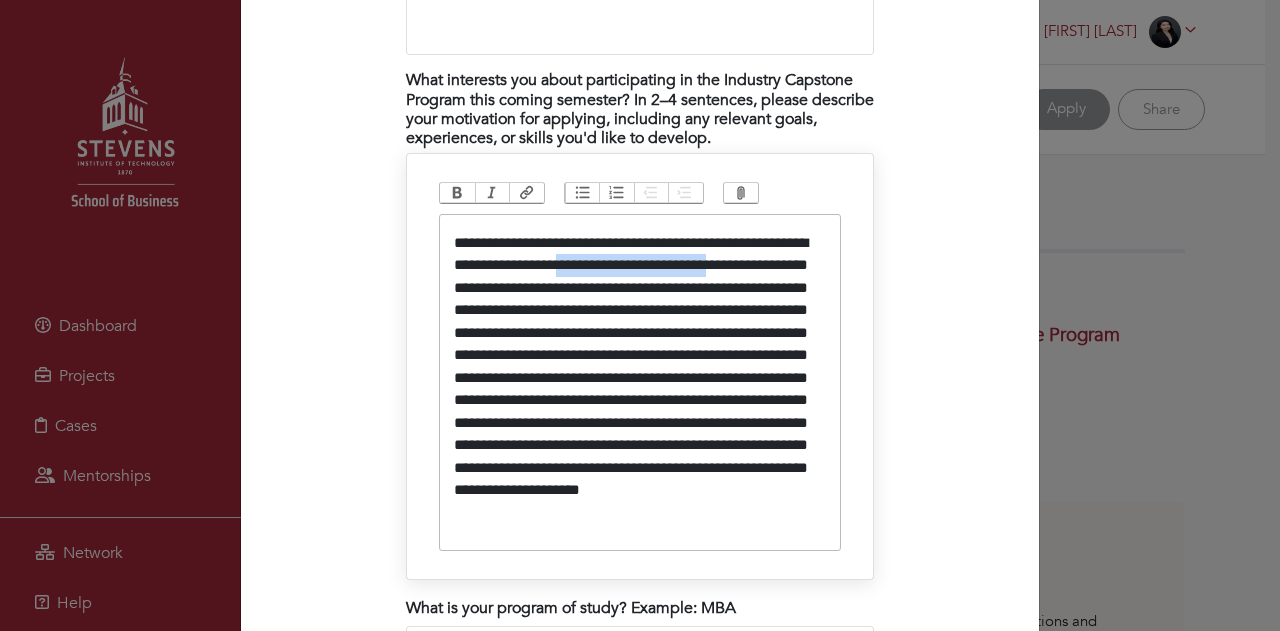 drag, startPoint x: 616, startPoint y: 253, endPoint x: 802, endPoint y: 259, distance: 186.09676 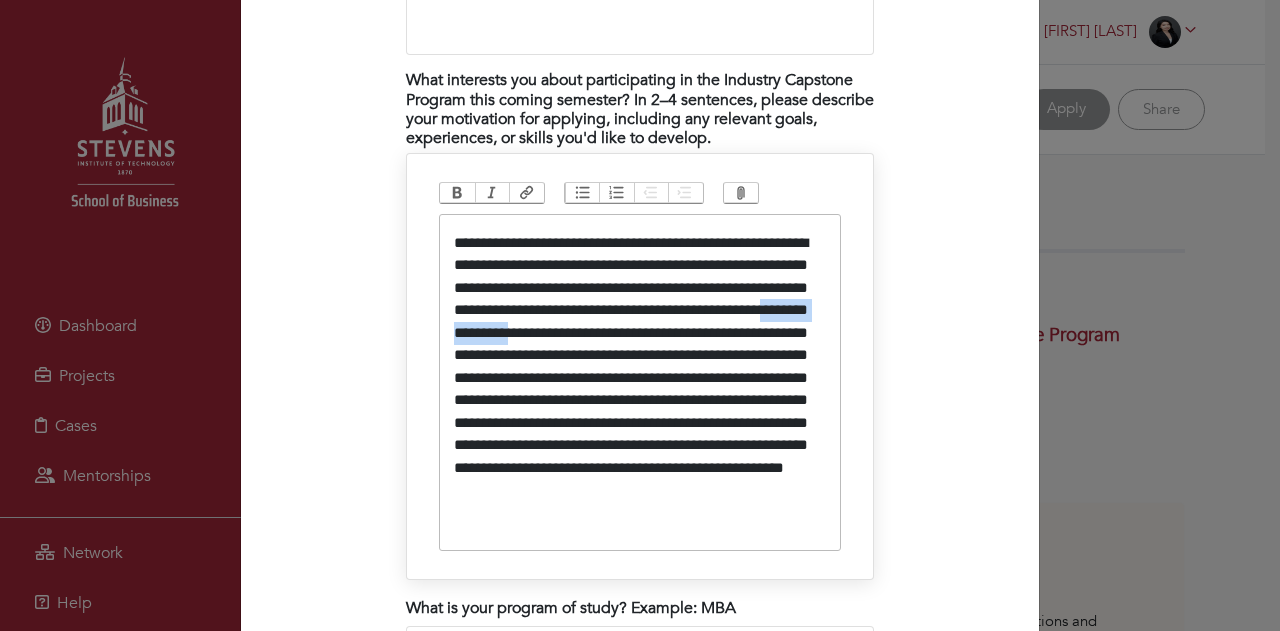 drag, startPoint x: 708, startPoint y: 322, endPoint x: 574, endPoint y: 321, distance: 134.00374 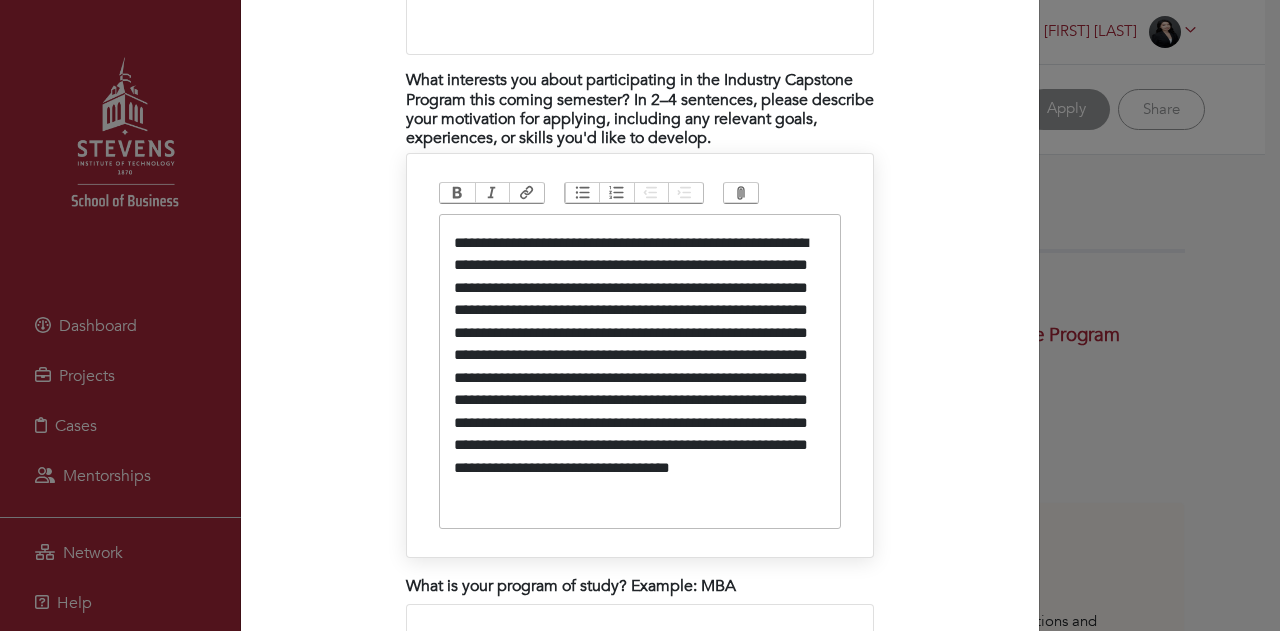 type on "**********" 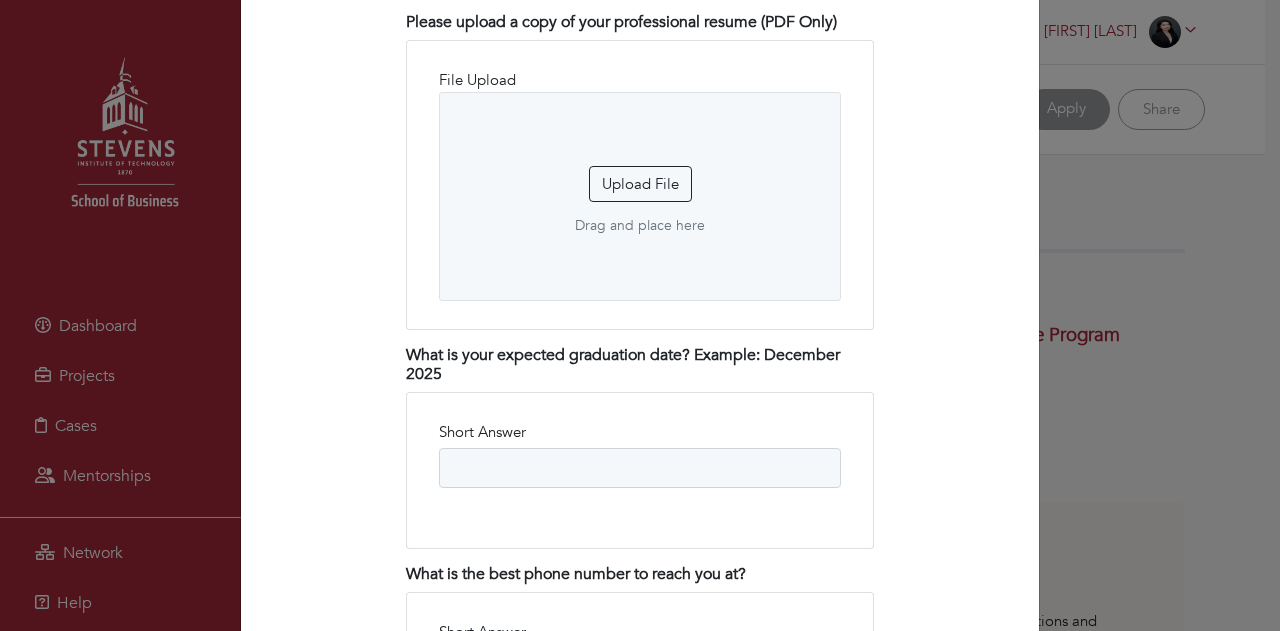 scroll, scrollTop: 3151, scrollLeft: 0, axis: vertical 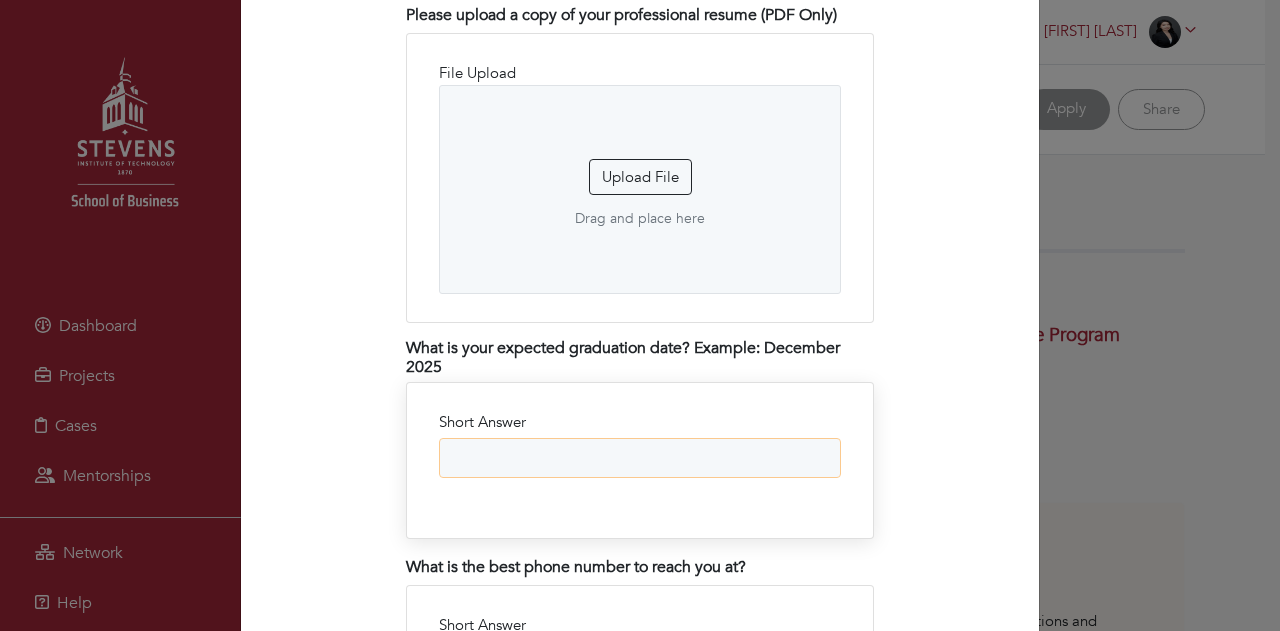 click on "Short Answer" at bounding box center [640, 458] 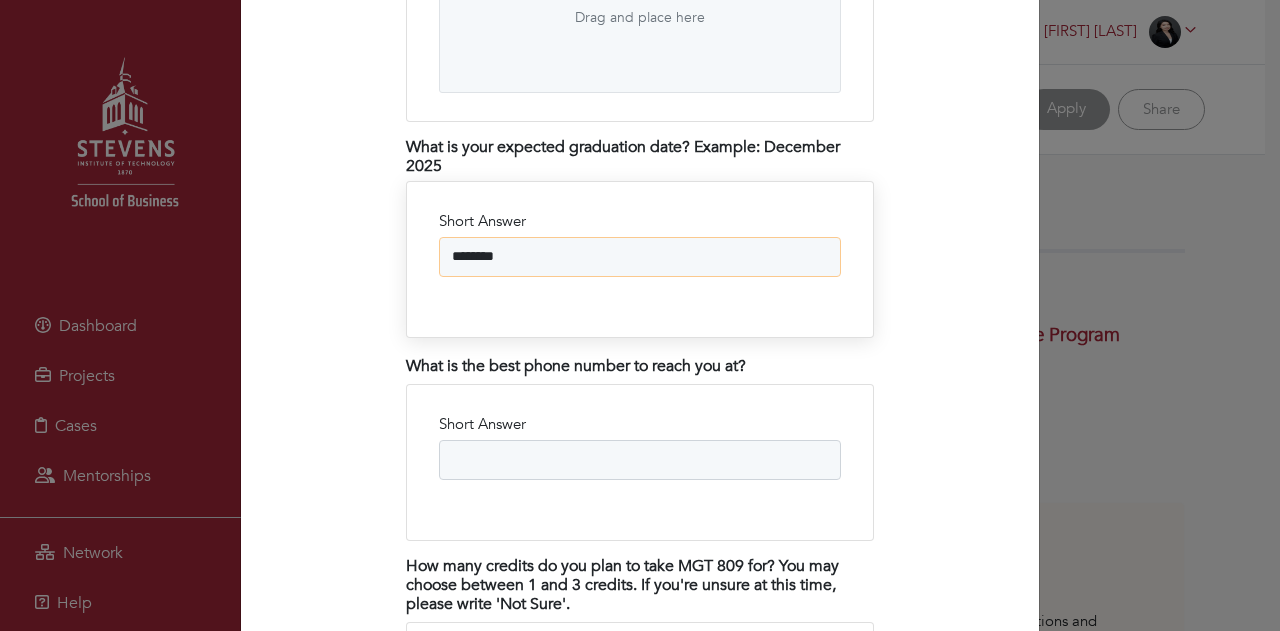 scroll, scrollTop: 3353, scrollLeft: 0, axis: vertical 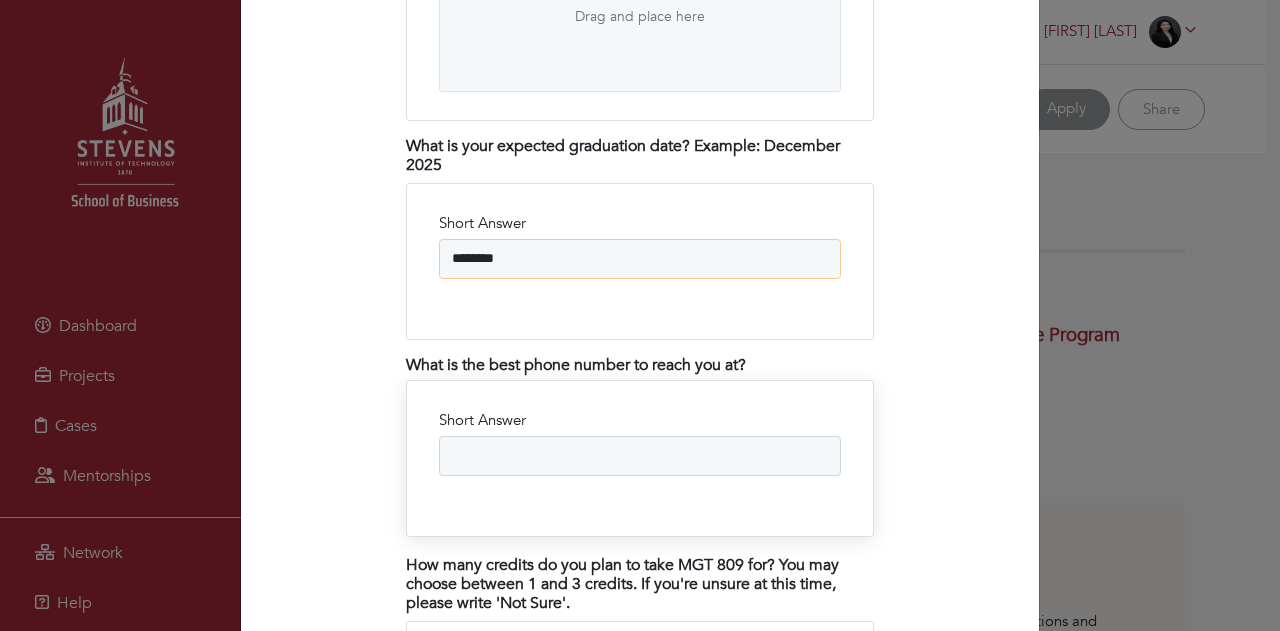 type on "********" 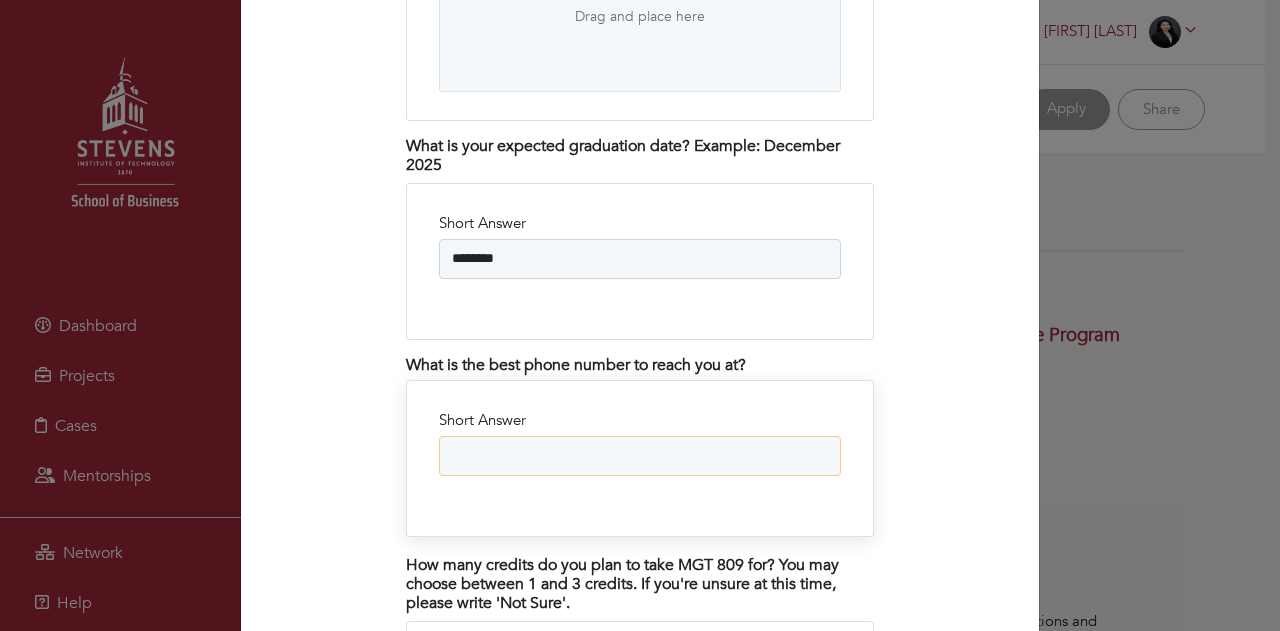 click on "Short Answer" at bounding box center [640, 456] 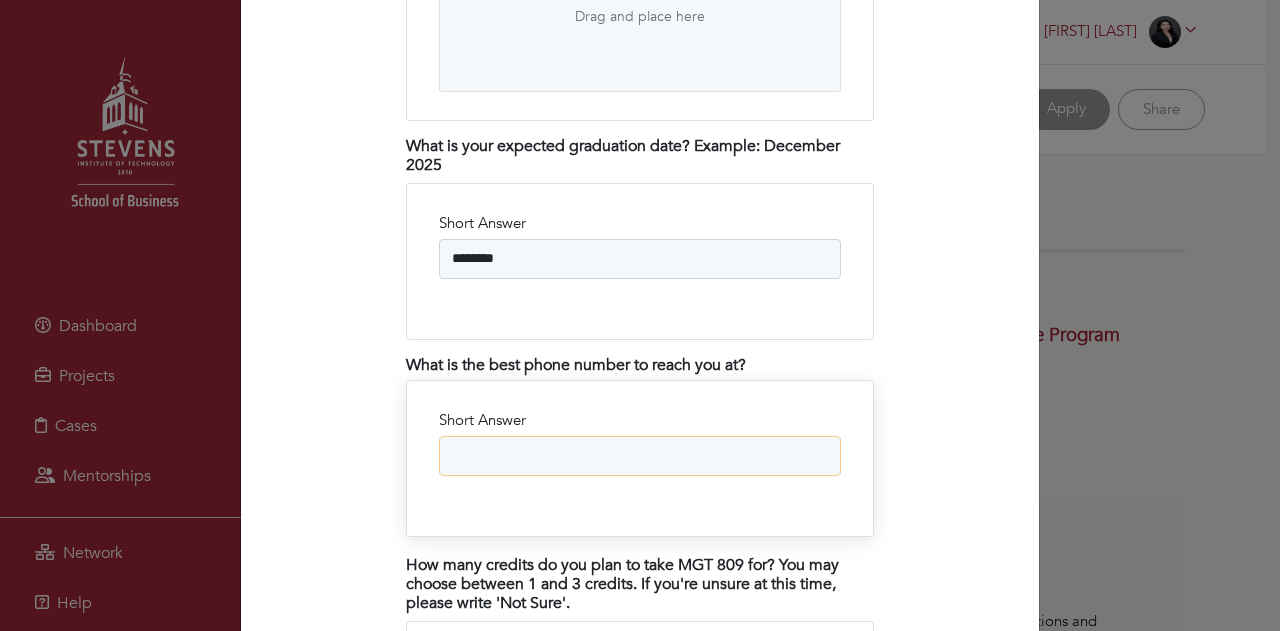 type on "**********" 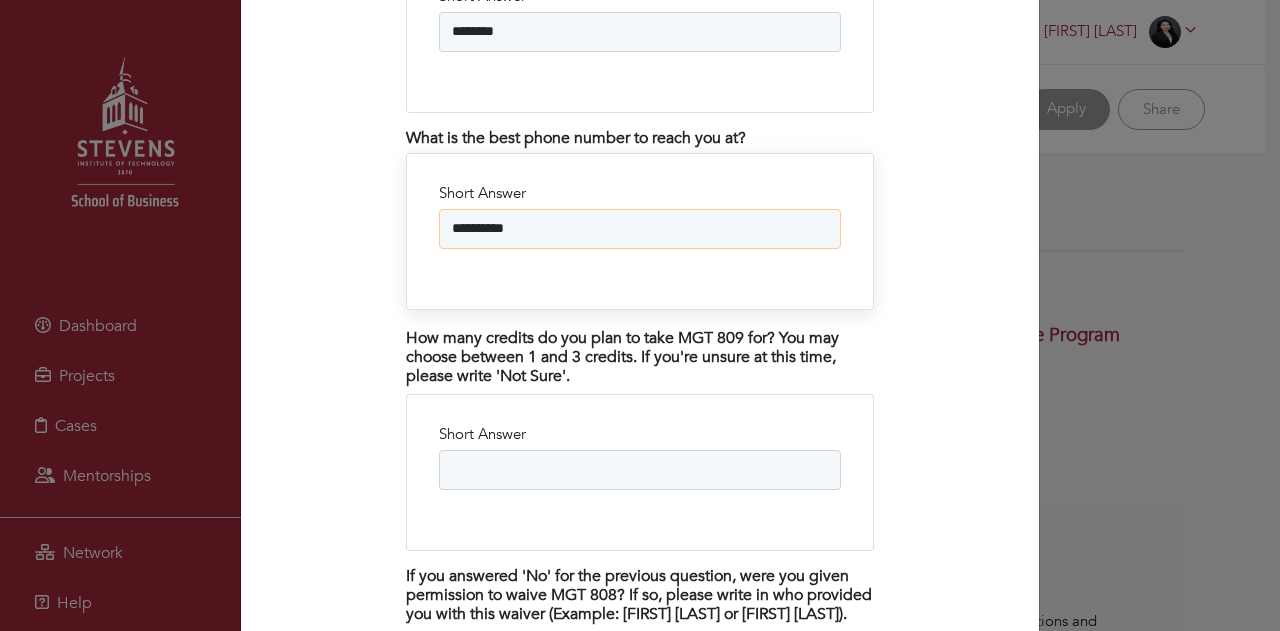 scroll, scrollTop: 3581, scrollLeft: 0, axis: vertical 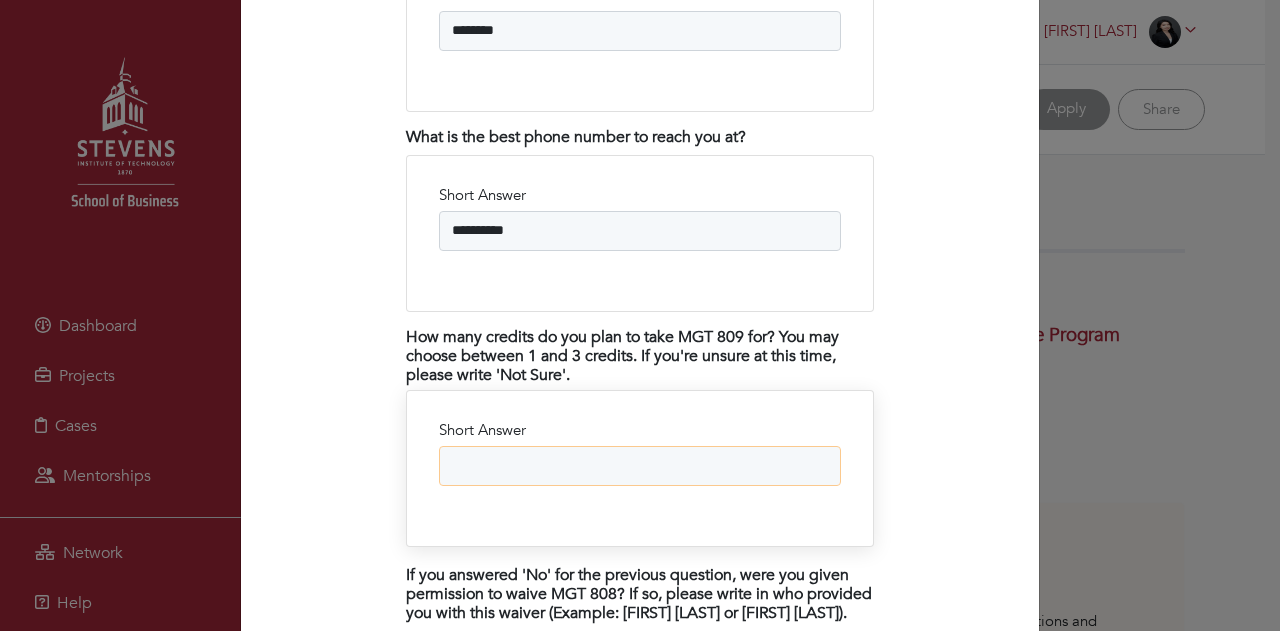 click on "Short Answer" at bounding box center (640, 466) 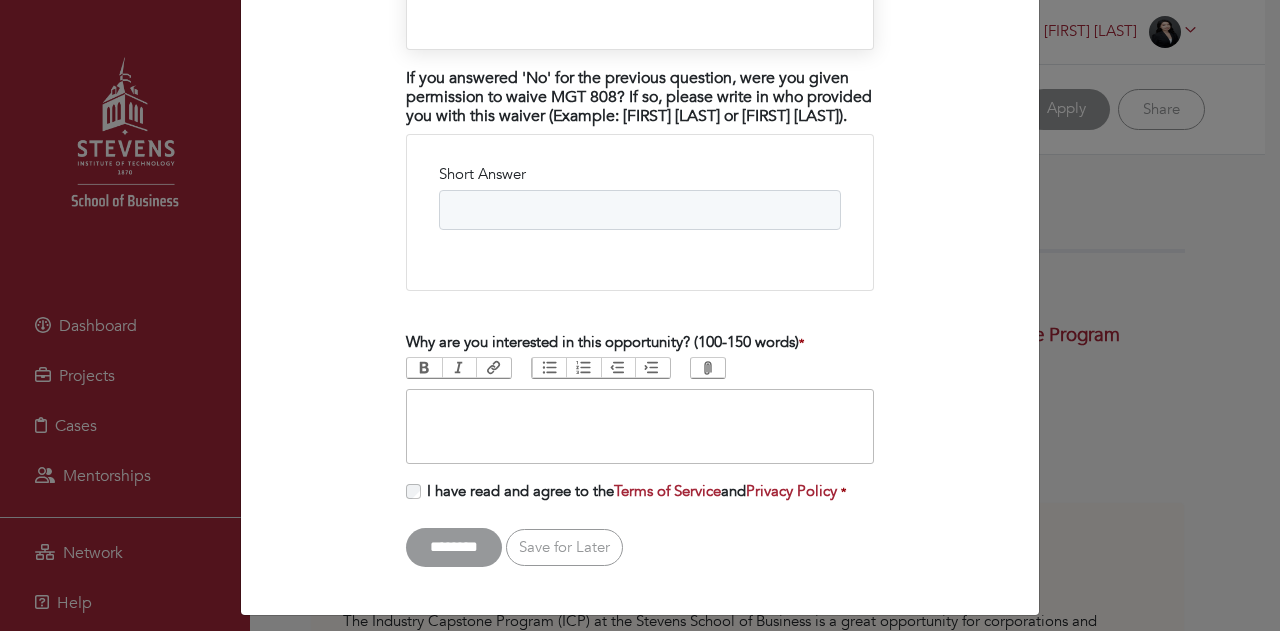 scroll, scrollTop: 4079, scrollLeft: 0, axis: vertical 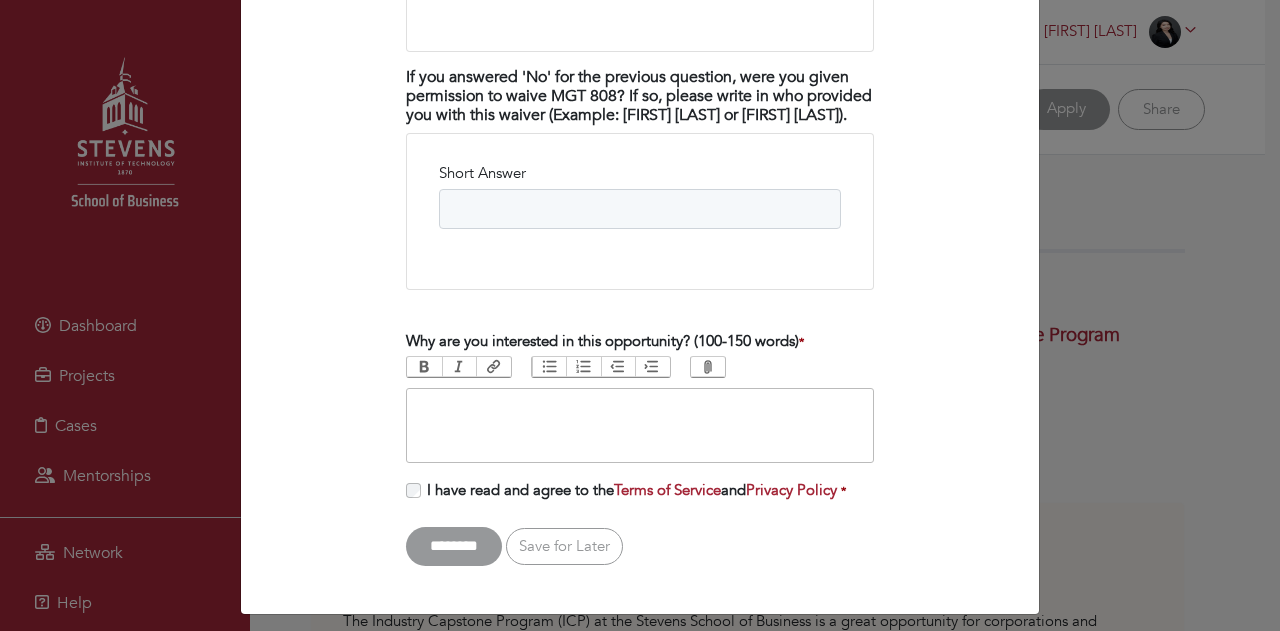 type on "*" 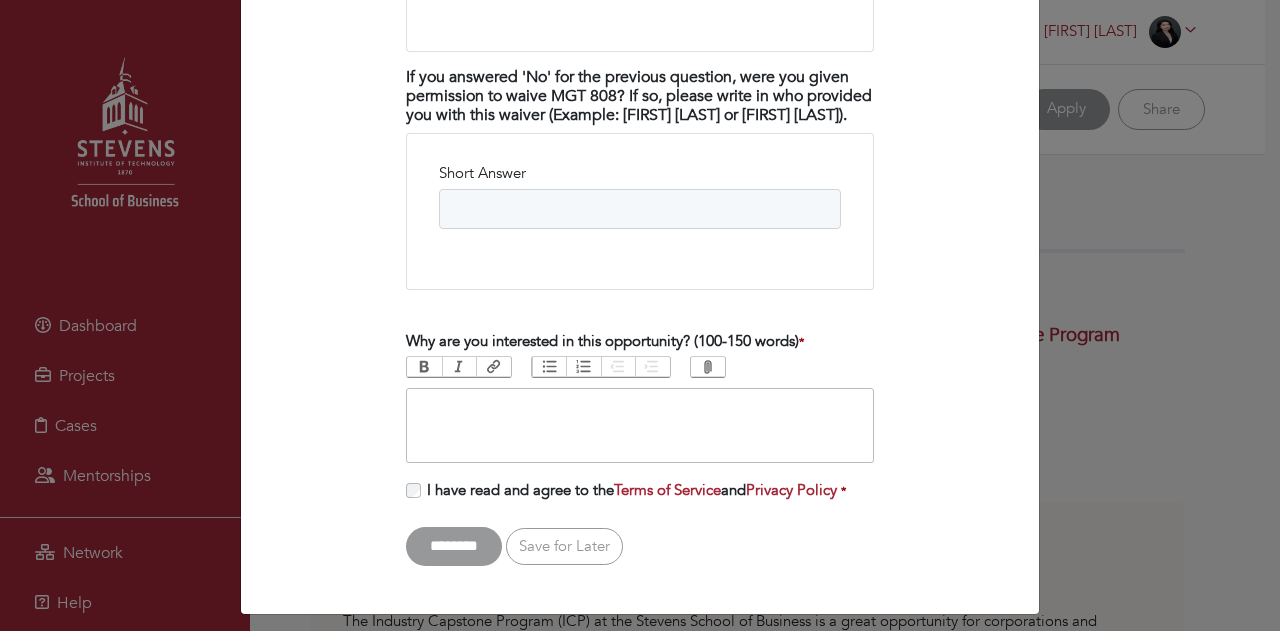 click at bounding box center [640, 425] 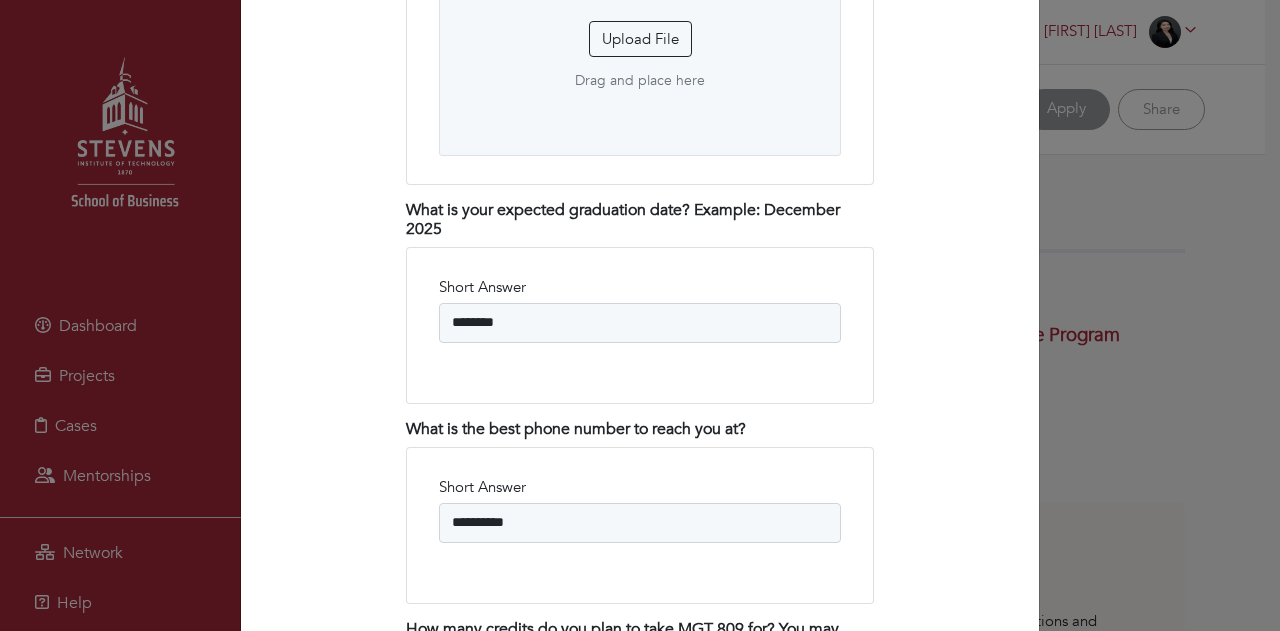 scroll, scrollTop: 2865, scrollLeft: 0, axis: vertical 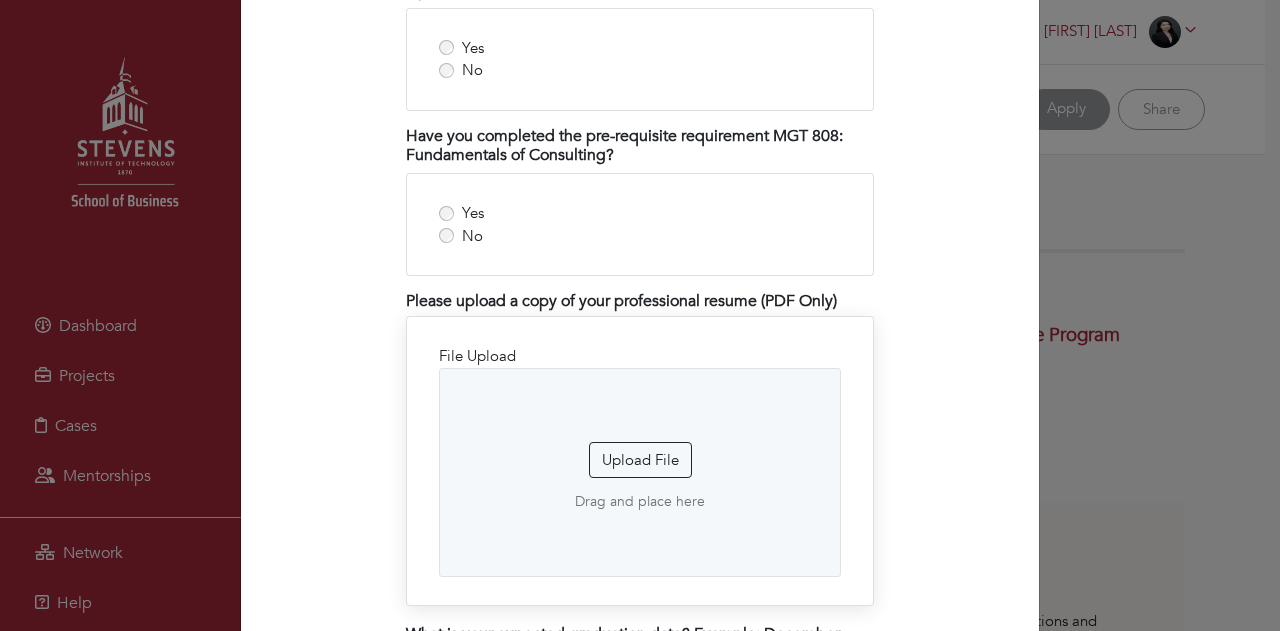 click on "Upload File
Drag and place here" at bounding box center (640, 472) 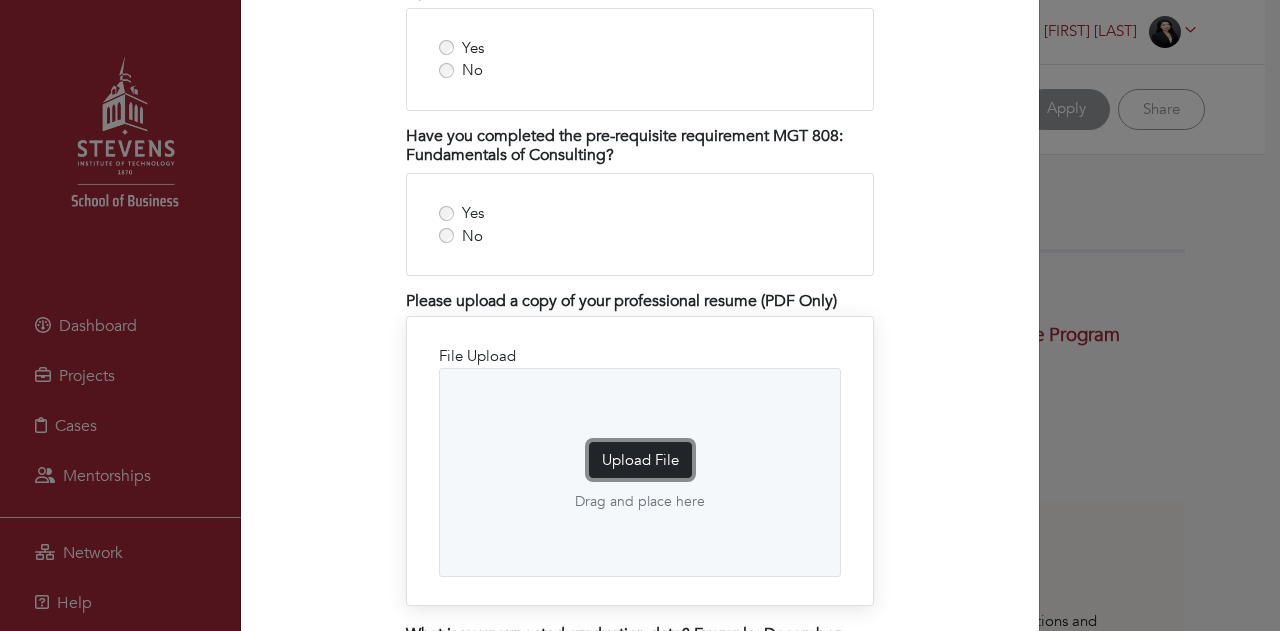 click on "Upload File" at bounding box center (640, 460) 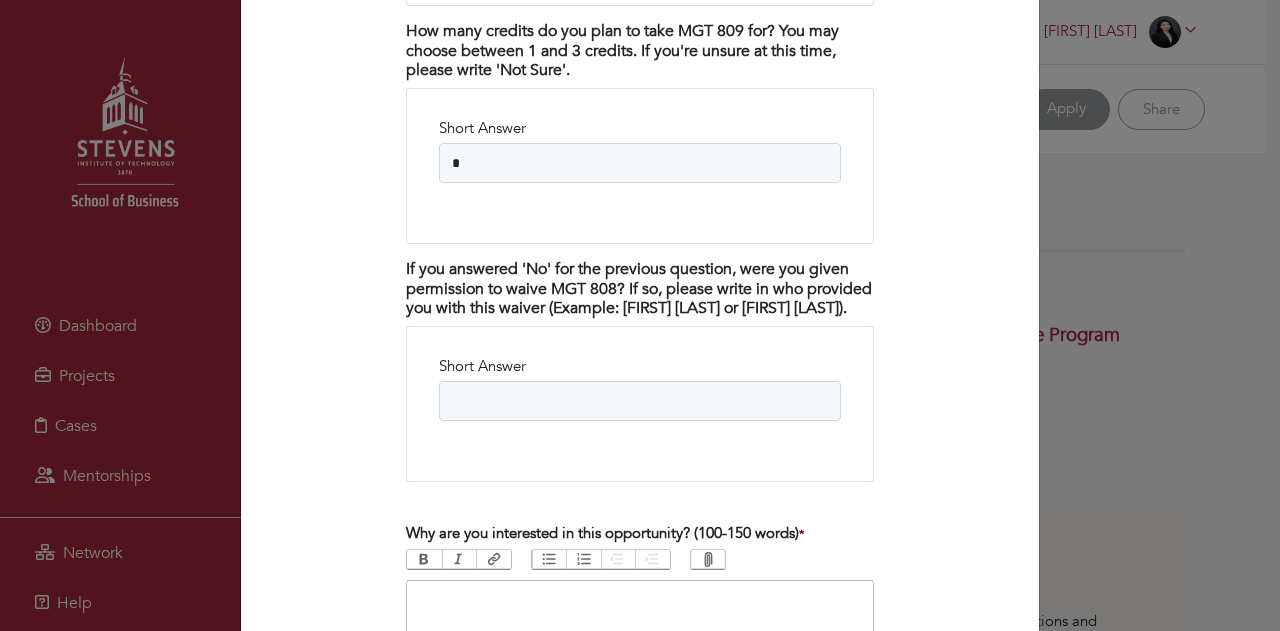 scroll, scrollTop: 4083, scrollLeft: 0, axis: vertical 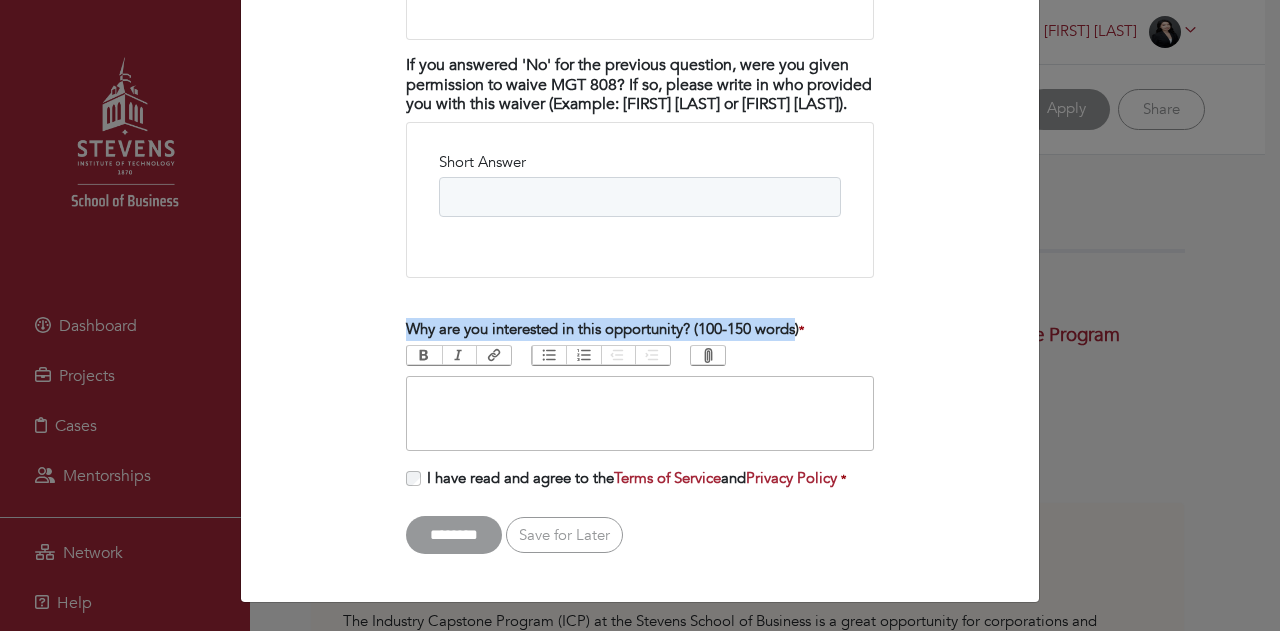 drag, startPoint x: 793, startPoint y: 332, endPoint x: 388, endPoint y: 338, distance: 405.04443 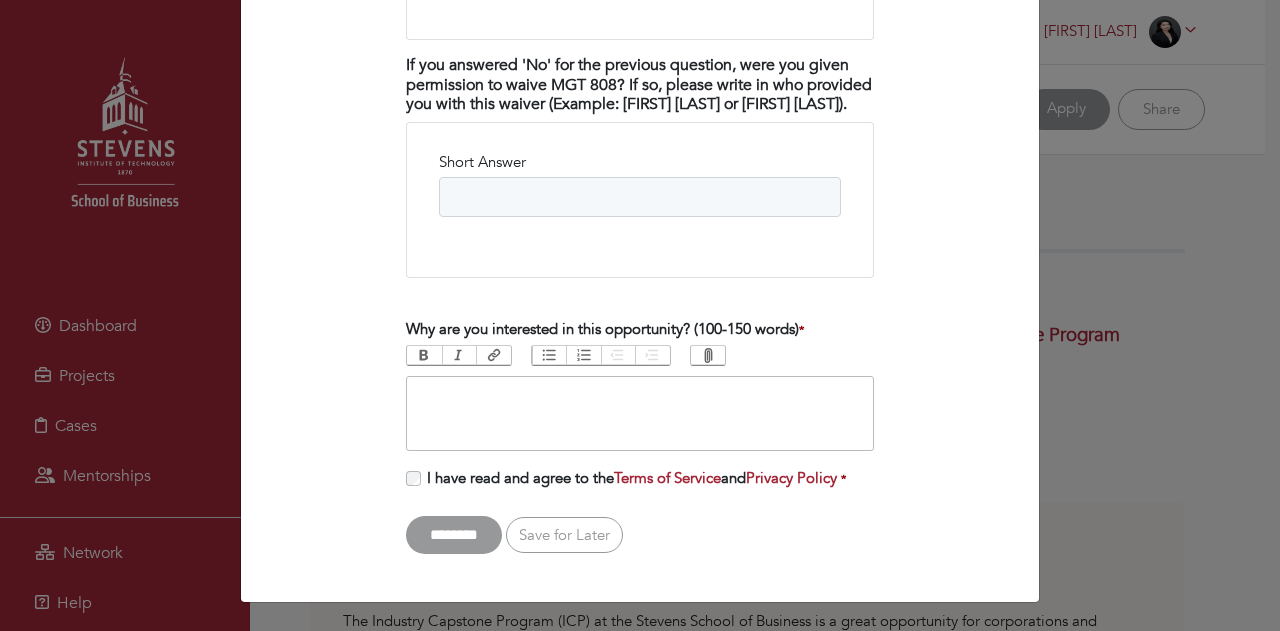paste on "**********" 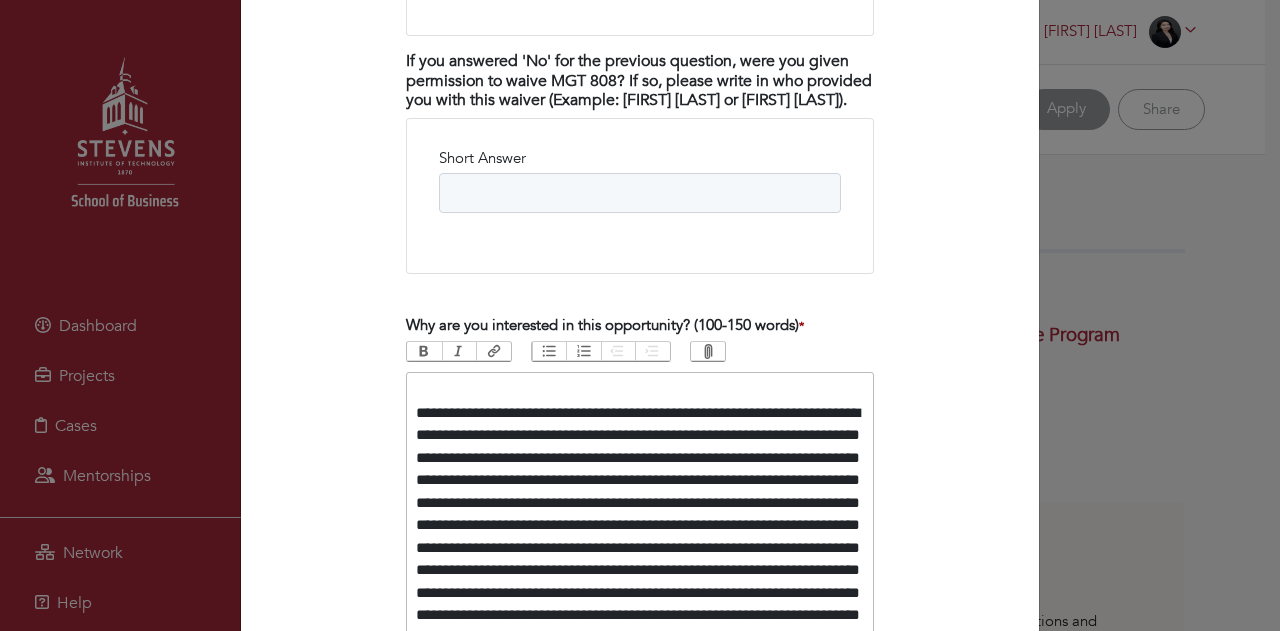 click on "**********" at bounding box center [640, 536] 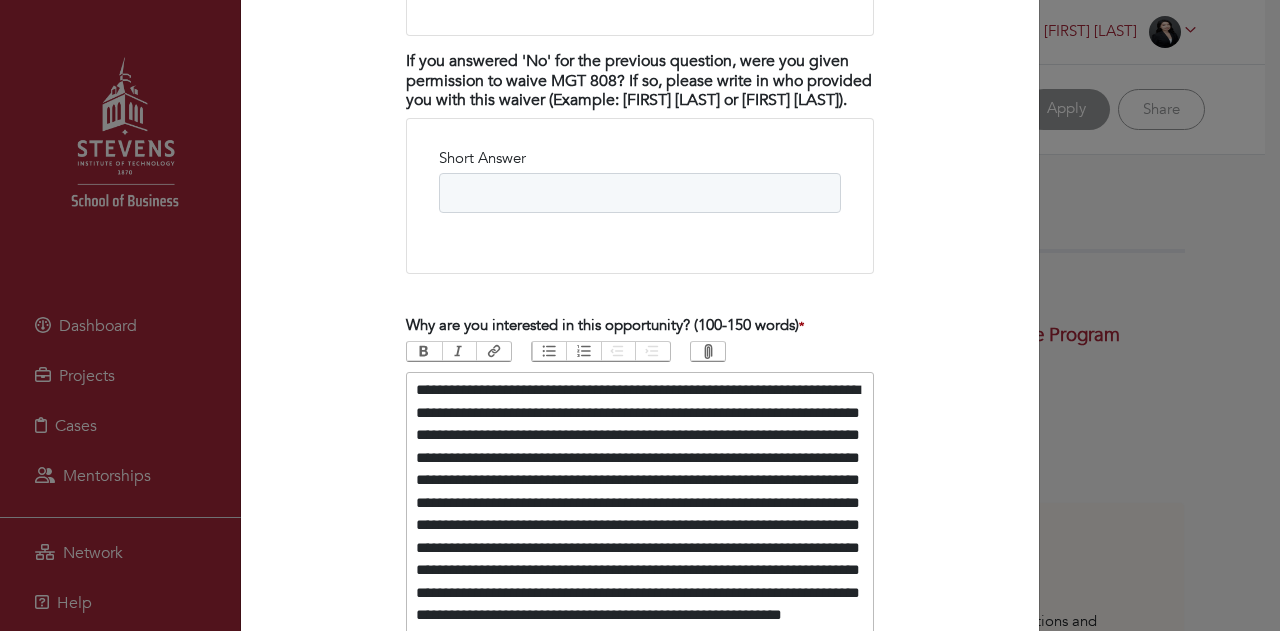 scroll, scrollTop: 4314, scrollLeft: 0, axis: vertical 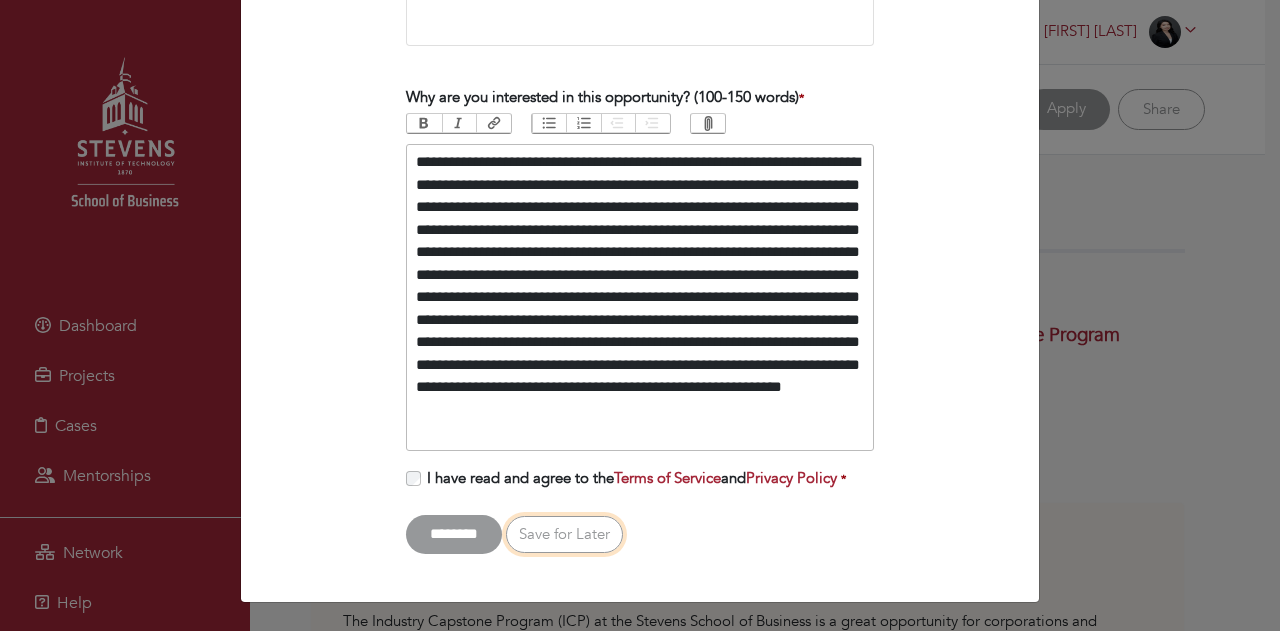 click on "Save for Later" at bounding box center [564, 534] 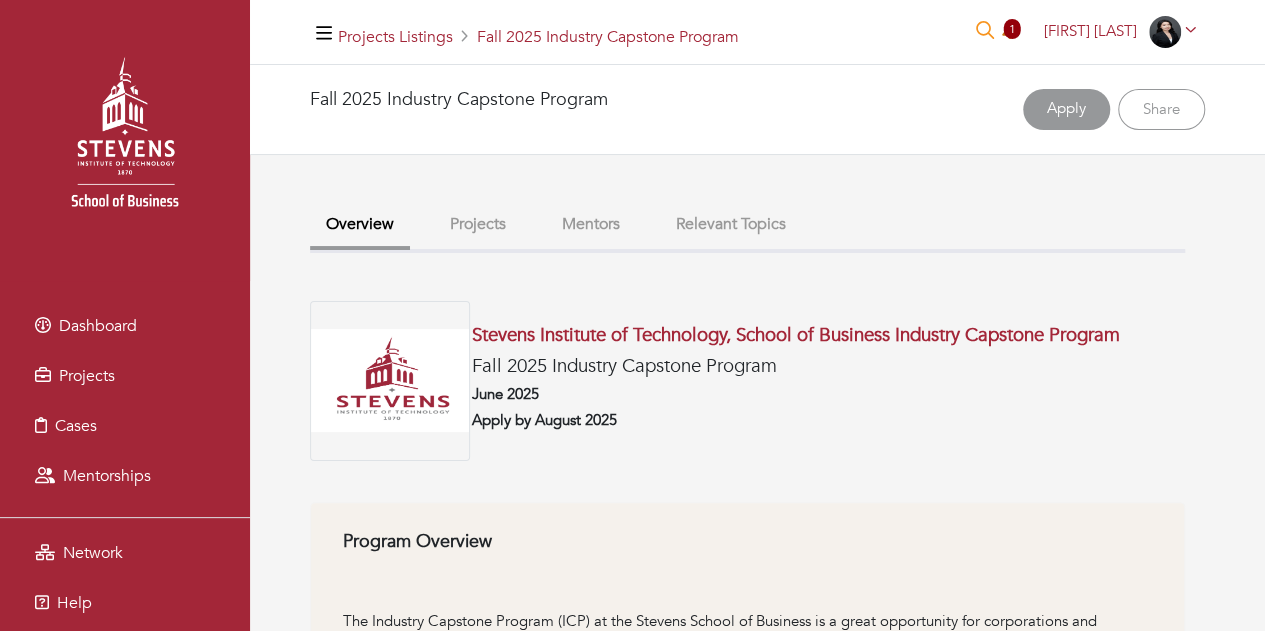 click 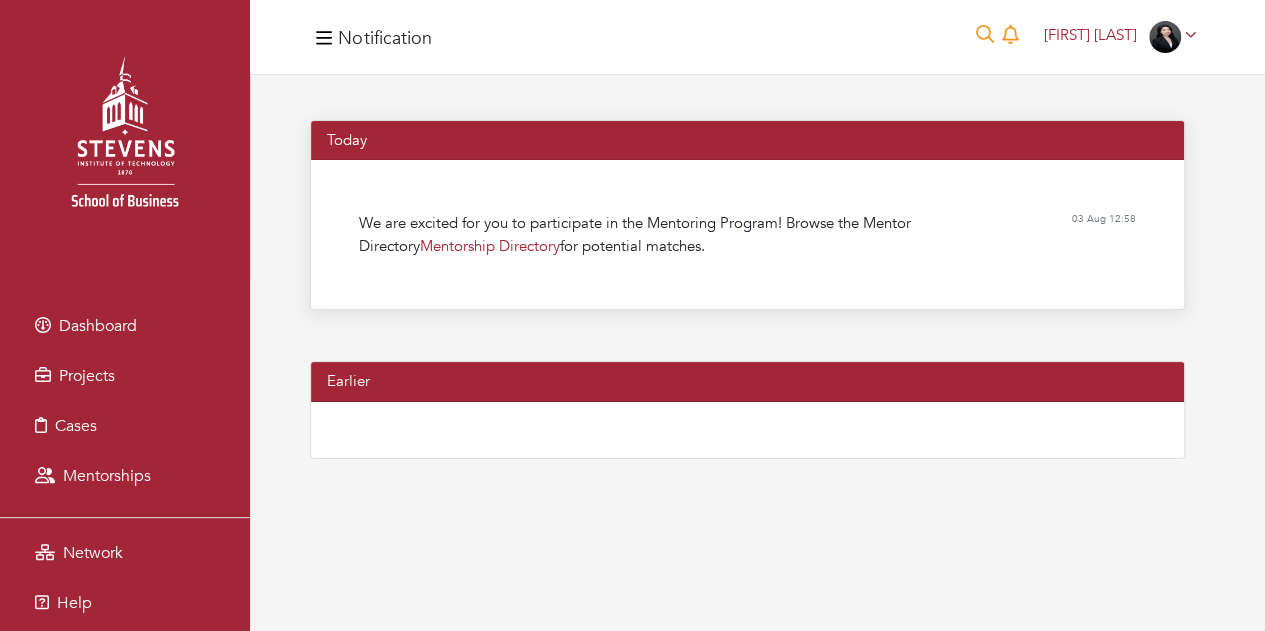 click on "We are excited for you to participate in the Mentoring Program! Browse the Mentor Directory  Mentorship Directory  for potential matches." at bounding box center (650, 234) 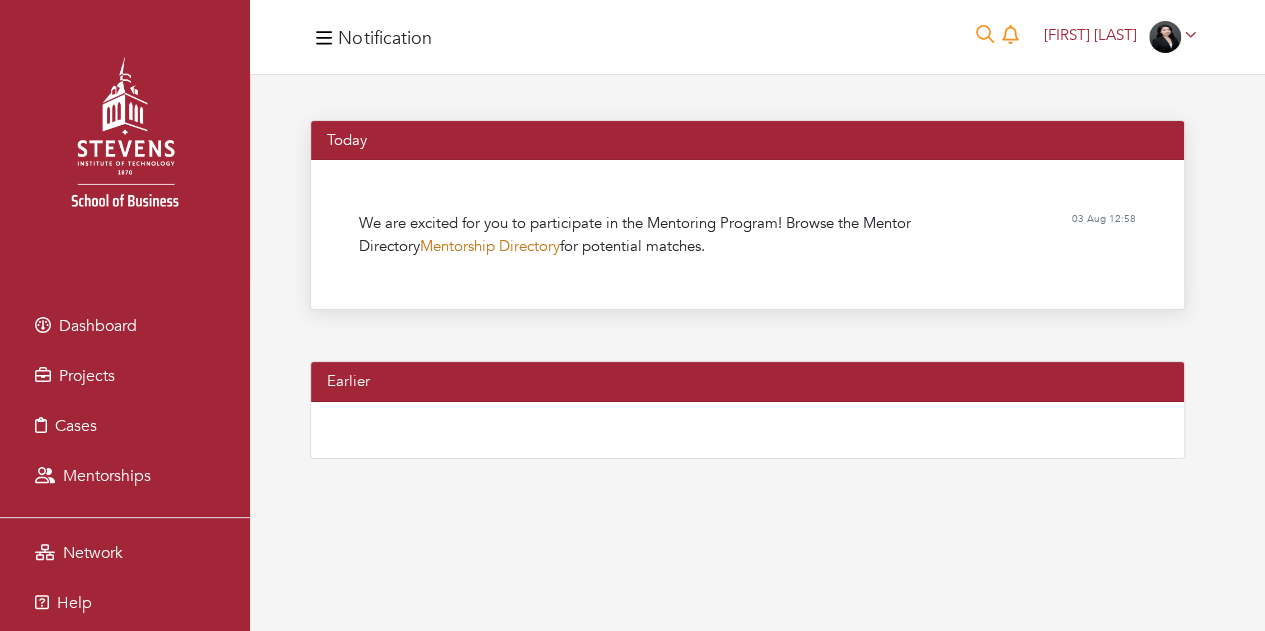 click on "Mentorship Directory" at bounding box center (490, 246) 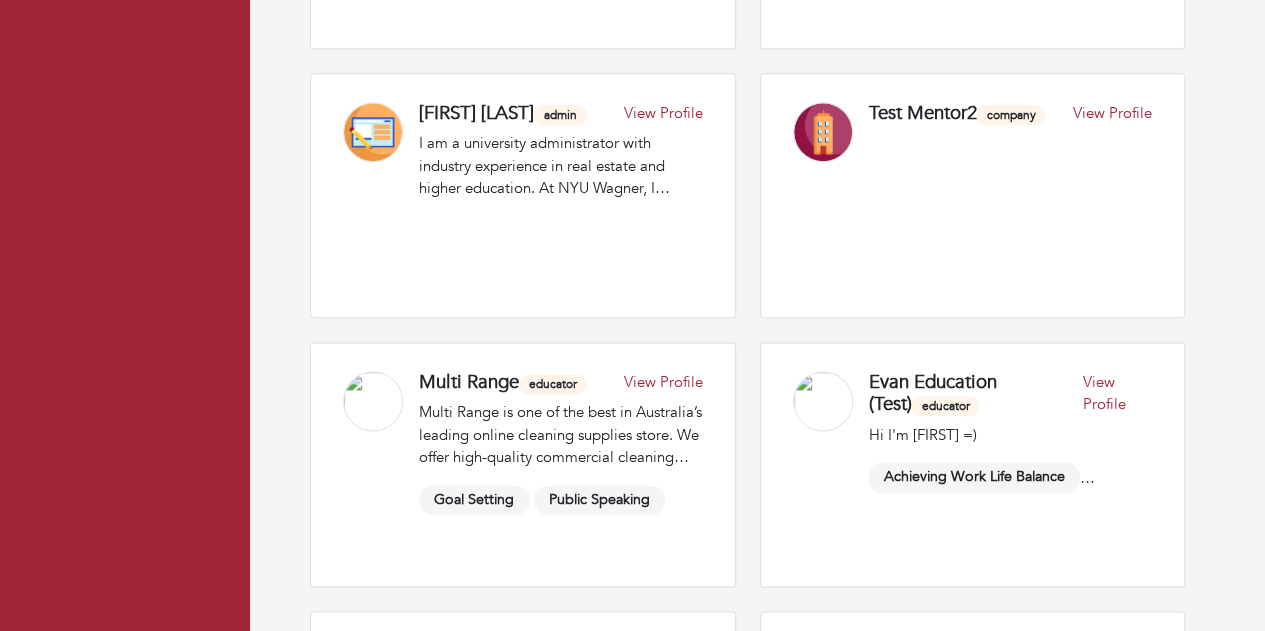 scroll, scrollTop: 0, scrollLeft: 0, axis: both 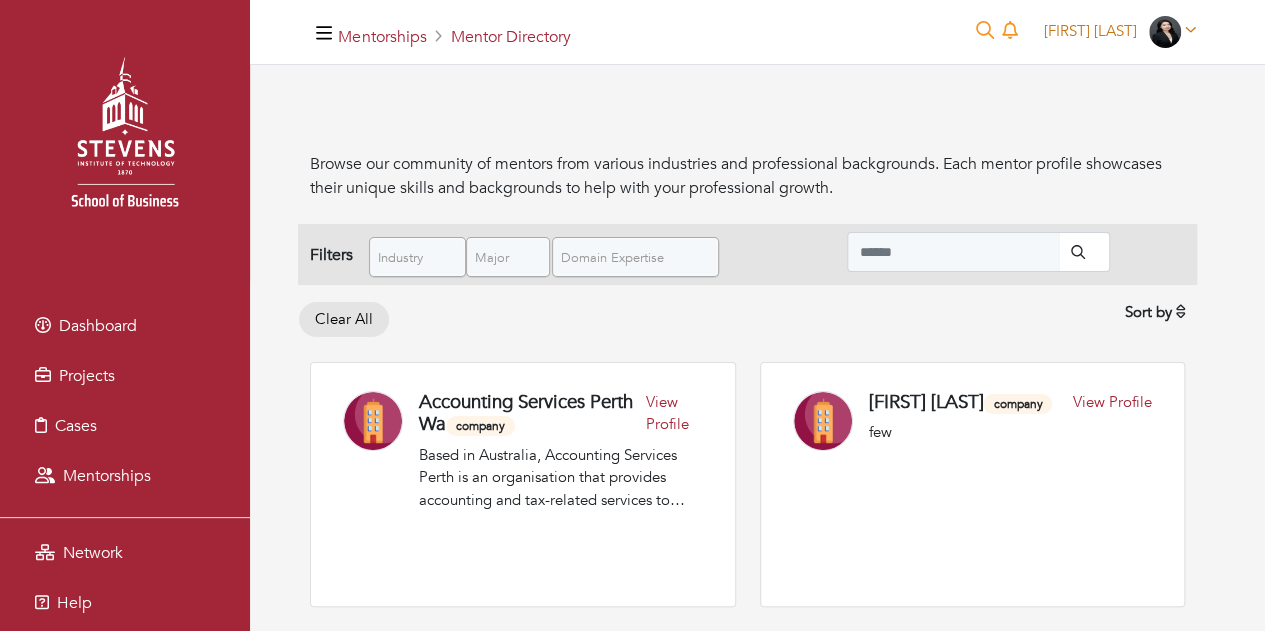 click on "Jia Lin Wang" at bounding box center (1120, 31) 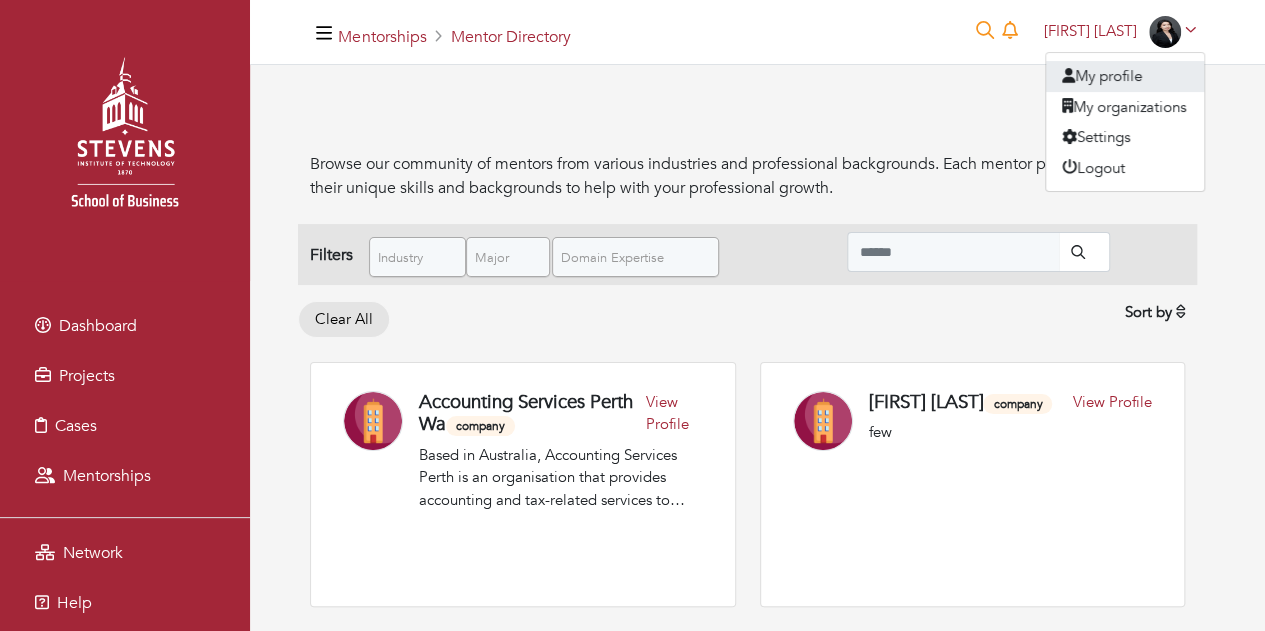 click on "My profile" at bounding box center (1125, 76) 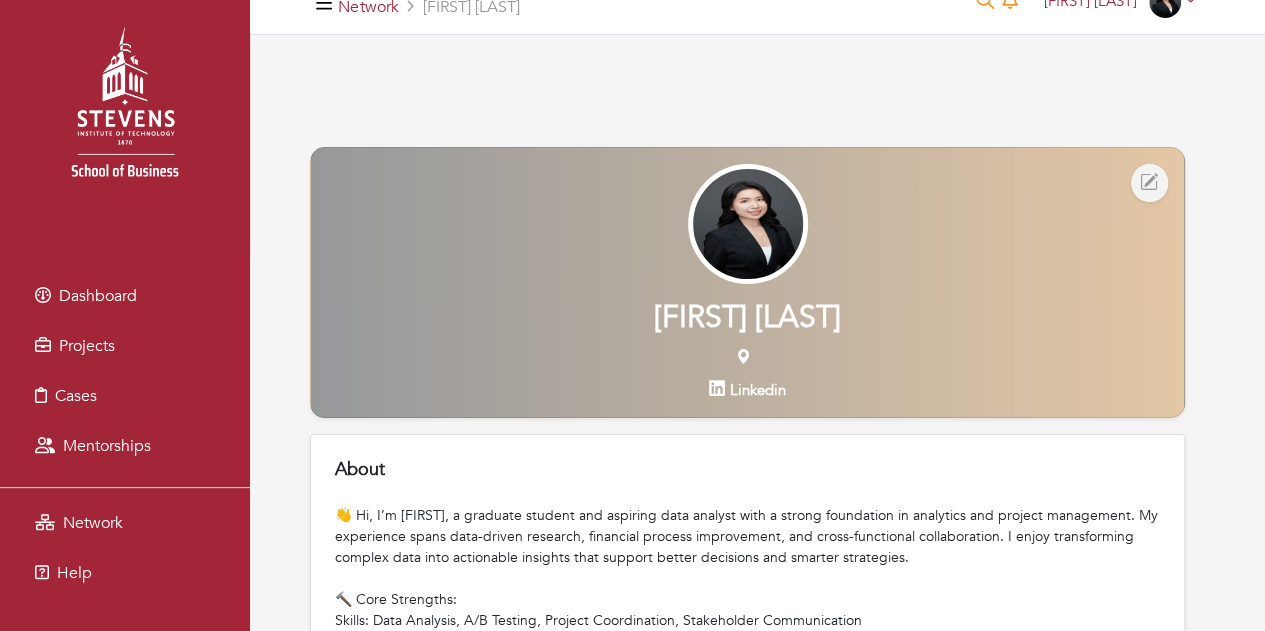 scroll, scrollTop: 0, scrollLeft: 0, axis: both 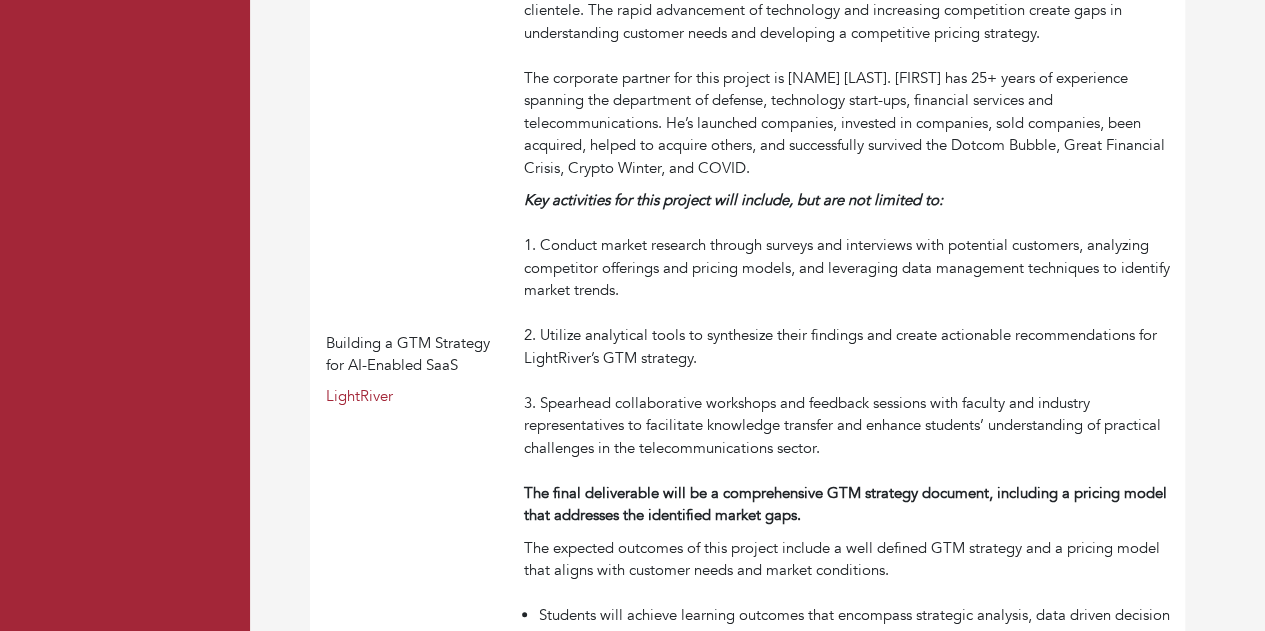 click on "Building a GTM Strategy for AI-Enabled SaaS
LightRiver" at bounding box center [413, 369] 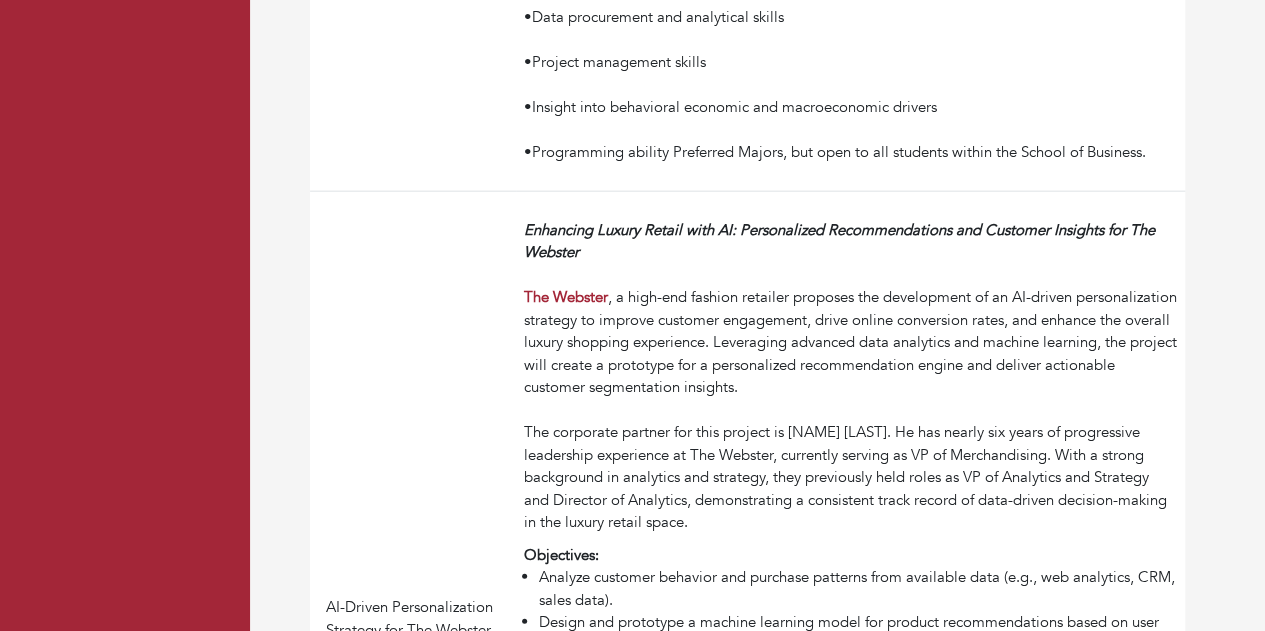 scroll, scrollTop: 6092, scrollLeft: 0, axis: vertical 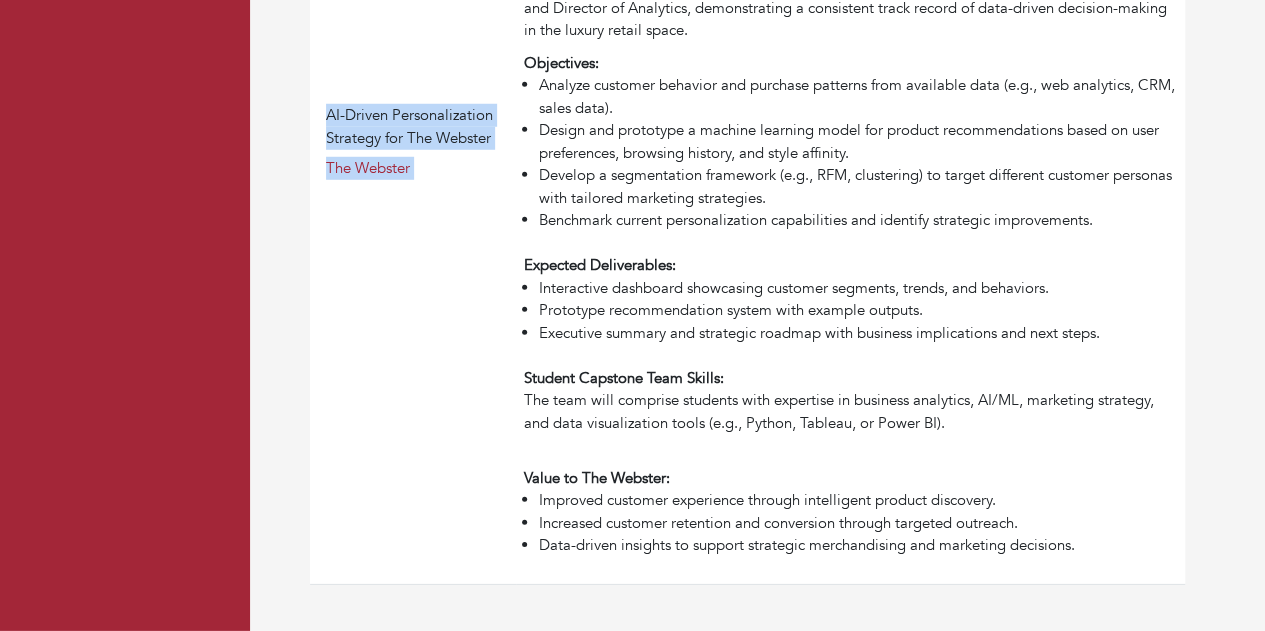 drag, startPoint x: 526, startPoint y: 245, endPoint x: 1068, endPoint y: 678, distance: 693.724 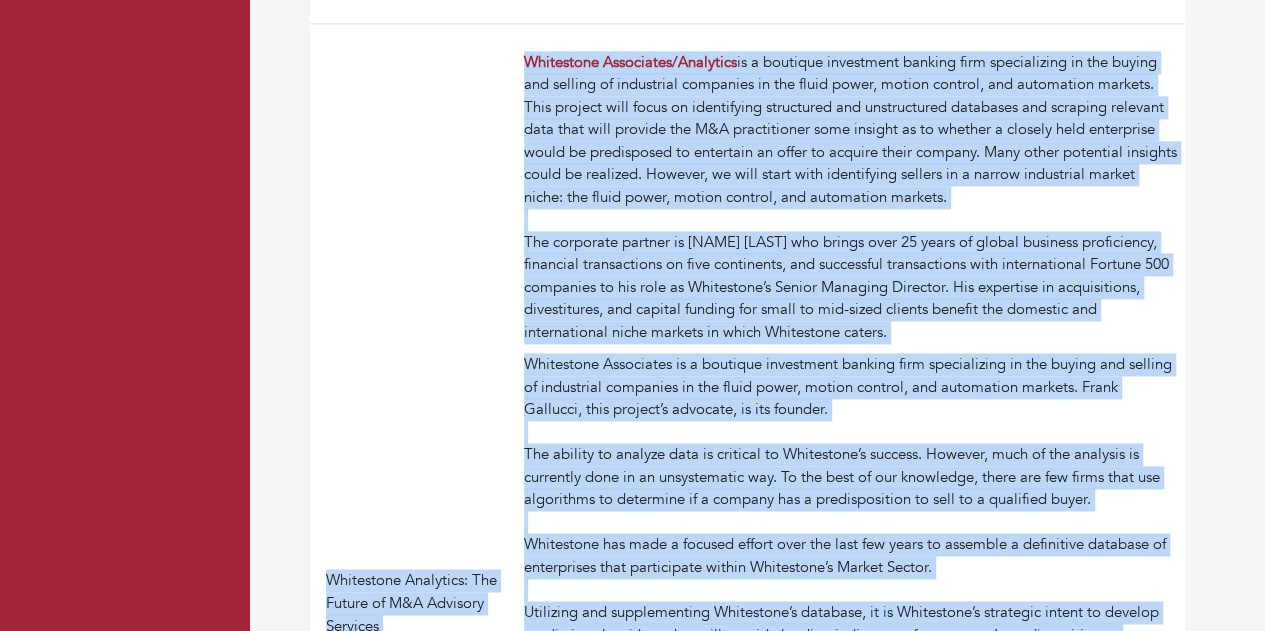 scroll, scrollTop: 4980, scrollLeft: 0, axis: vertical 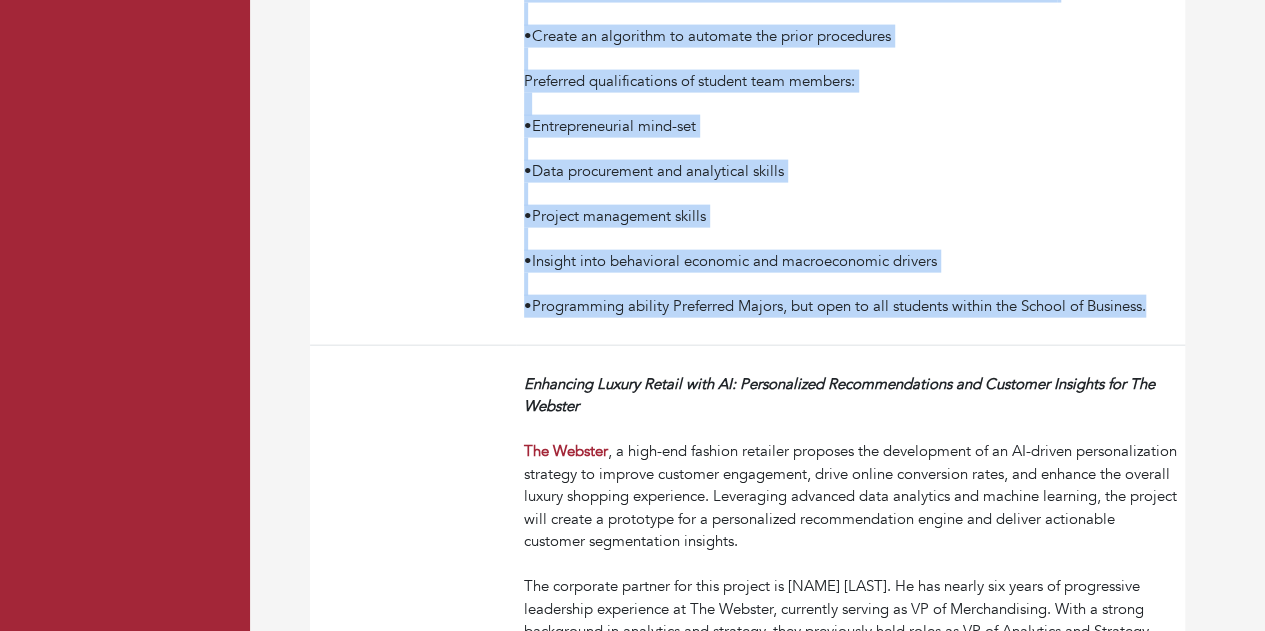 drag, startPoint x: 512, startPoint y: 165, endPoint x: 1168, endPoint y: 329, distance: 676.18933 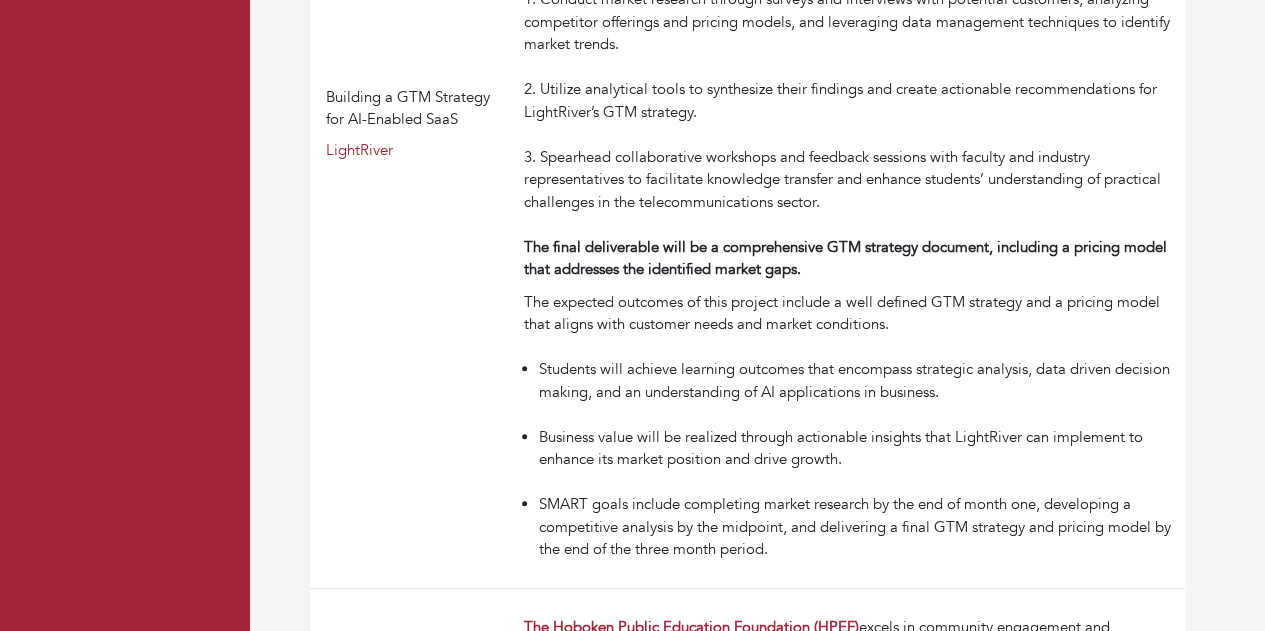 scroll, scrollTop: 136, scrollLeft: 0, axis: vertical 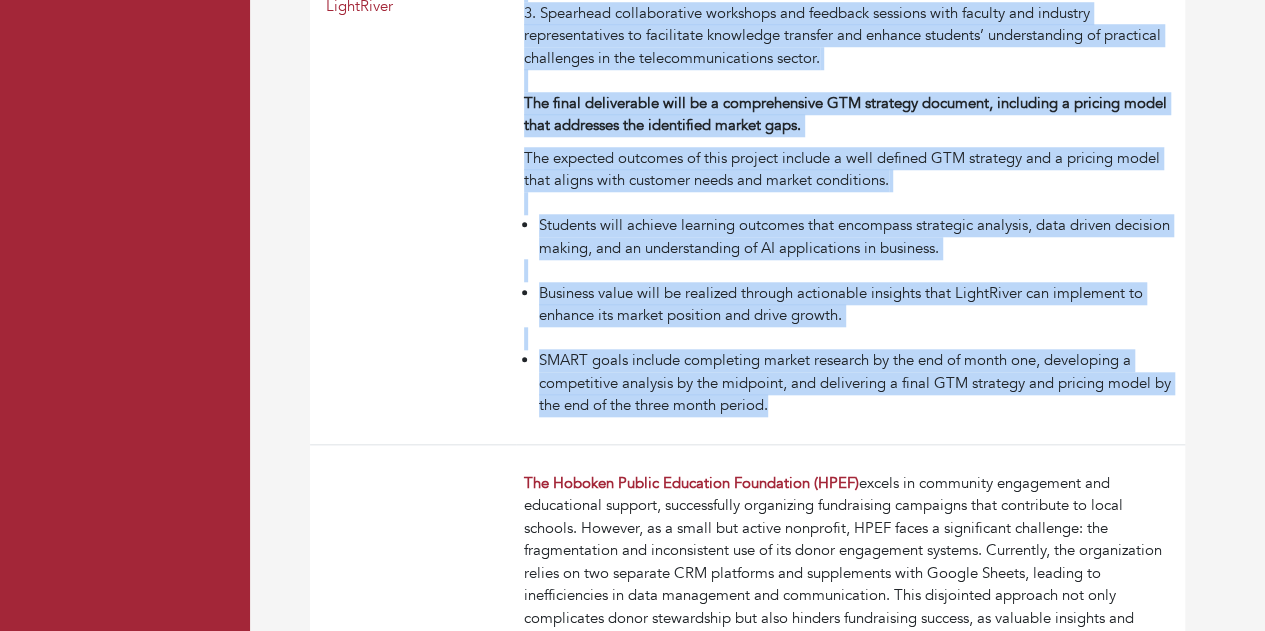 drag, startPoint x: 518, startPoint y: 262, endPoint x: 958, endPoint y: 401, distance: 461.43362 